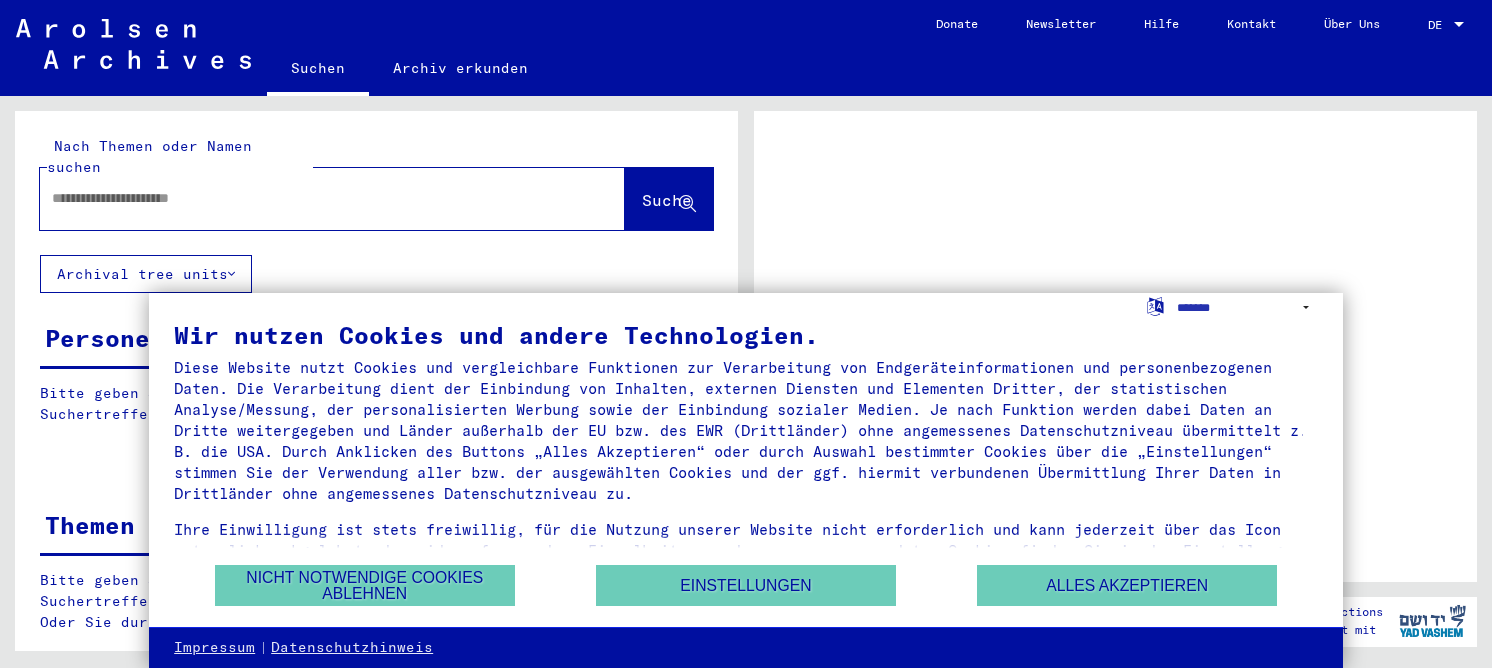 scroll, scrollTop: 0, scrollLeft: 0, axis: both 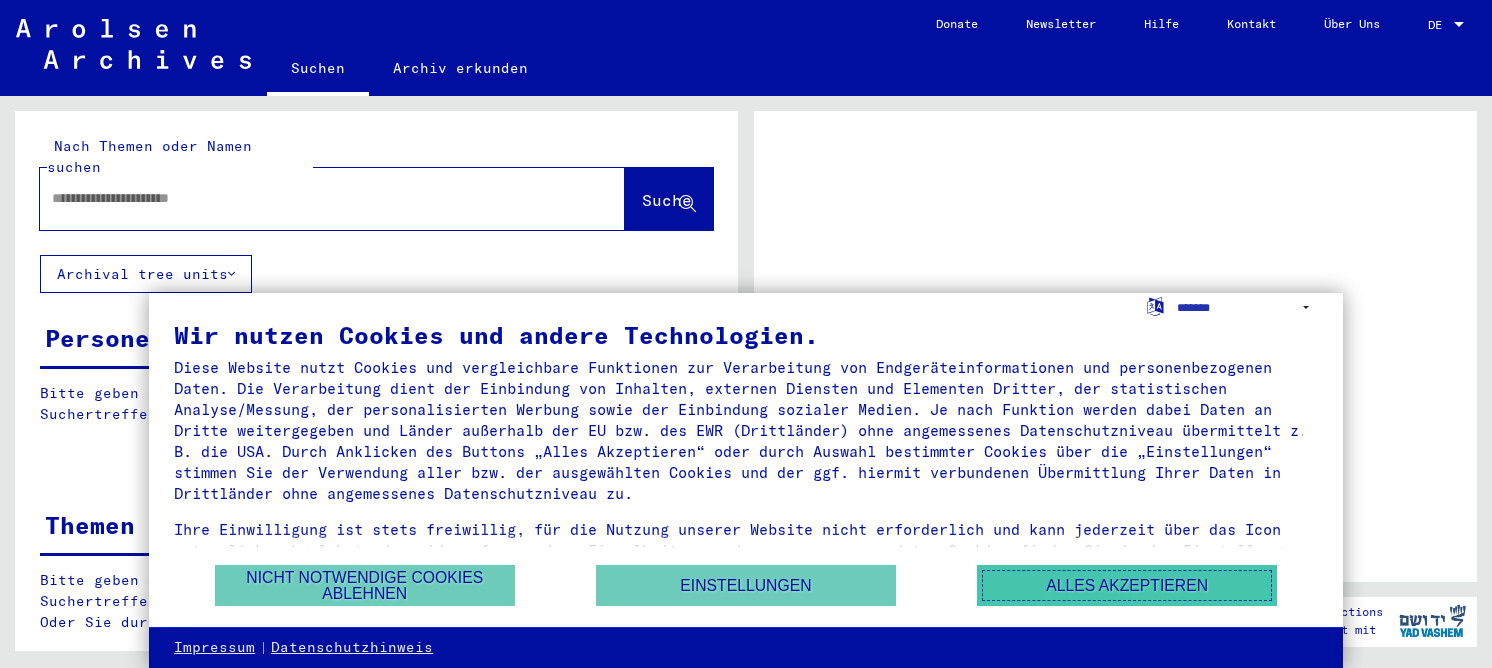 click on "Alles akzeptieren" at bounding box center [1127, 585] 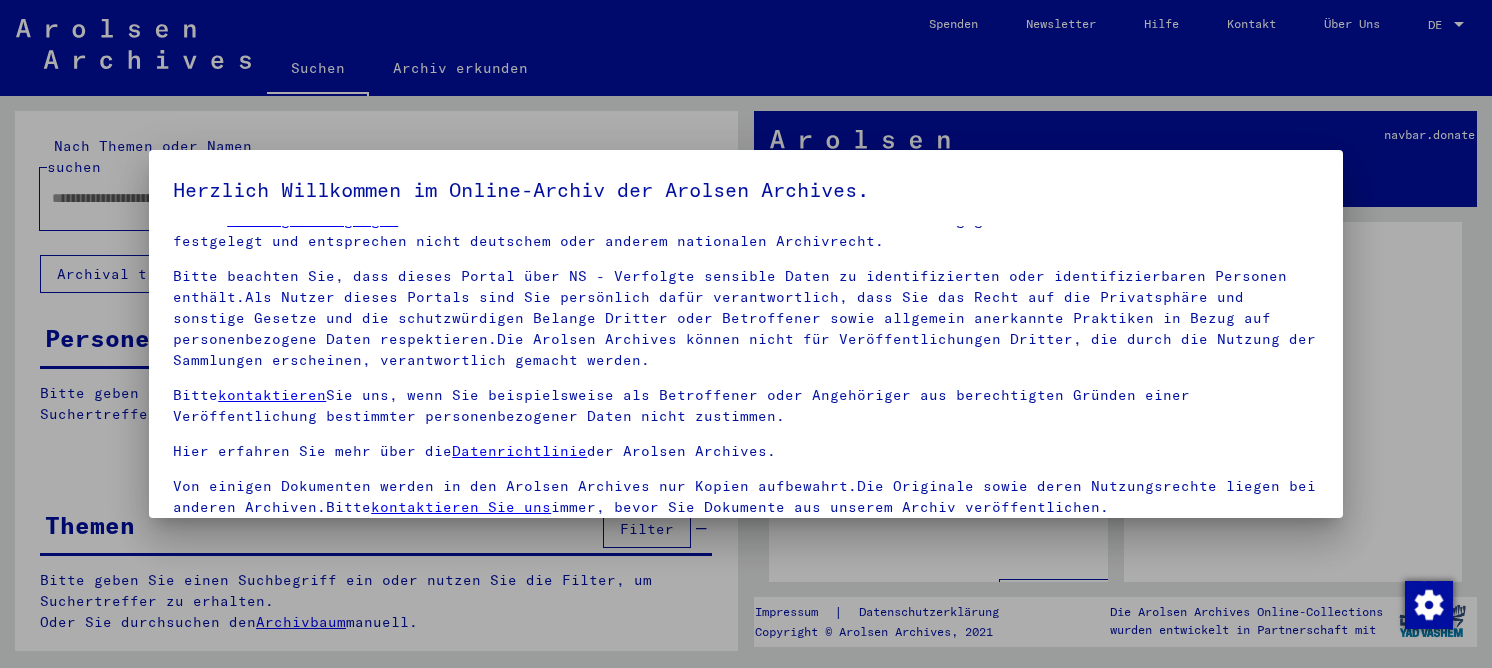scroll, scrollTop: 46, scrollLeft: 0, axis: vertical 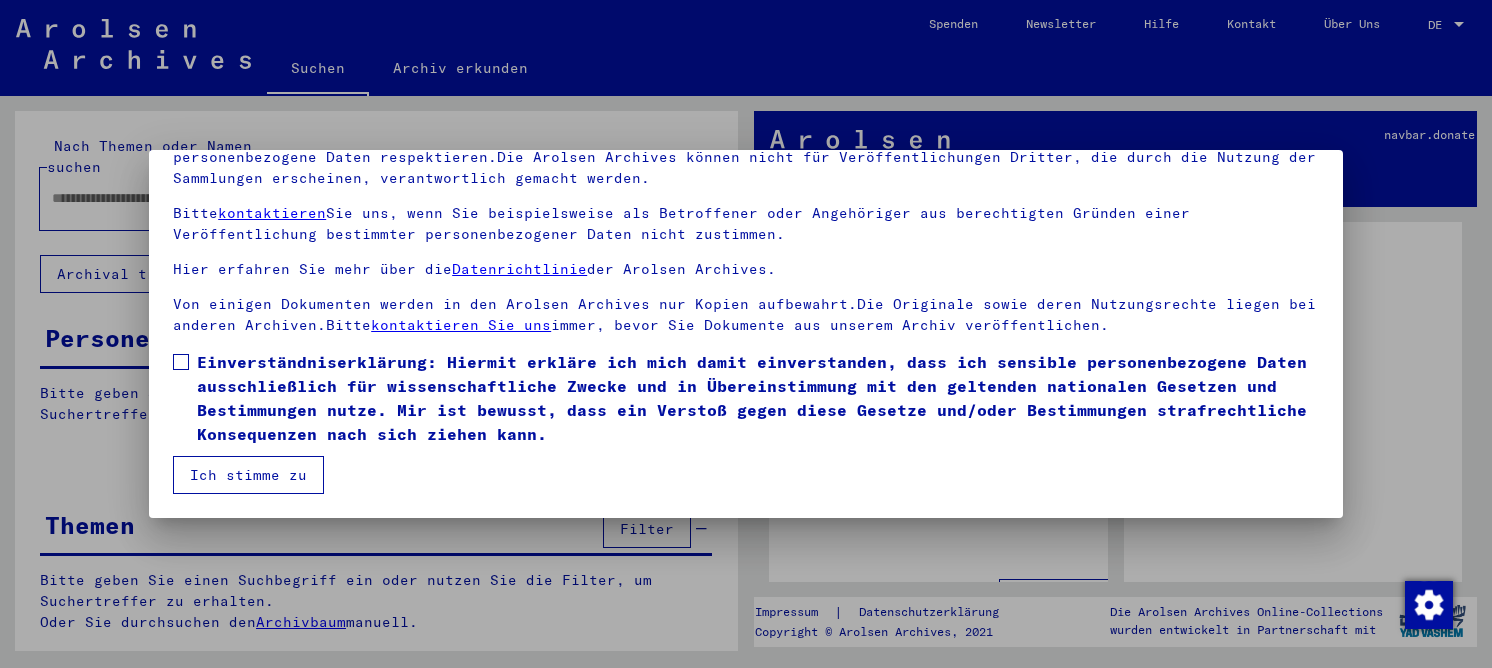 click on "Einverständniserklärung: Hiermit erkläre ich mich damit einverstanden, dass ich sensible personenbezogene Daten ausschließlich für wissenschaftliche Zwecke und in Übereinstimmung mit den geltenden nationalen Gesetzen und Bestimmungen nutze. Mir ist bewusst, dass ein Verstoß gegen diese Gesetze und/oder Bestimmungen strafrechtliche Konsequenzen nach sich ziehen kann." at bounding box center [758, 398] 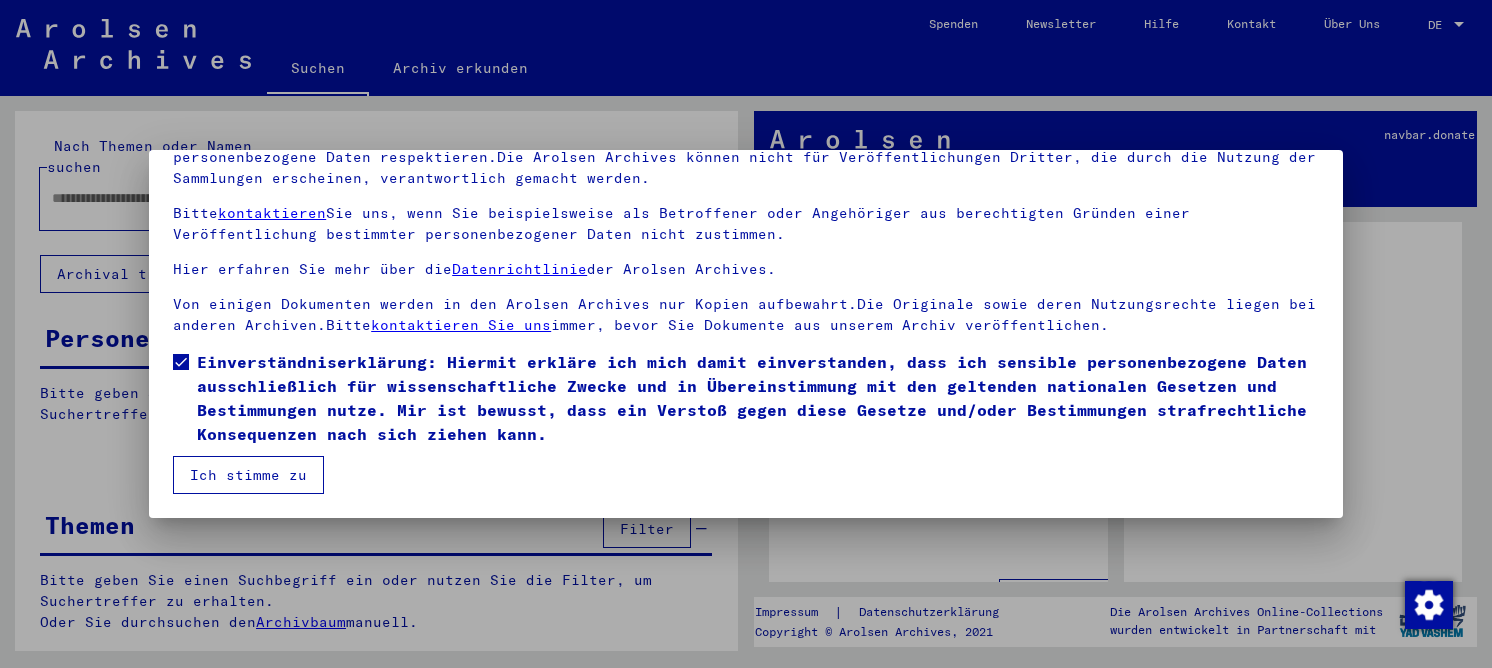 click on "Ich stimme zu" at bounding box center (248, 475) 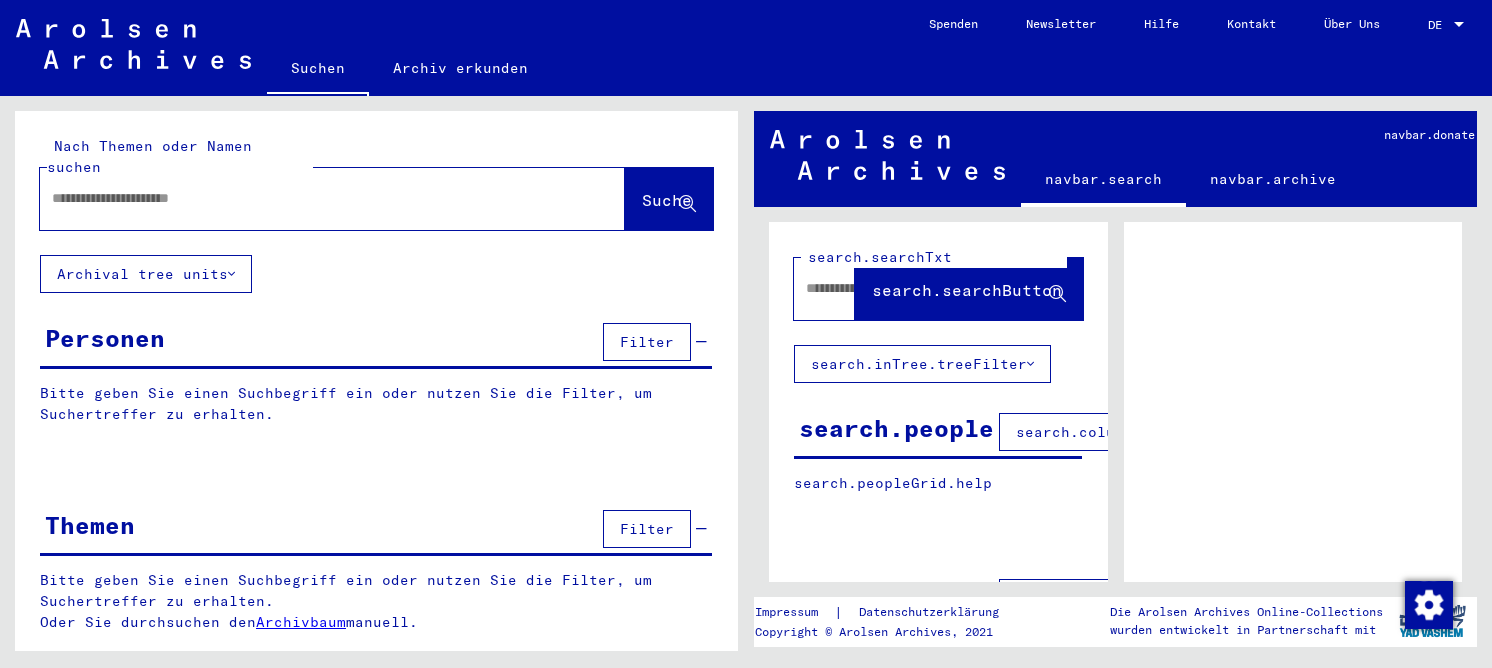 click at bounding box center (314, 198) 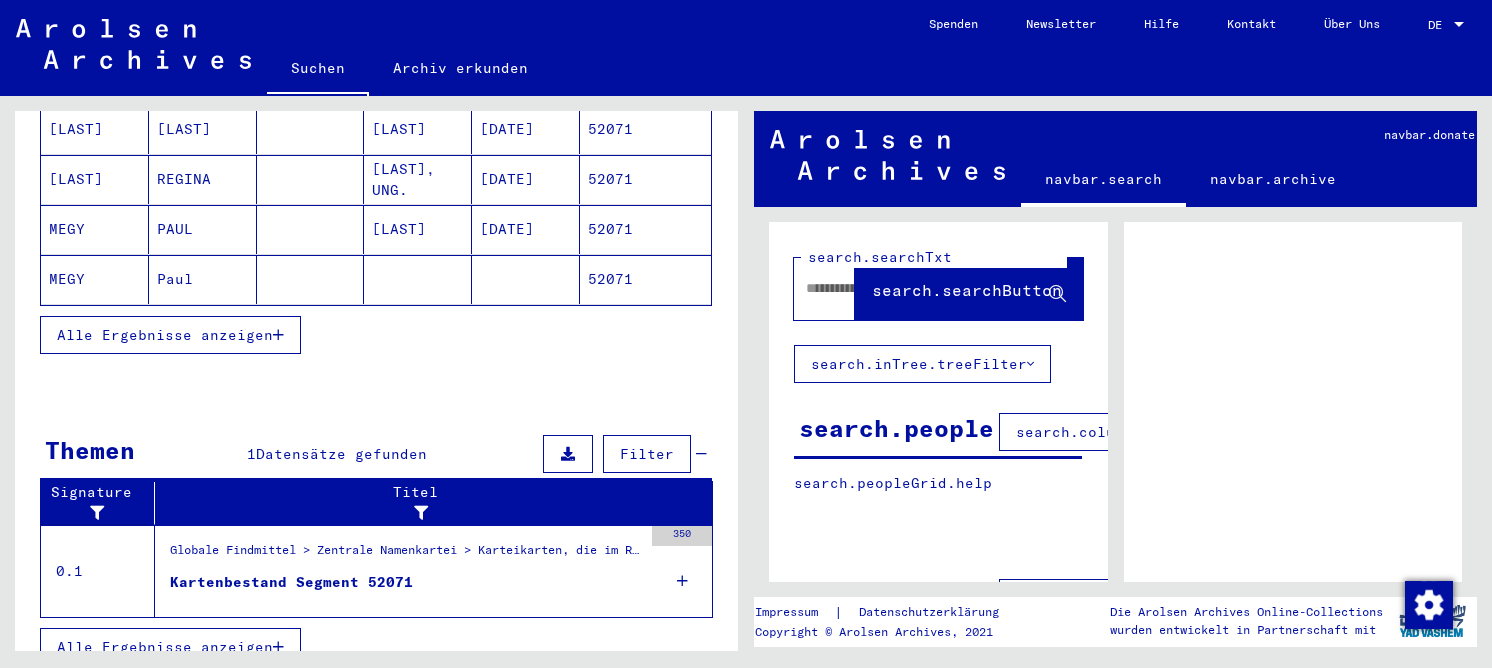scroll, scrollTop: 376, scrollLeft: 0, axis: vertical 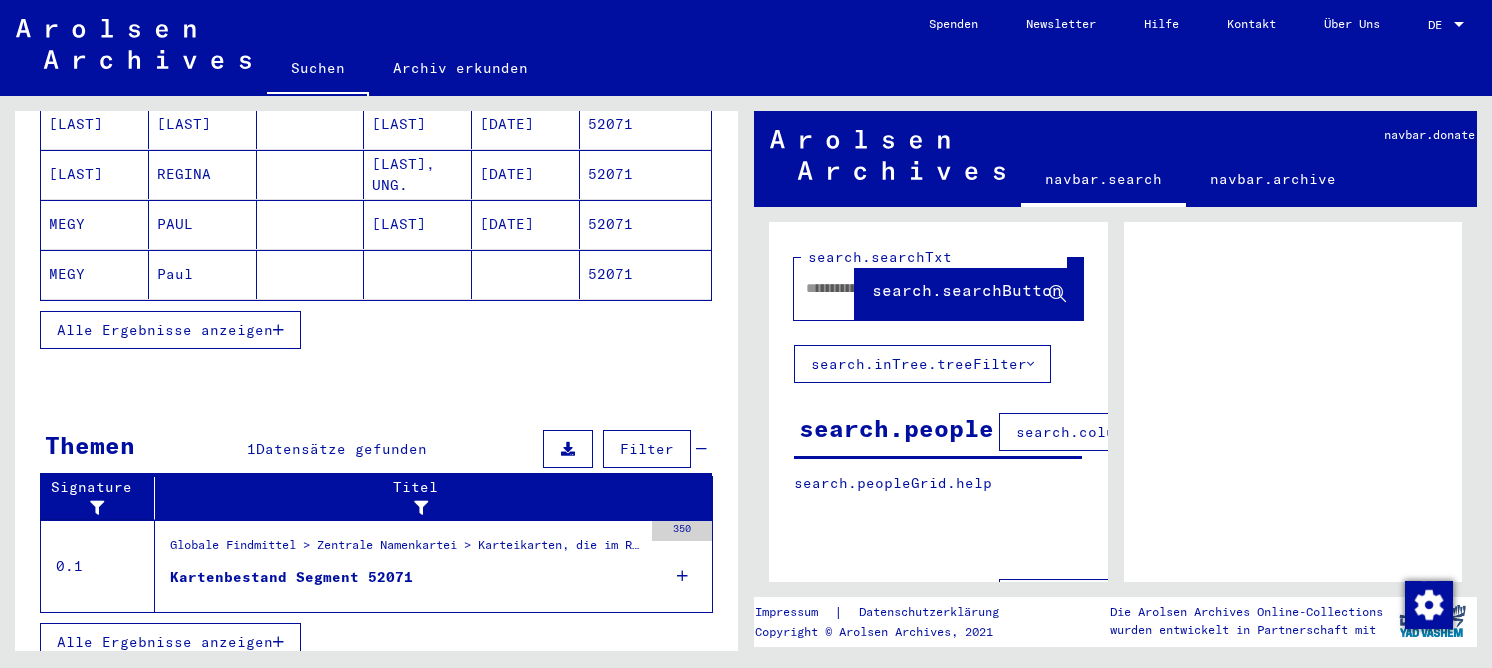 click on "Alle Ergebnisse anzeigen" at bounding box center [170, 330] 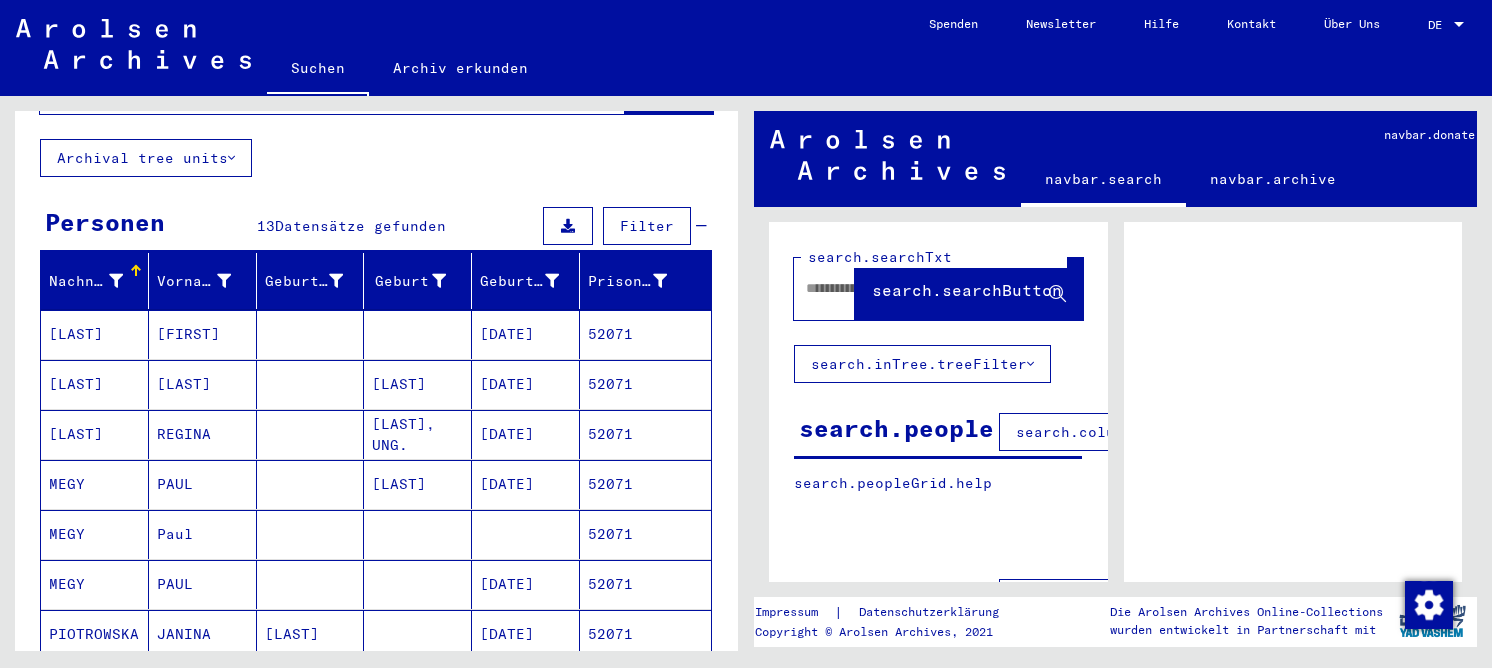 scroll, scrollTop: 0, scrollLeft: 0, axis: both 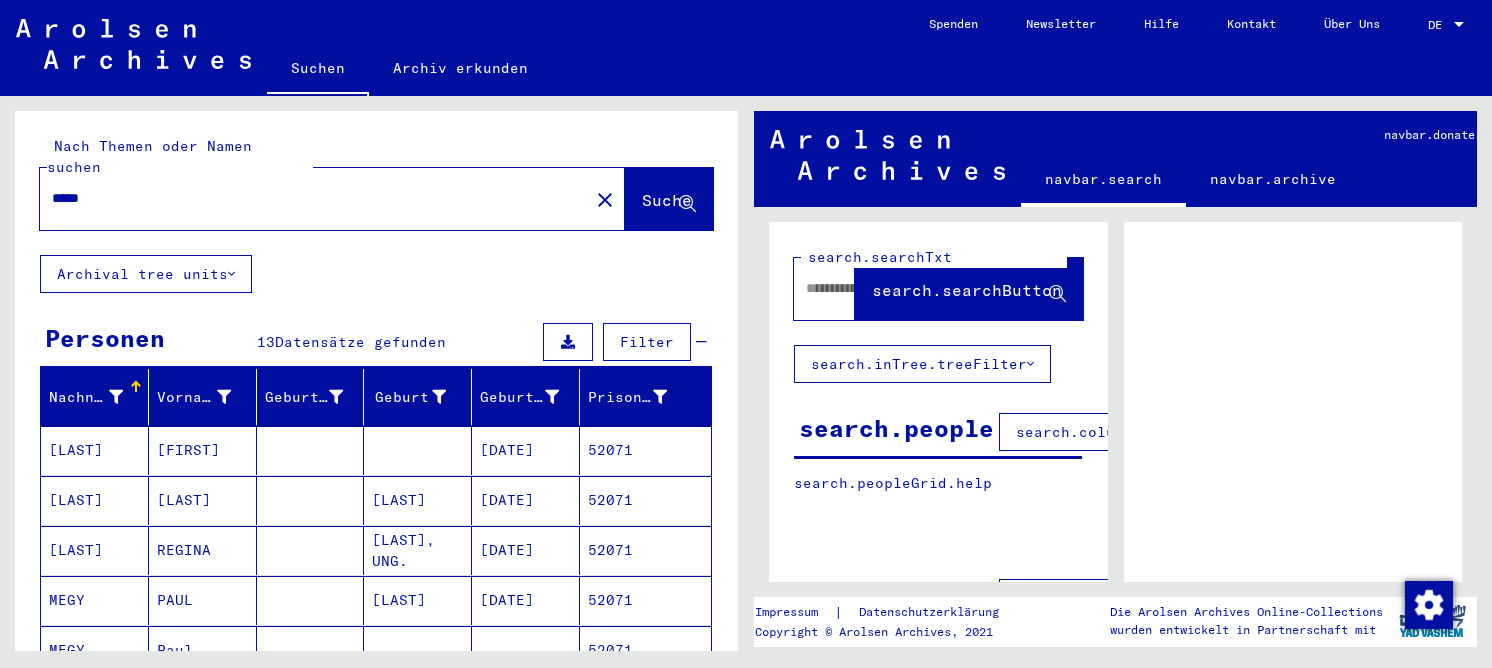 click on "*****" at bounding box center [314, 198] 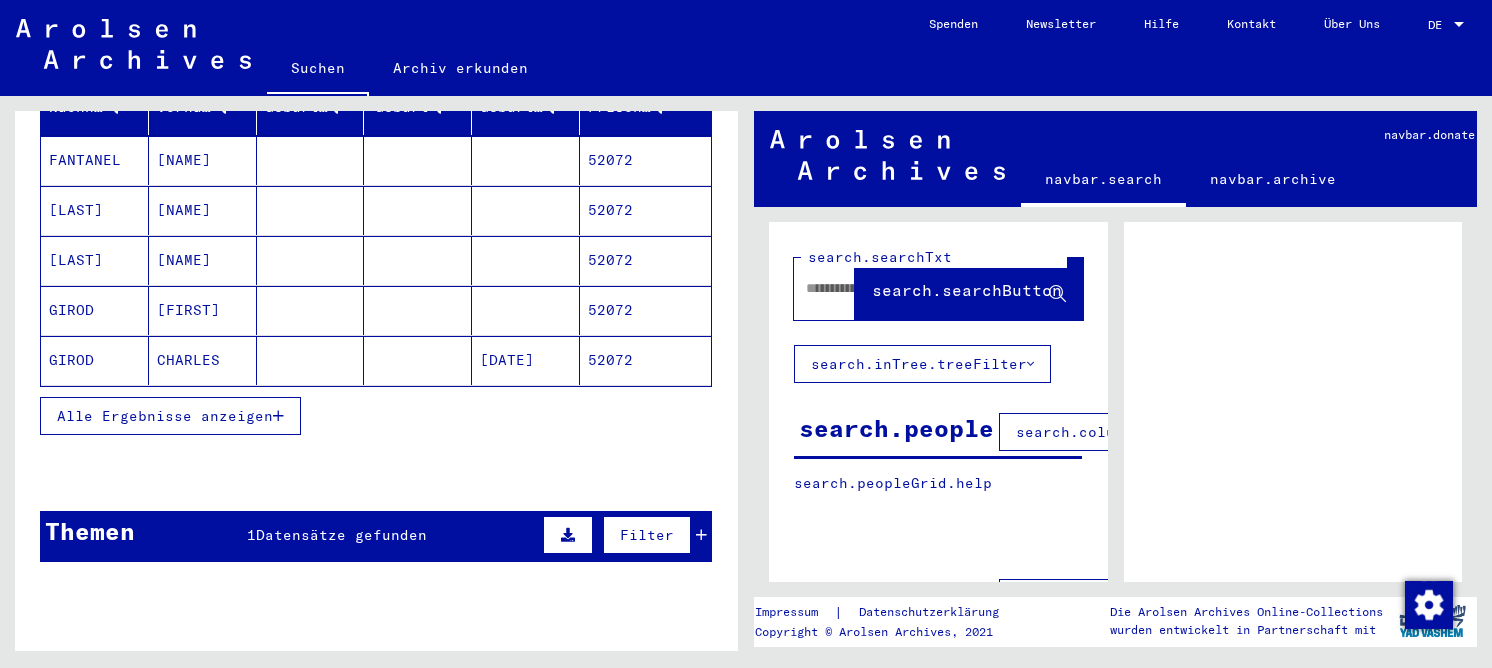 scroll, scrollTop: 300, scrollLeft: 0, axis: vertical 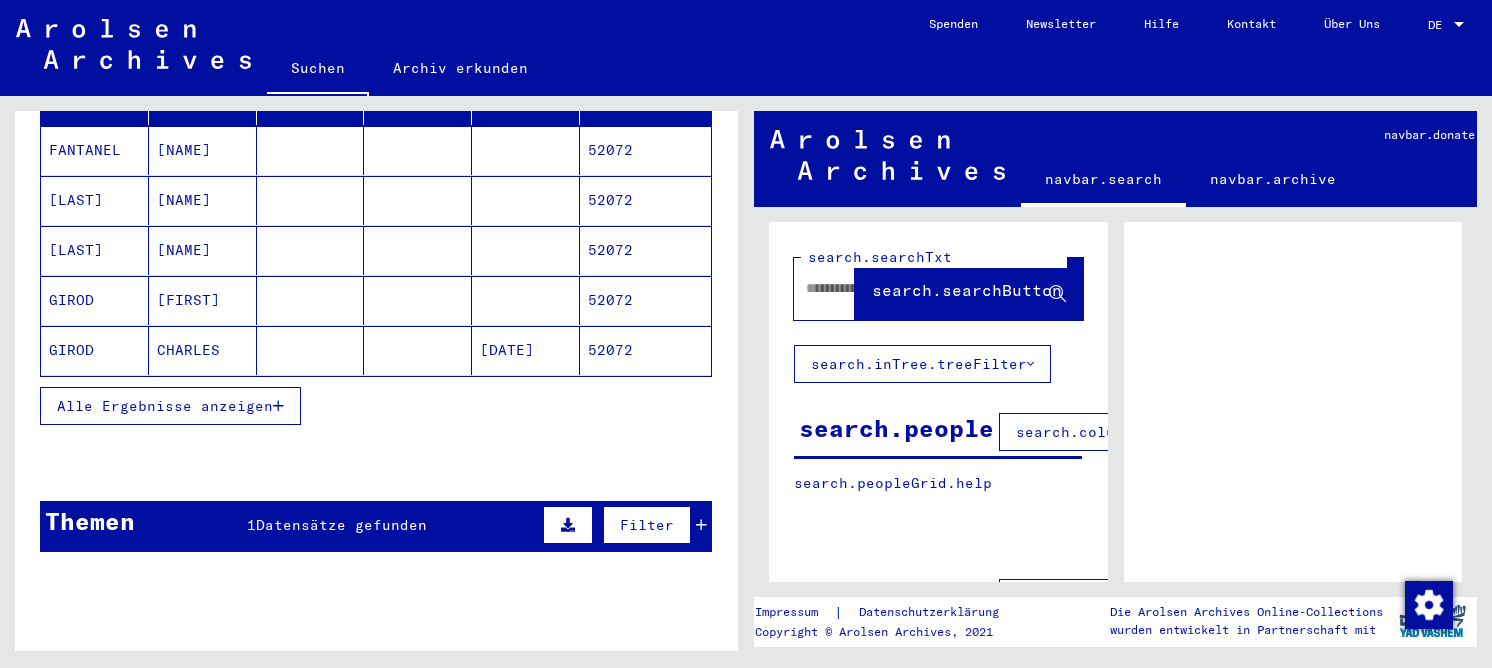 click on "CHARLES" 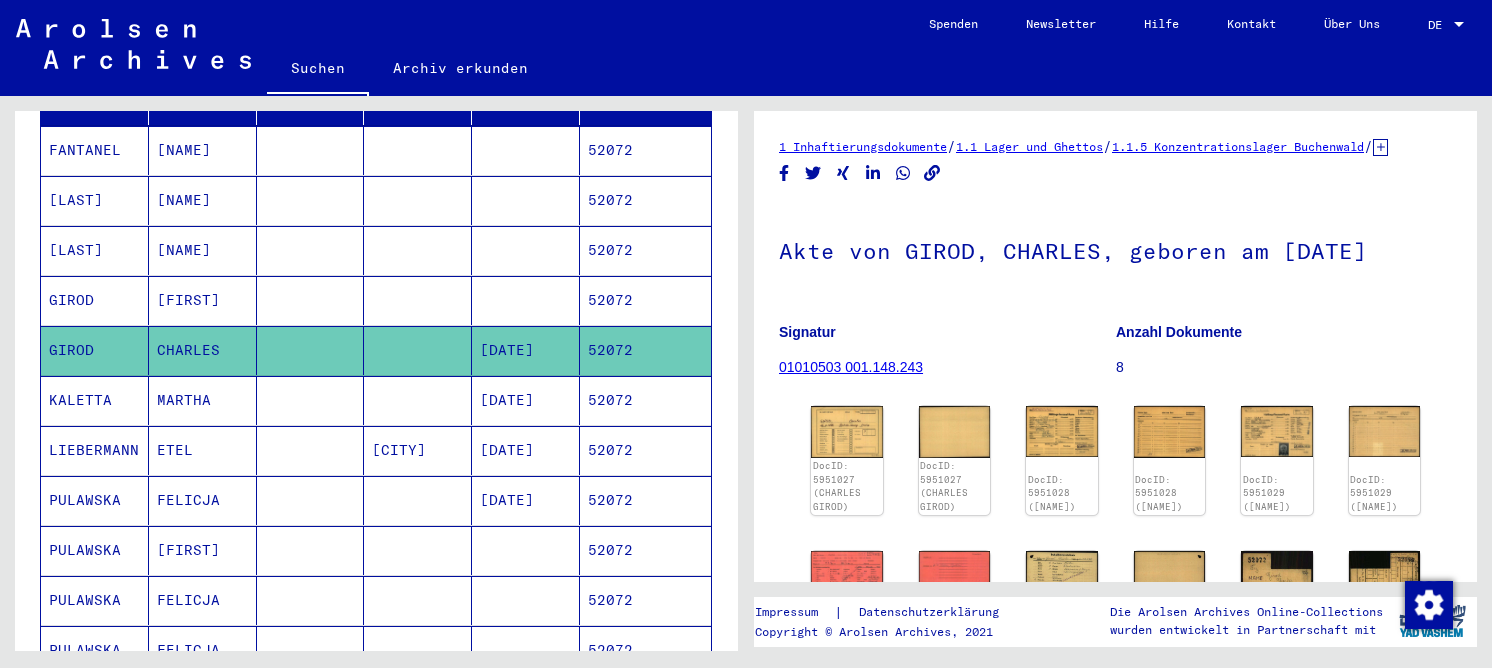 scroll, scrollTop: 0, scrollLeft: 0, axis: both 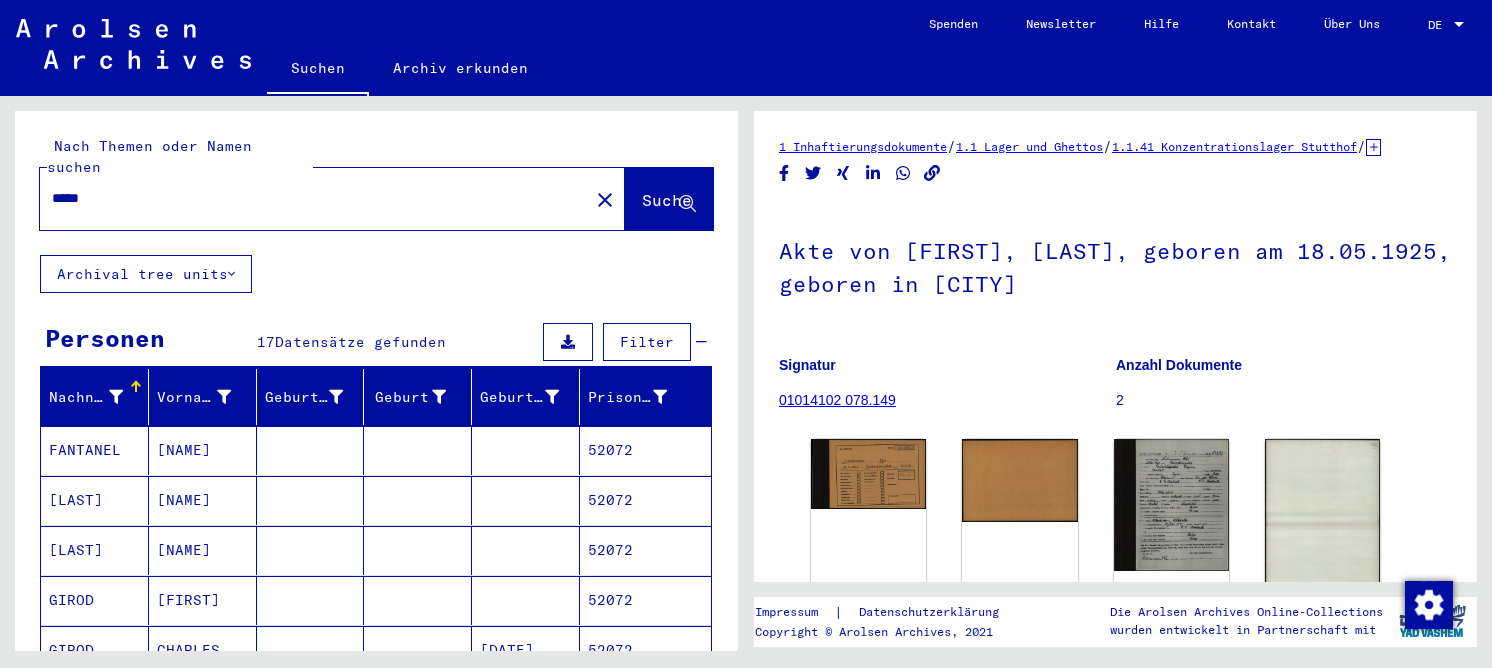 click on "*****" at bounding box center [314, 198] 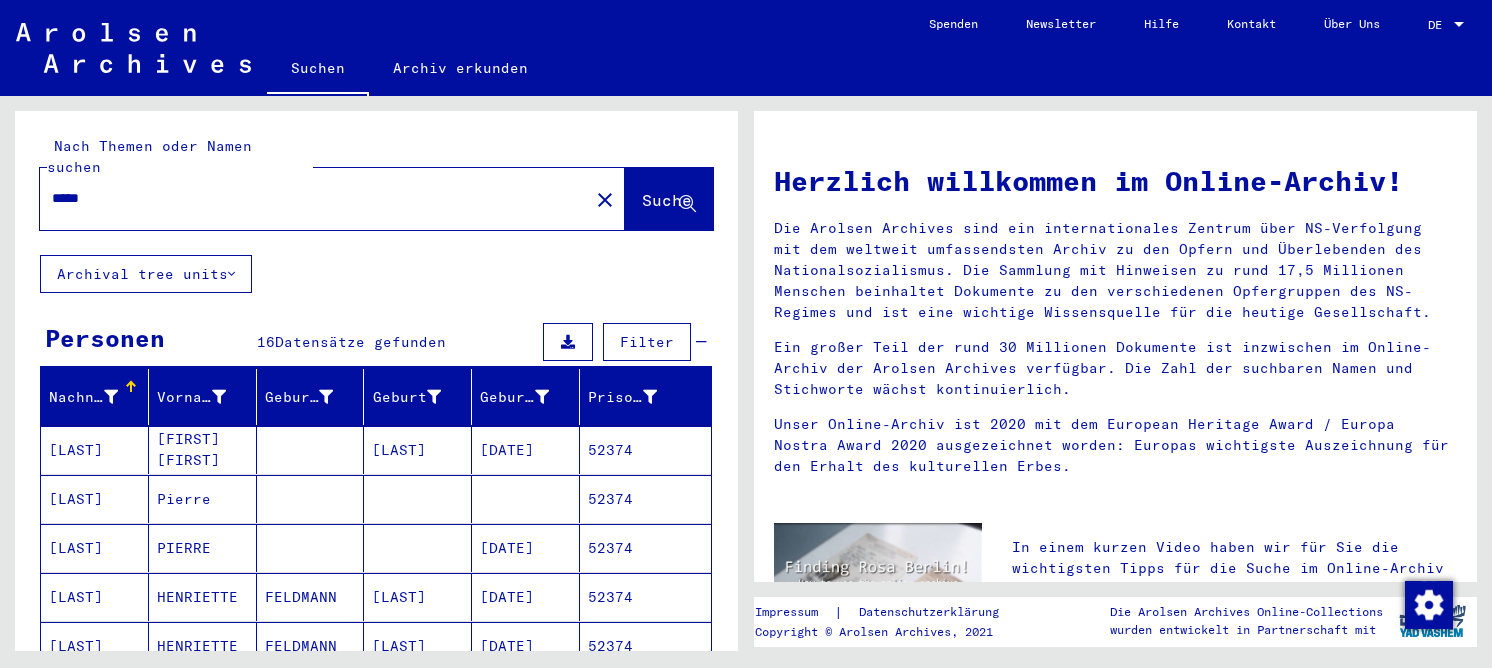 click at bounding box center (311, 597) 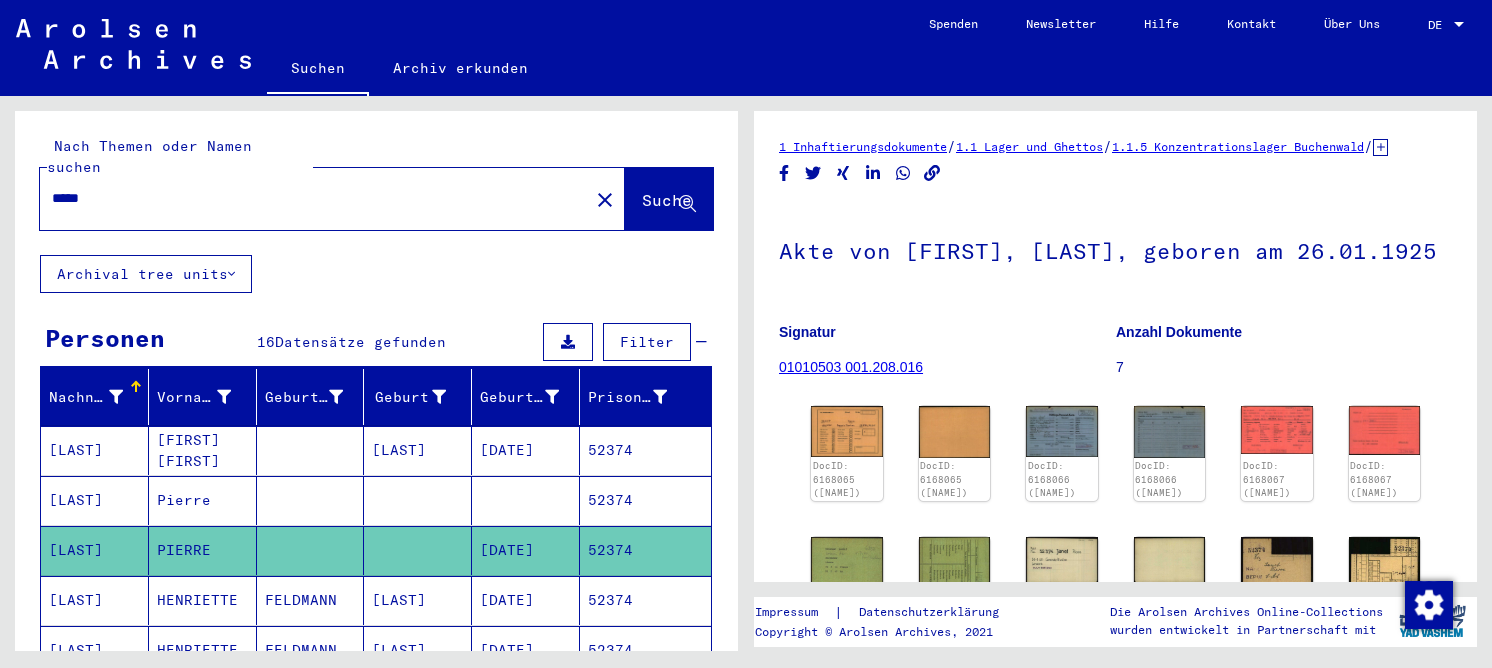 scroll, scrollTop: 300, scrollLeft: 0, axis: vertical 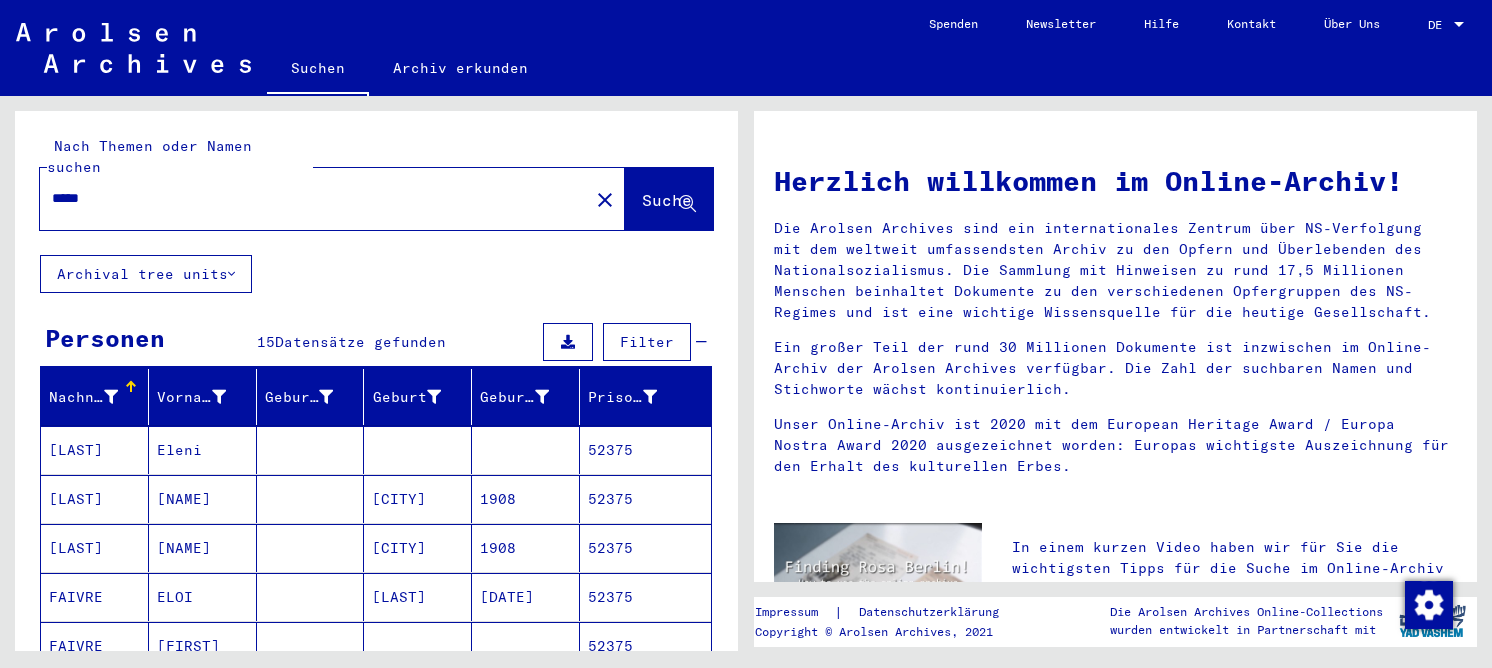 click on "[NAME]" at bounding box center (203, 597) 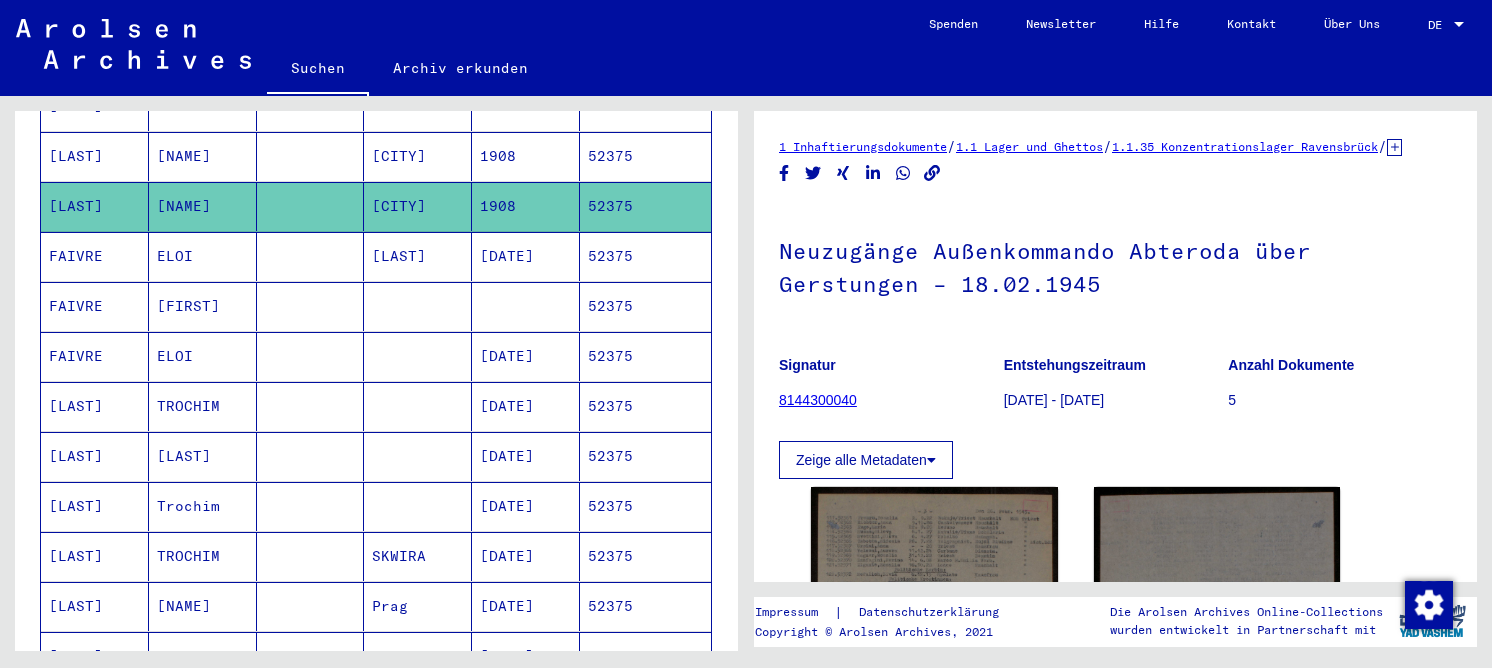 scroll, scrollTop: 400, scrollLeft: 0, axis: vertical 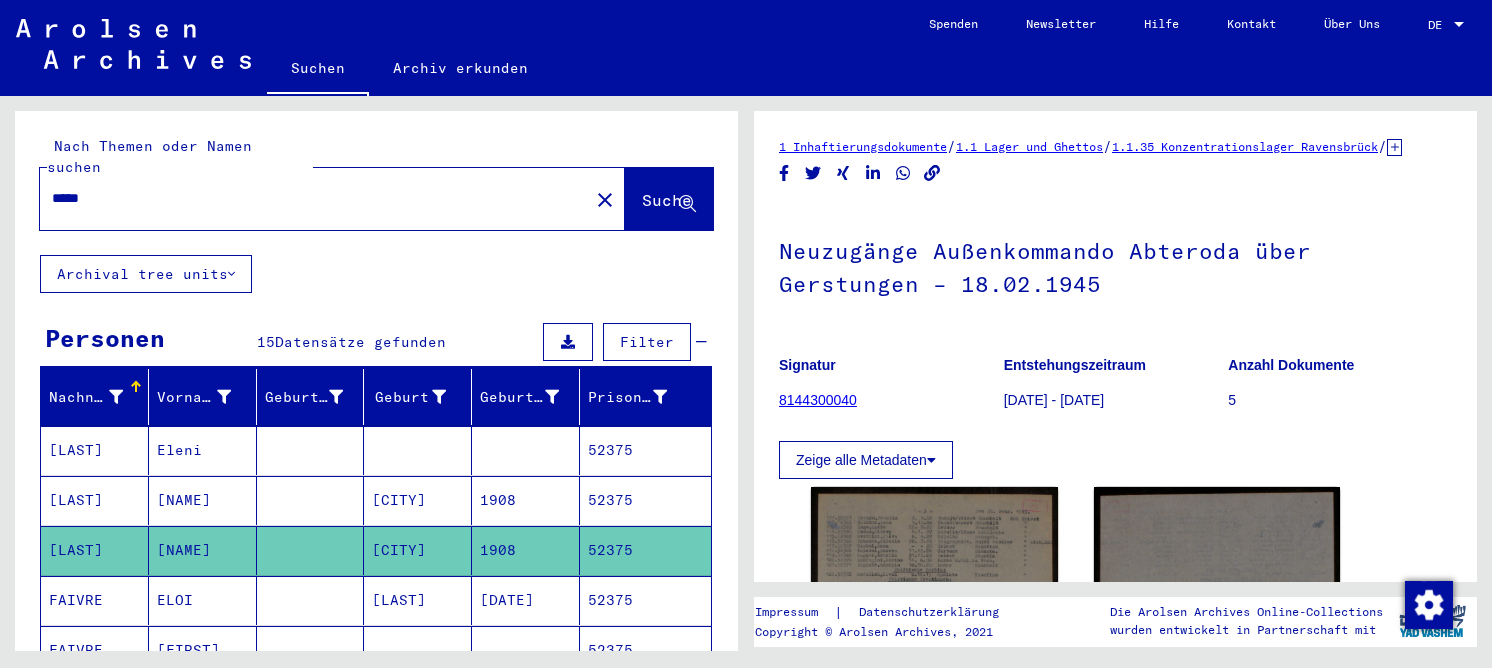 drag, startPoint x: 116, startPoint y: 175, endPoint x: 47, endPoint y: 168, distance: 69.354164 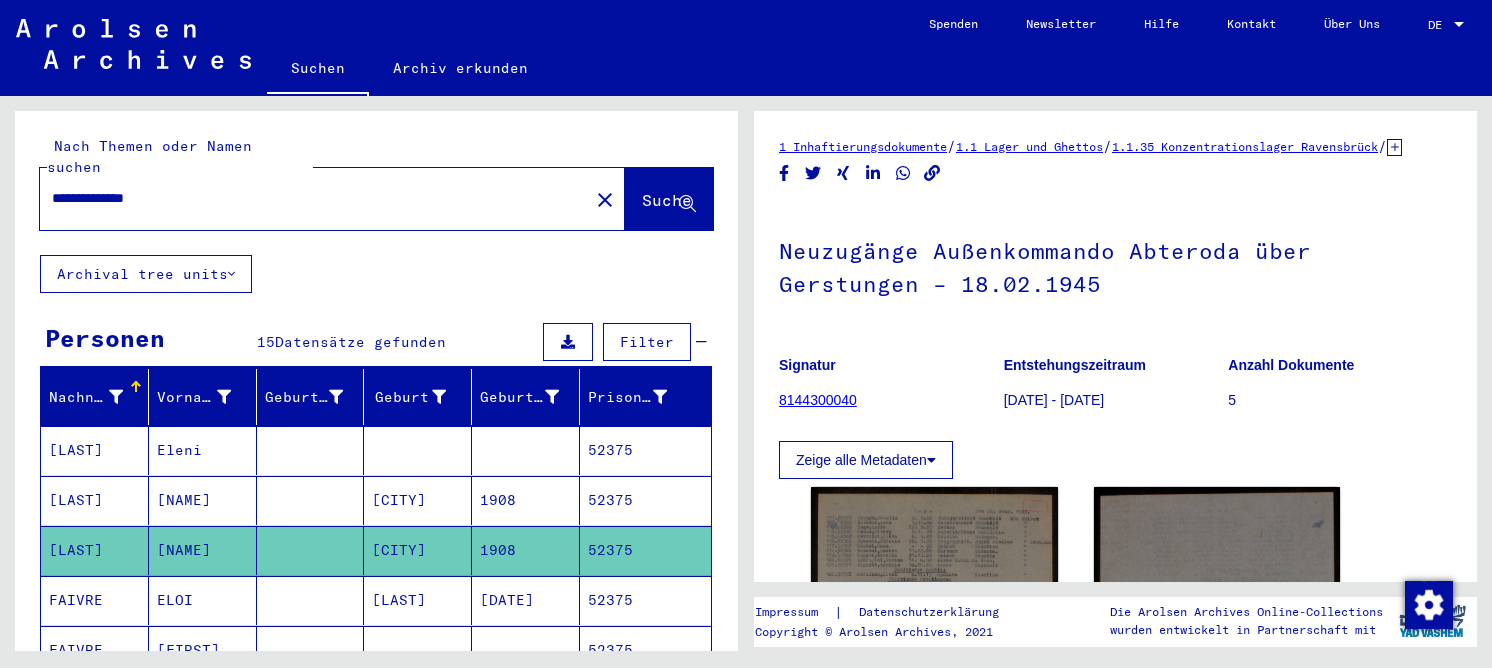 type on "**********" 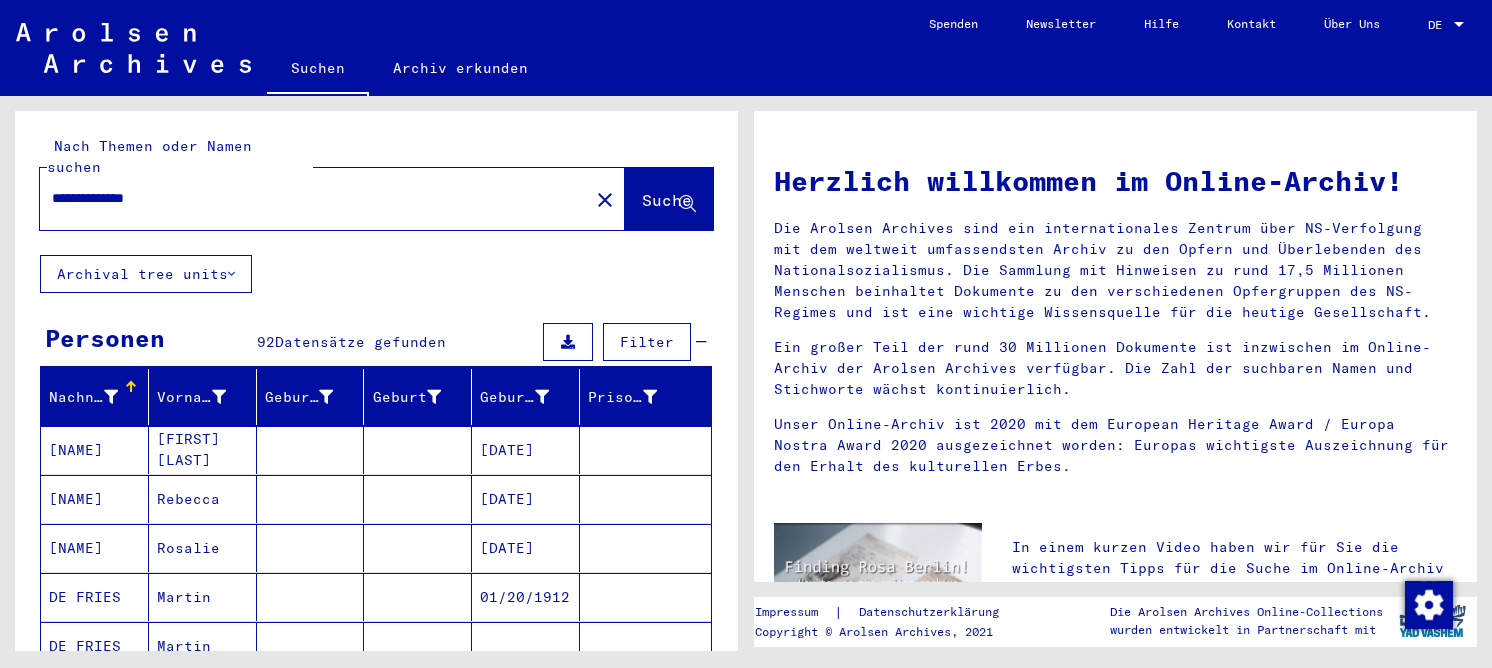 click on "[FIRST] [LAST]" at bounding box center (203, 499) 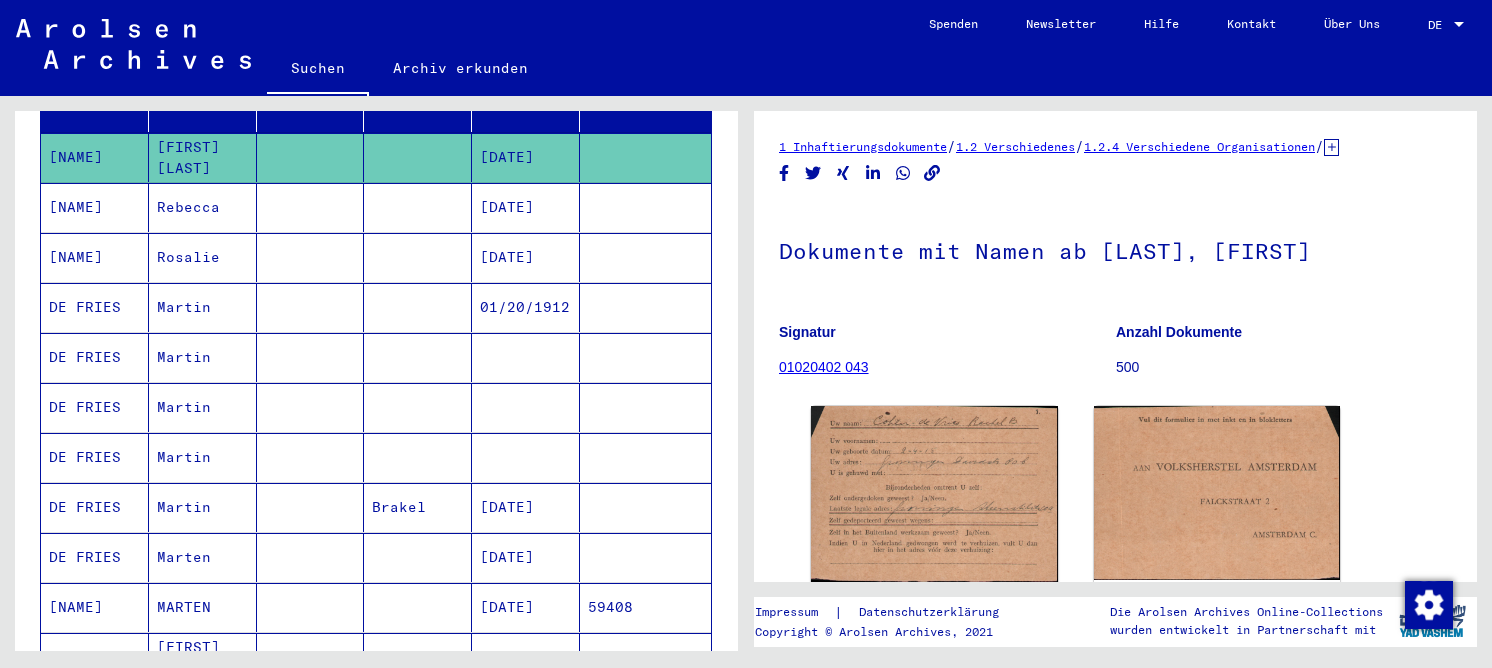scroll, scrollTop: 300, scrollLeft: 0, axis: vertical 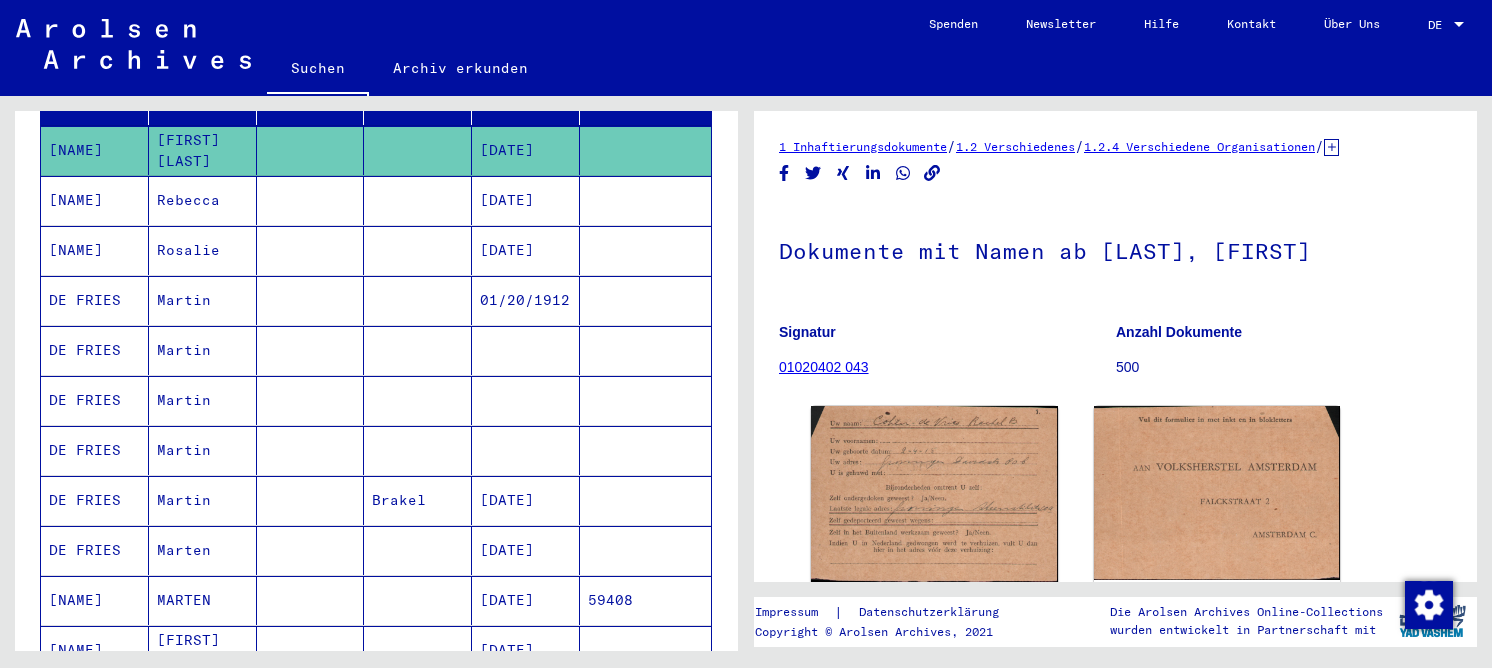 click at bounding box center [311, 350] 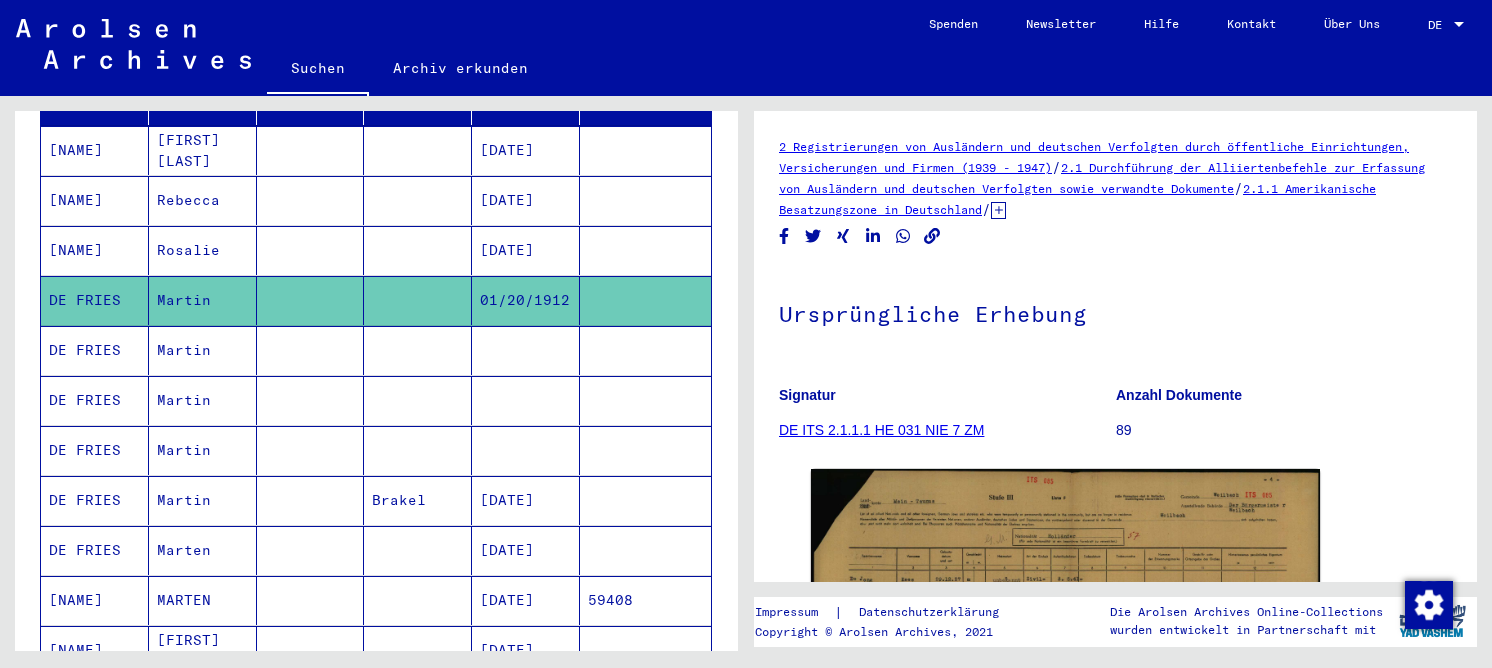 scroll, scrollTop: 0, scrollLeft: 0, axis: both 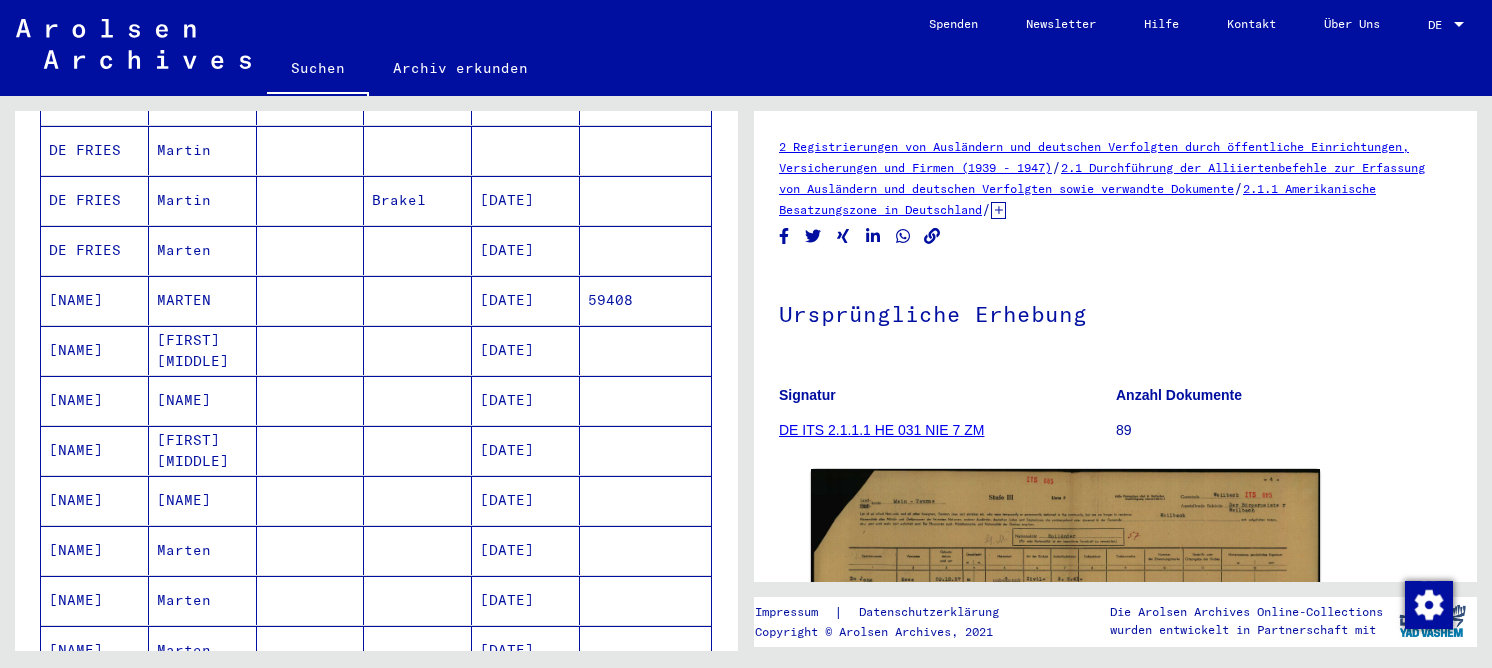 click at bounding box center [311, 450] 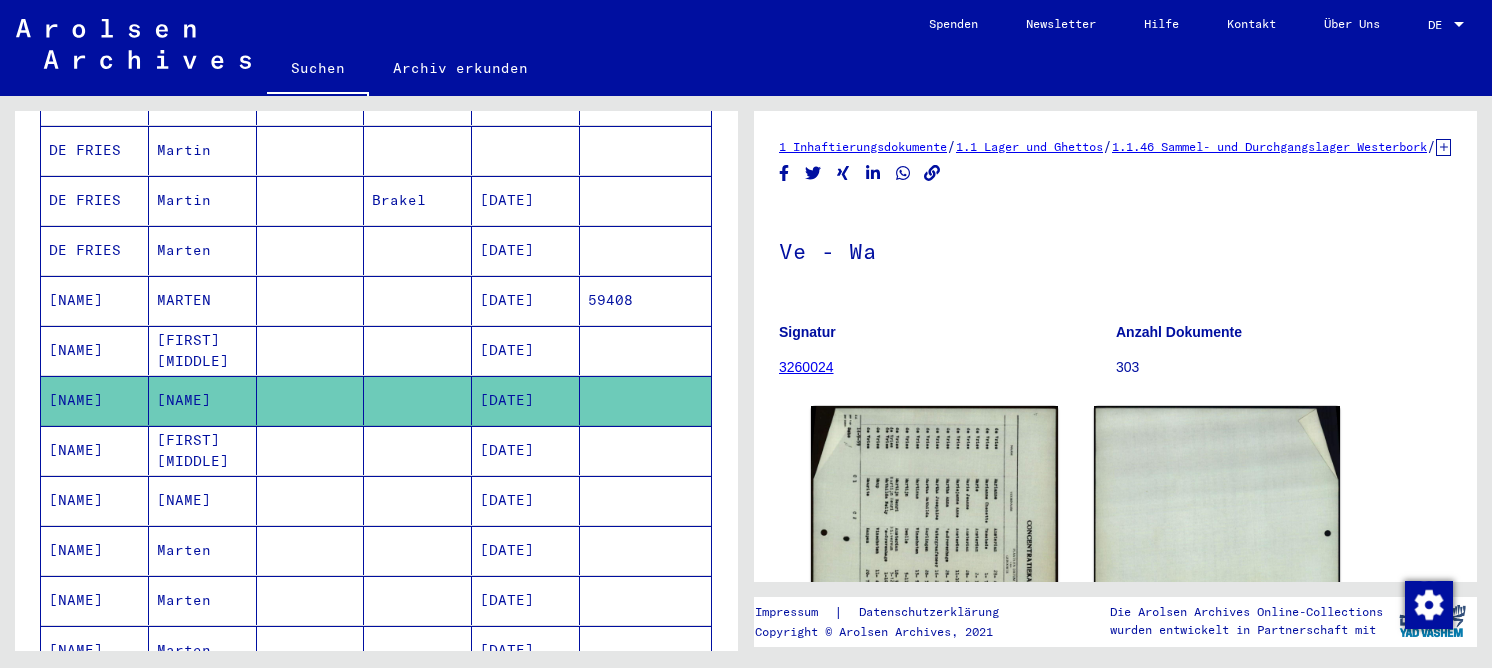 scroll, scrollTop: 0, scrollLeft: 0, axis: both 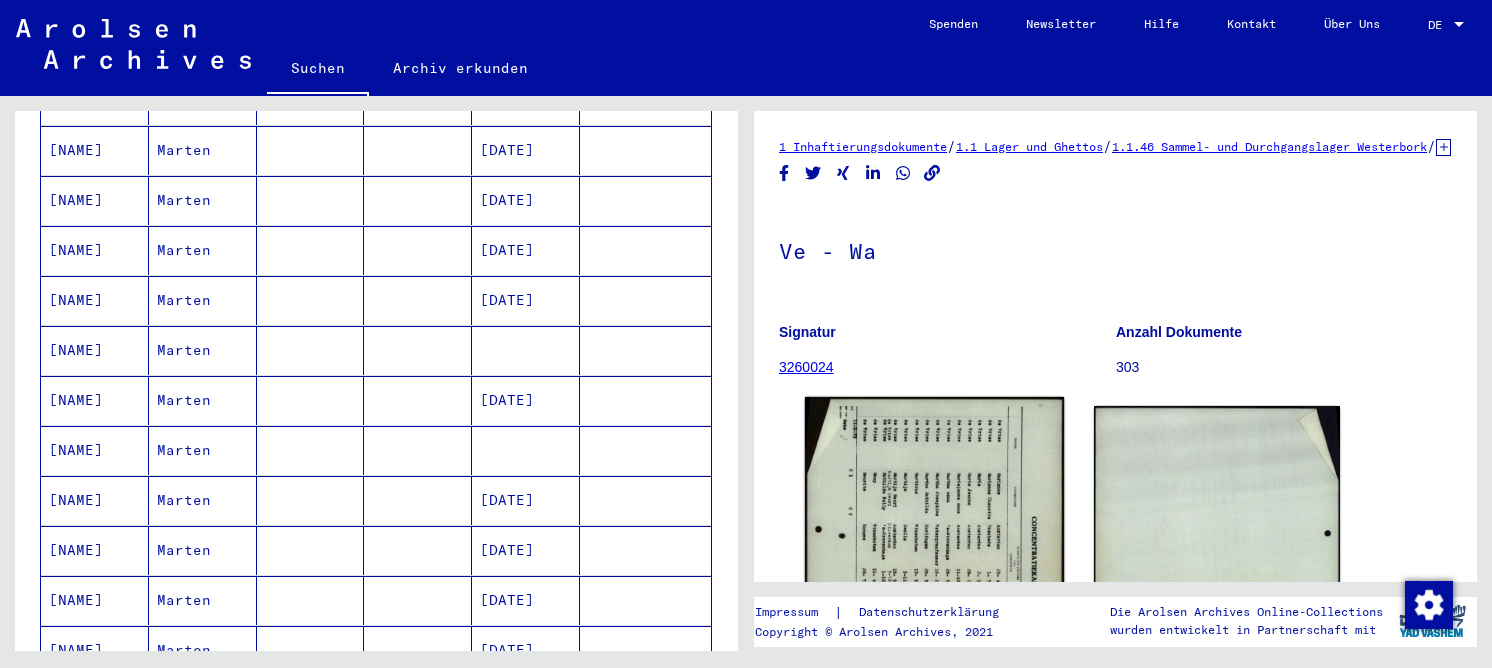 click 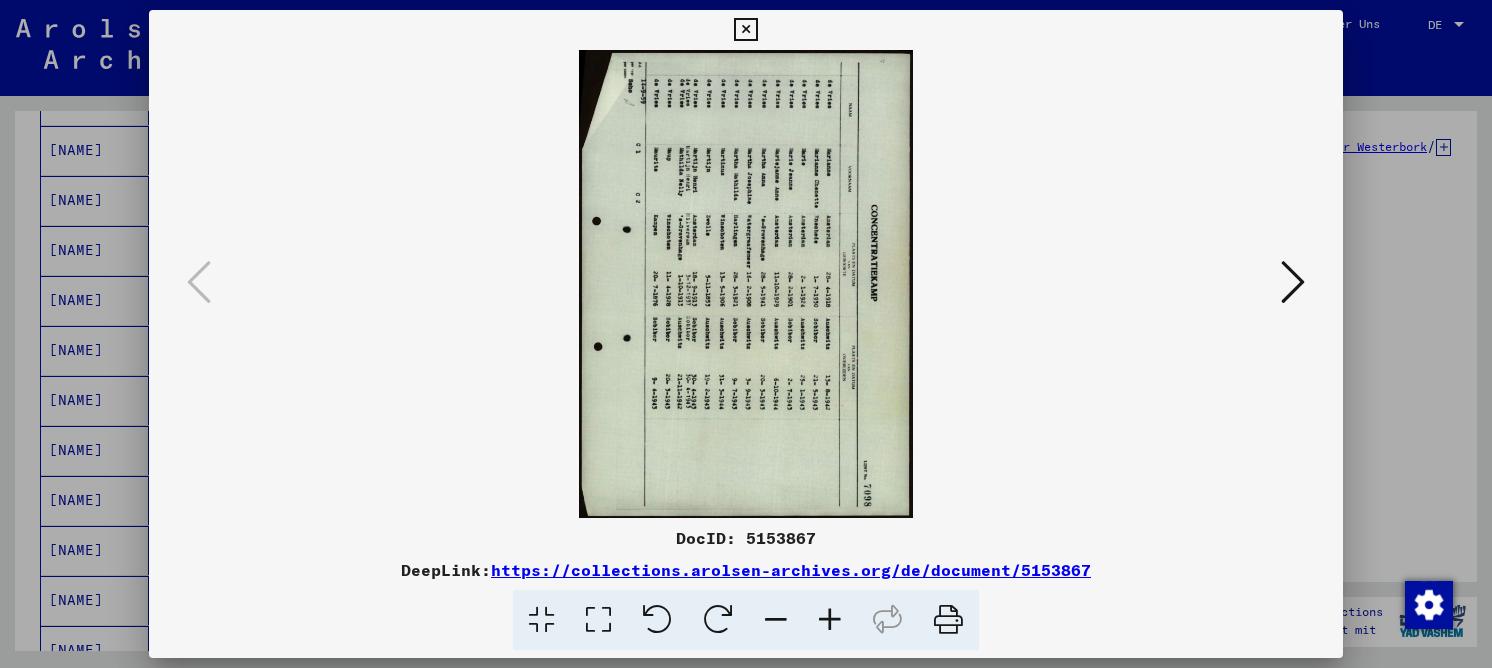 click at bounding box center [598, 620] 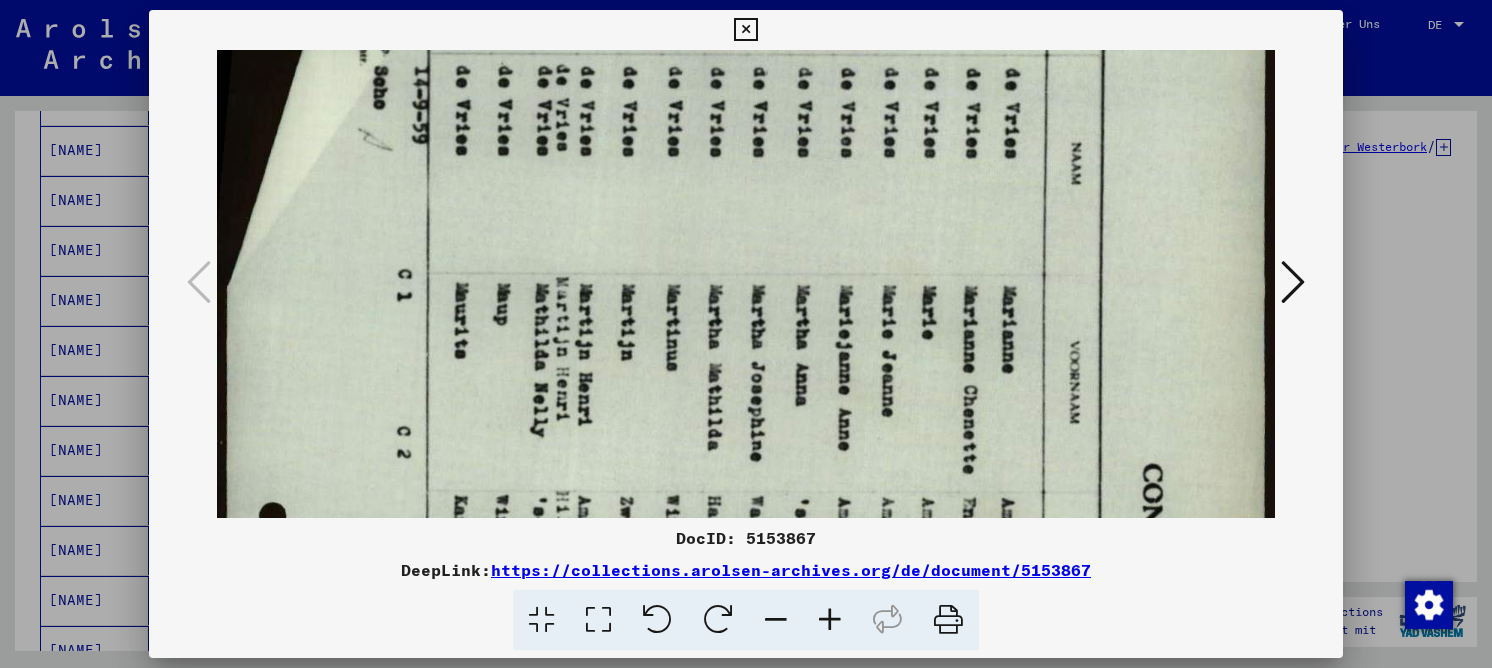 scroll, scrollTop: 111, scrollLeft: 0, axis: vertical 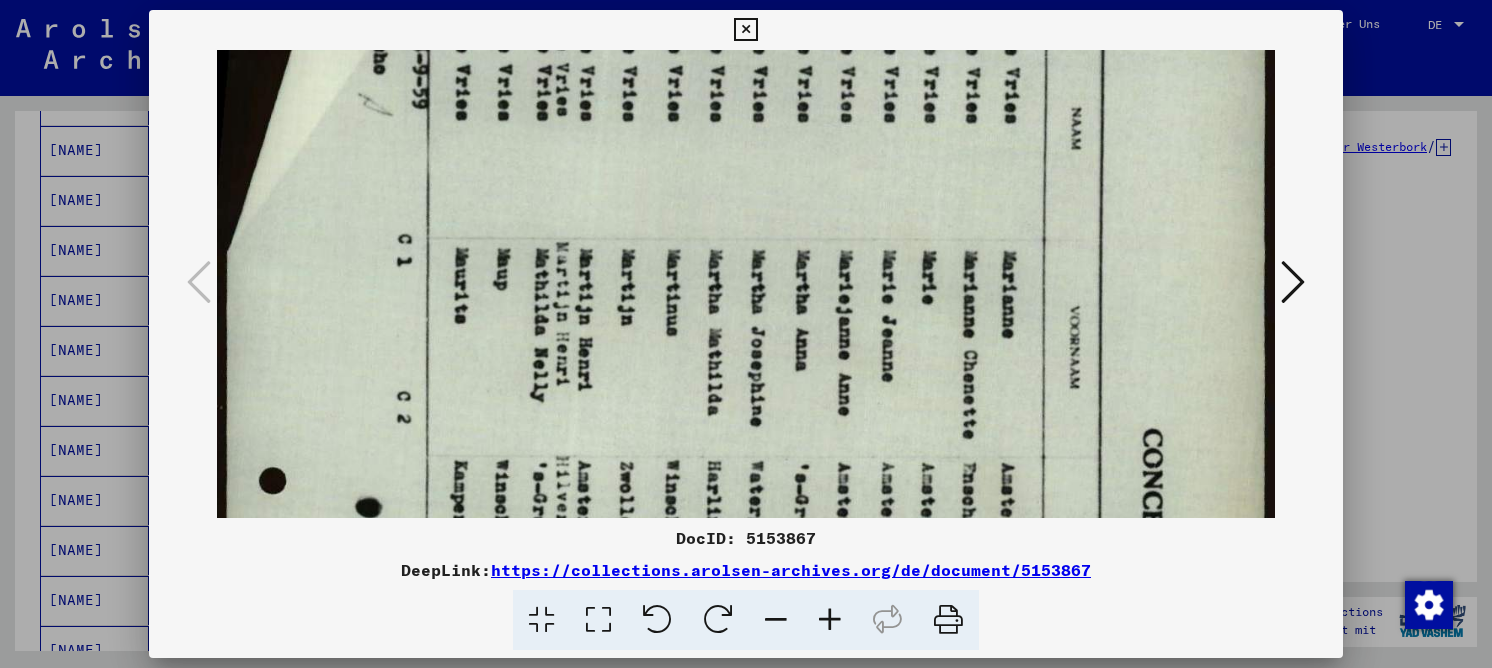 drag, startPoint x: 777, startPoint y: 397, endPoint x: 666, endPoint y: 286, distance: 156.9777 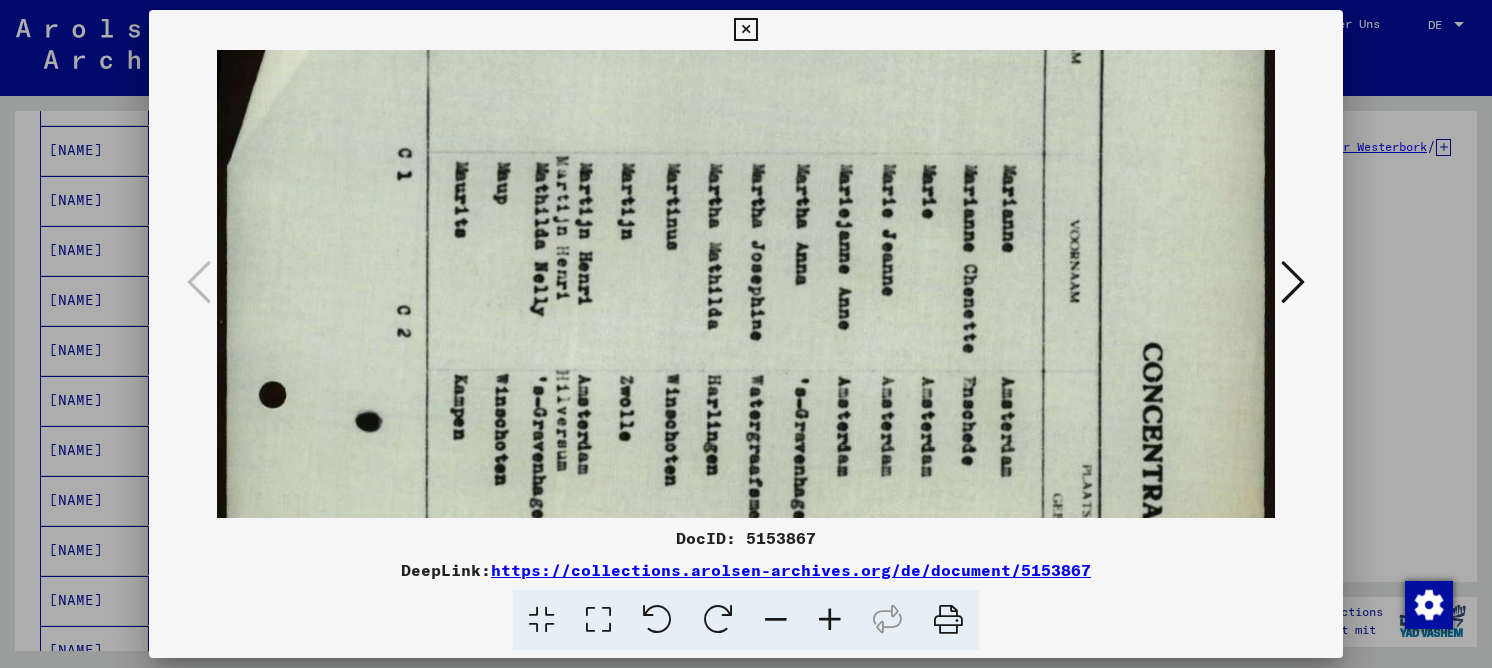 drag, startPoint x: 711, startPoint y: 341, endPoint x: 667, endPoint y: 255, distance: 96.60228 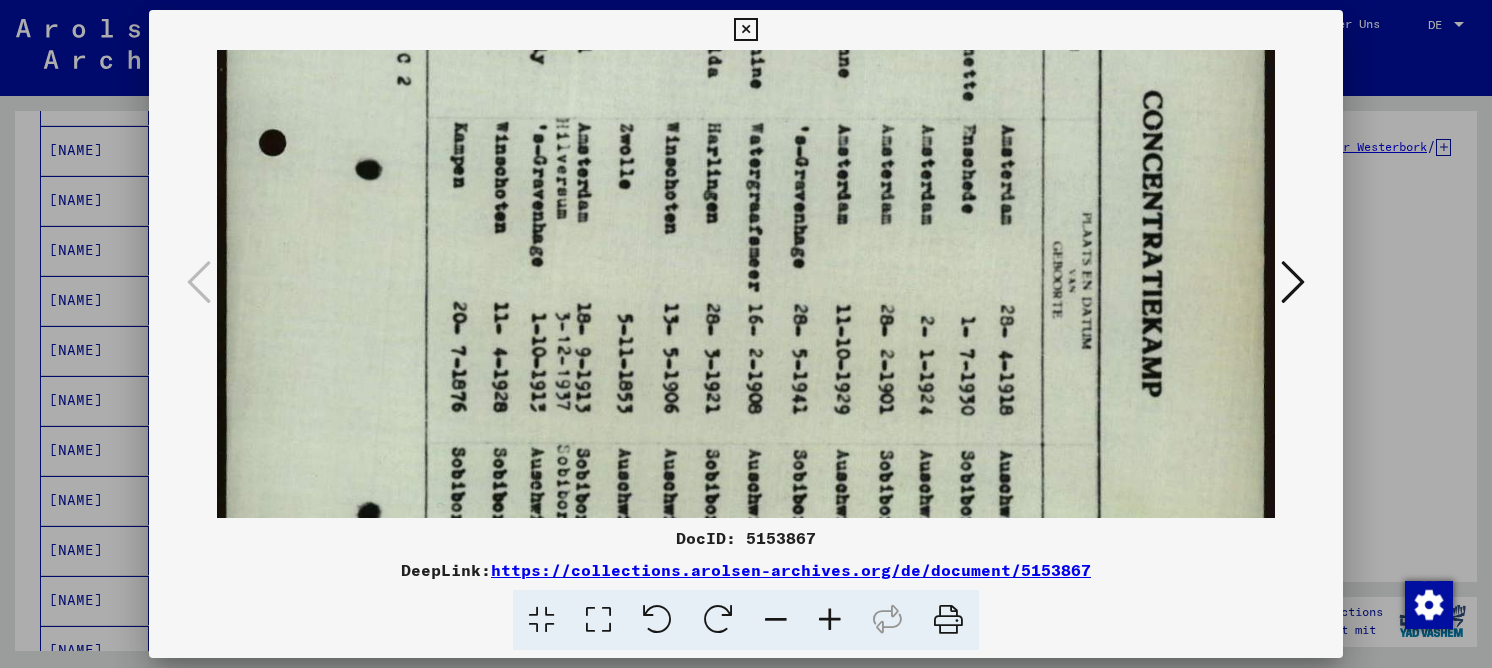 drag, startPoint x: 620, startPoint y: 219, endPoint x: 609, endPoint y: 167, distance: 53.15073 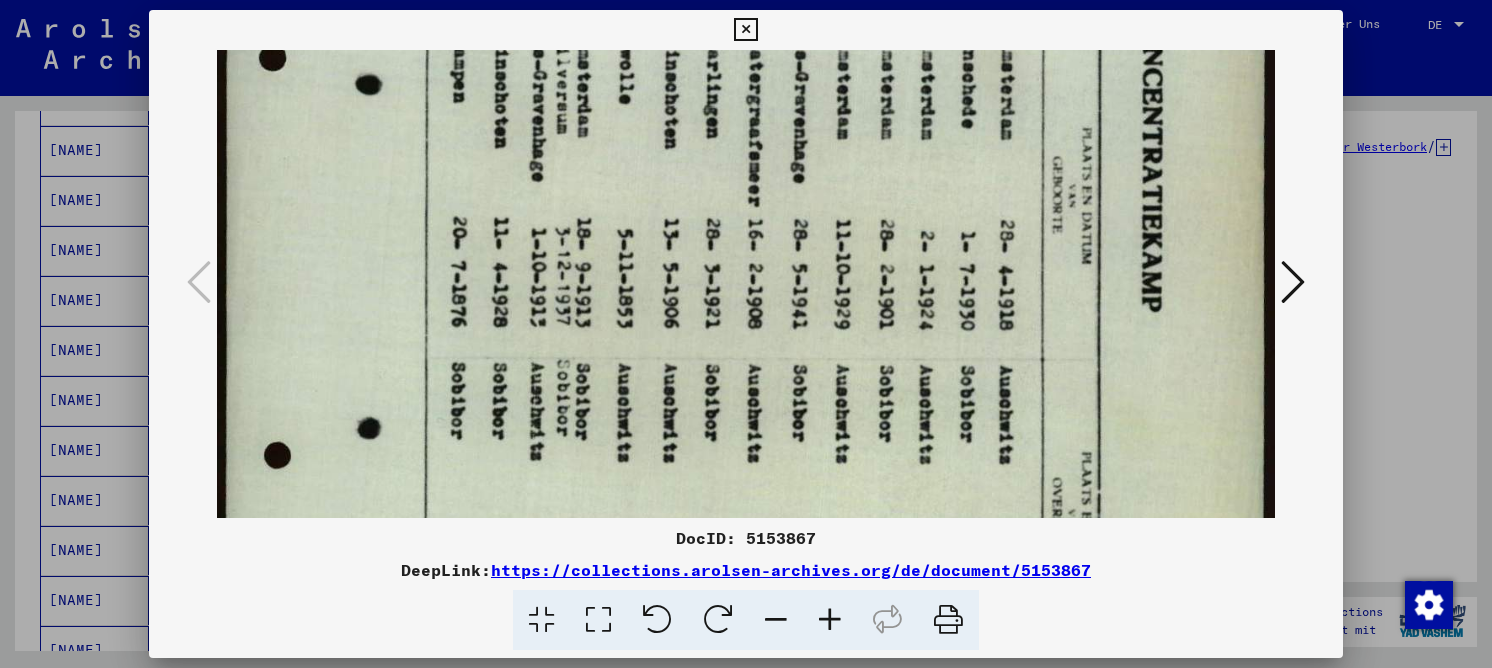 scroll, scrollTop: 553, scrollLeft: 0, axis: vertical 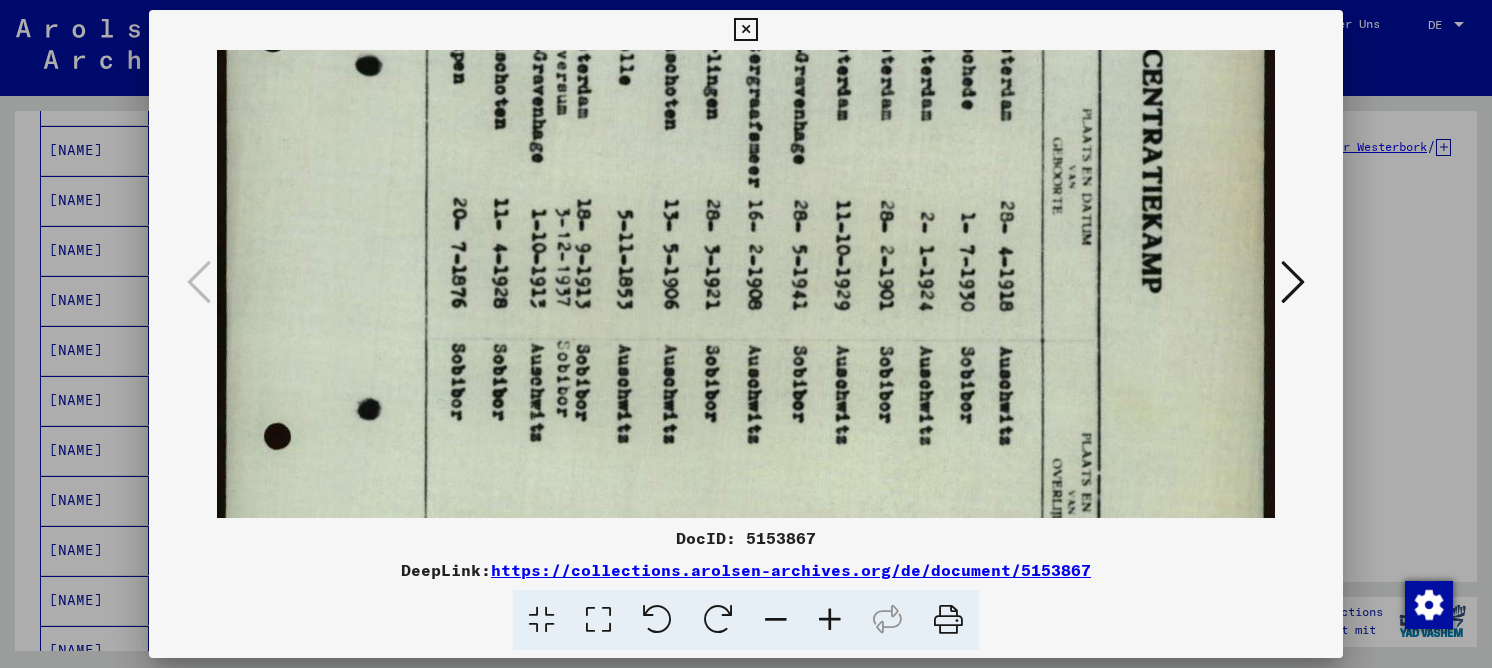 drag, startPoint x: 625, startPoint y: 336, endPoint x: 604, endPoint y: 232, distance: 106.09901 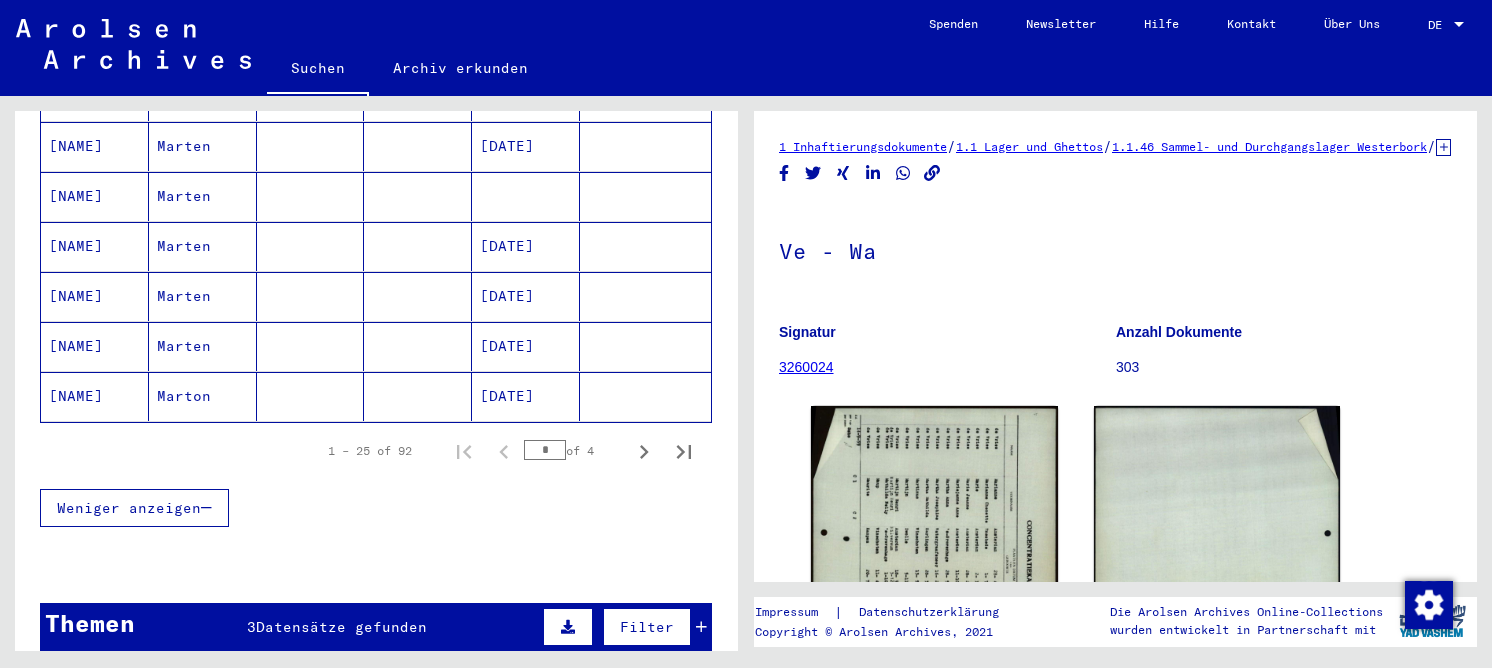scroll, scrollTop: 1300, scrollLeft: 0, axis: vertical 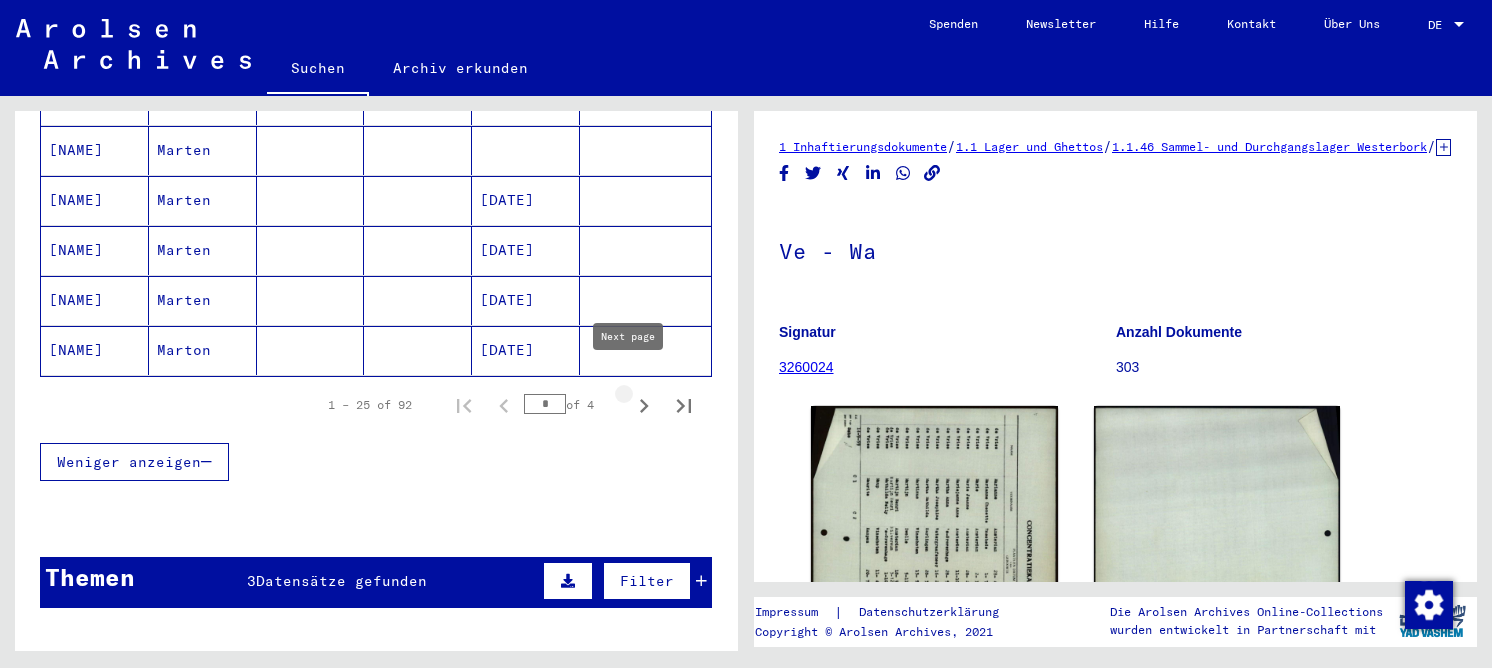click 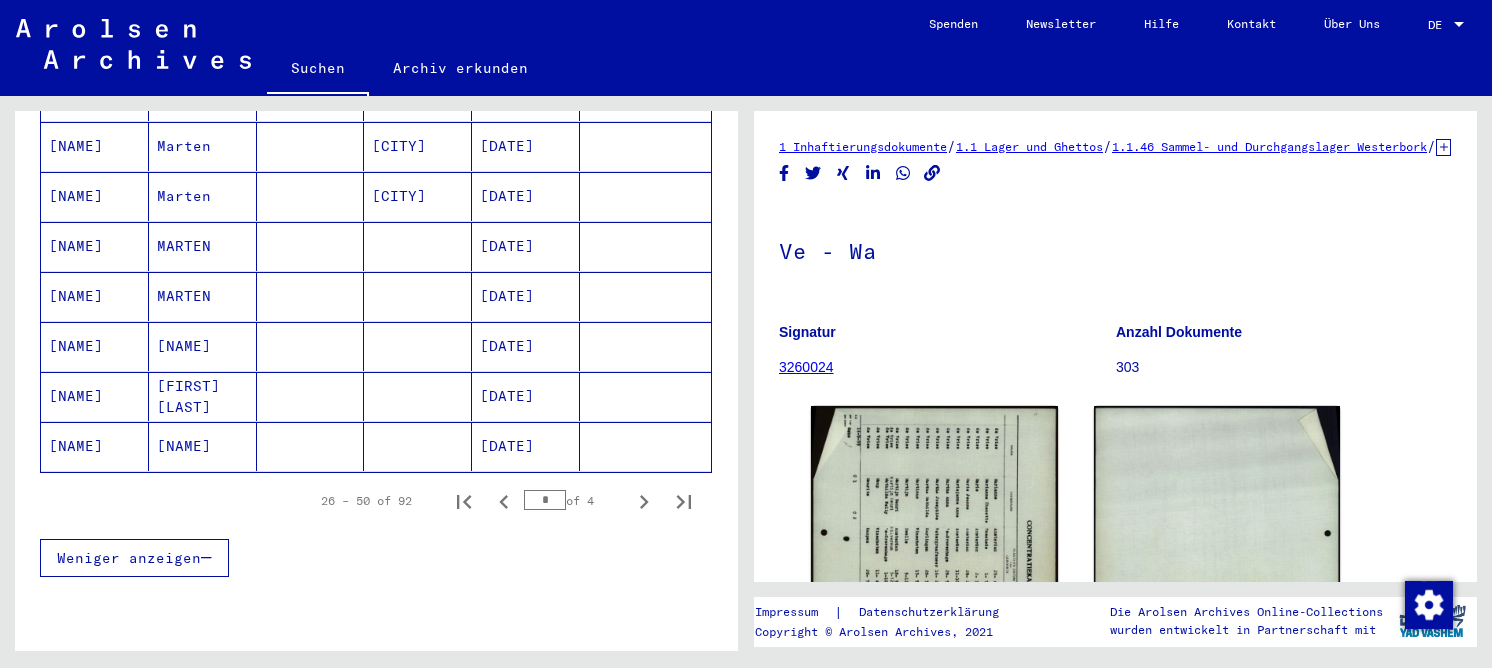 scroll, scrollTop: 1192, scrollLeft: 0, axis: vertical 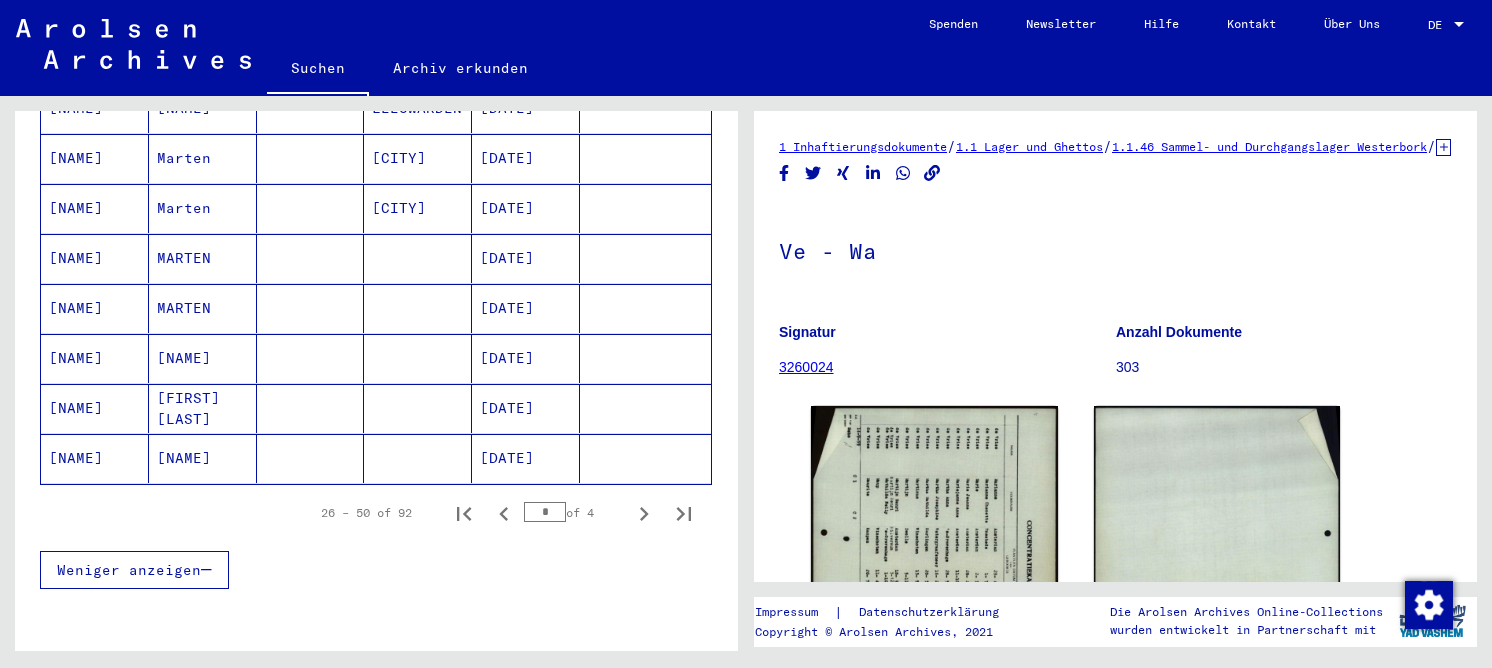 click 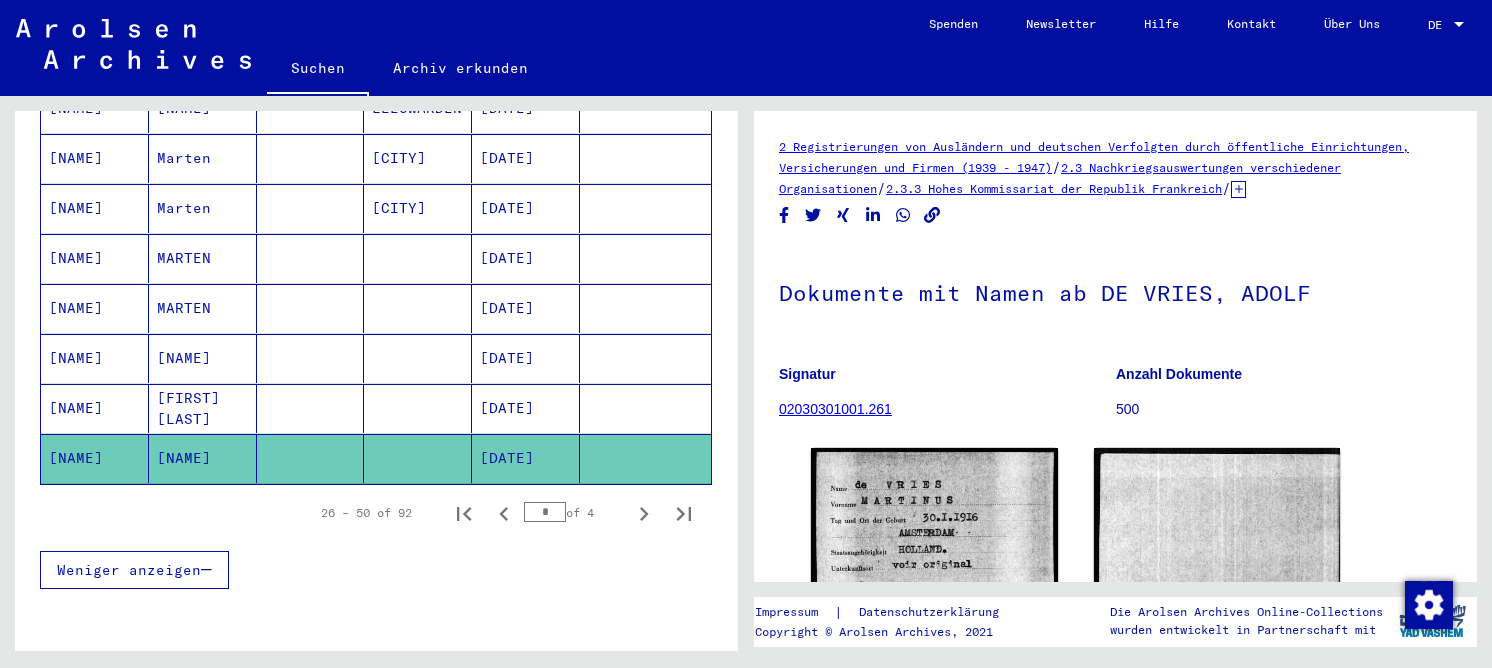 scroll, scrollTop: 0, scrollLeft: 0, axis: both 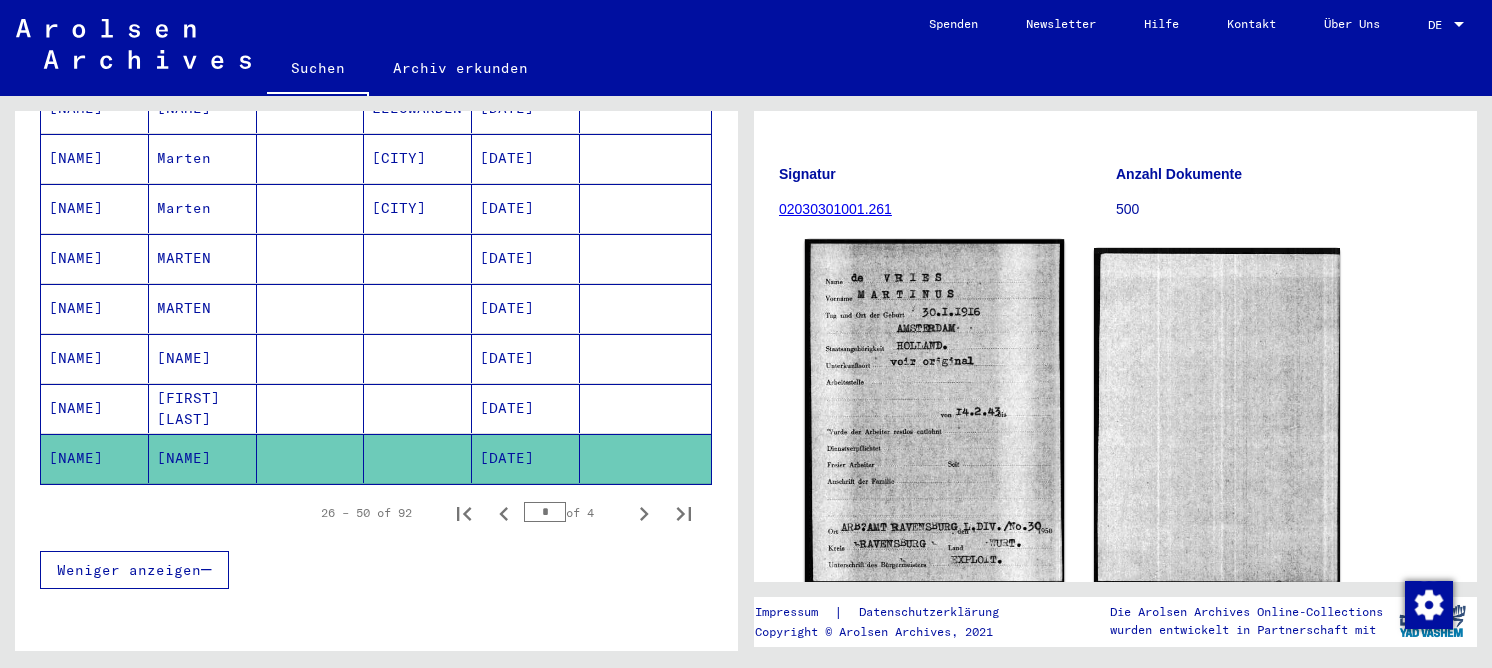 click 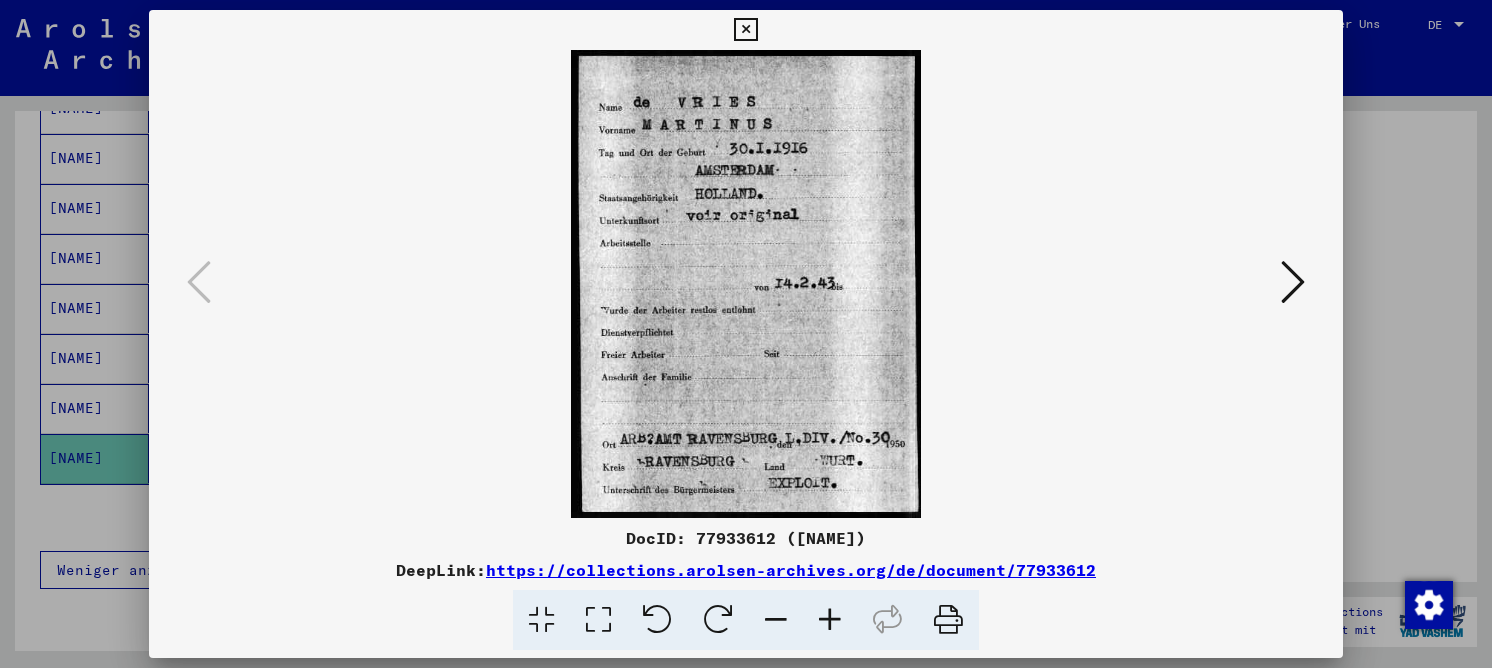 type 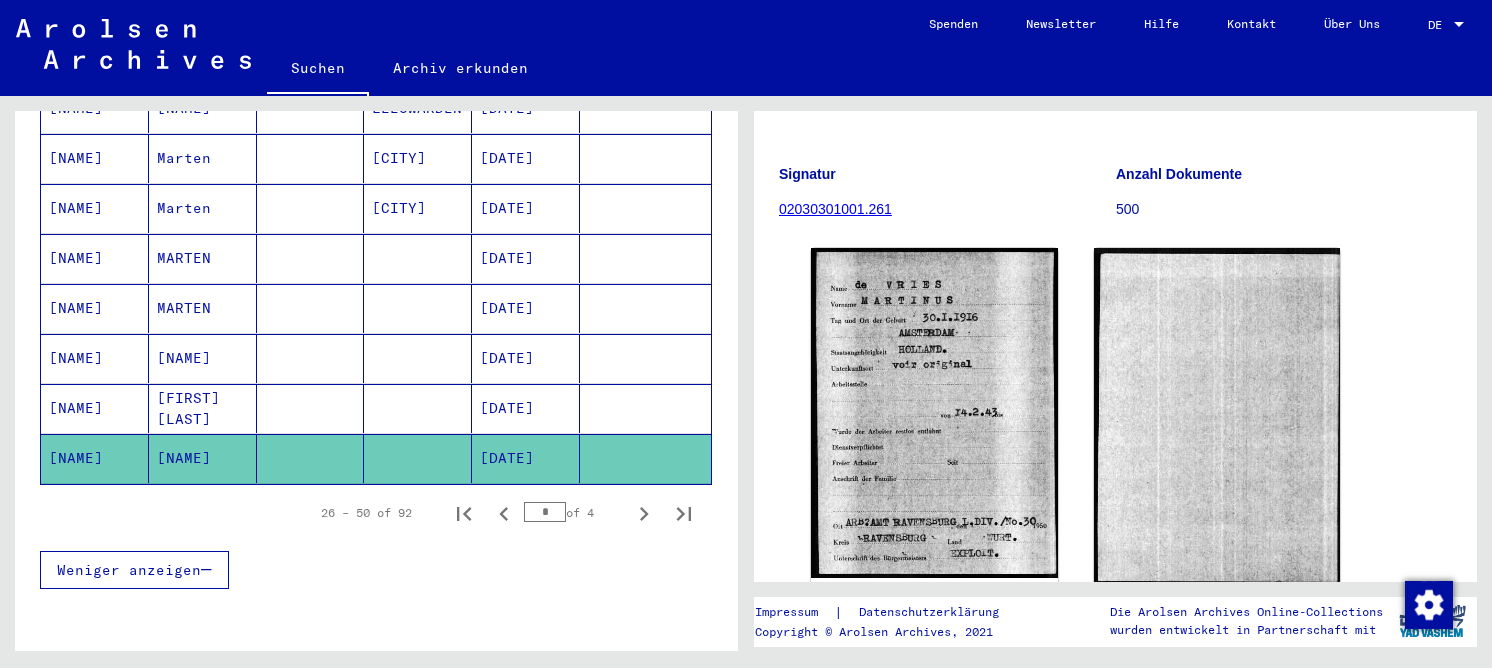 click at bounding box center [311, 408] 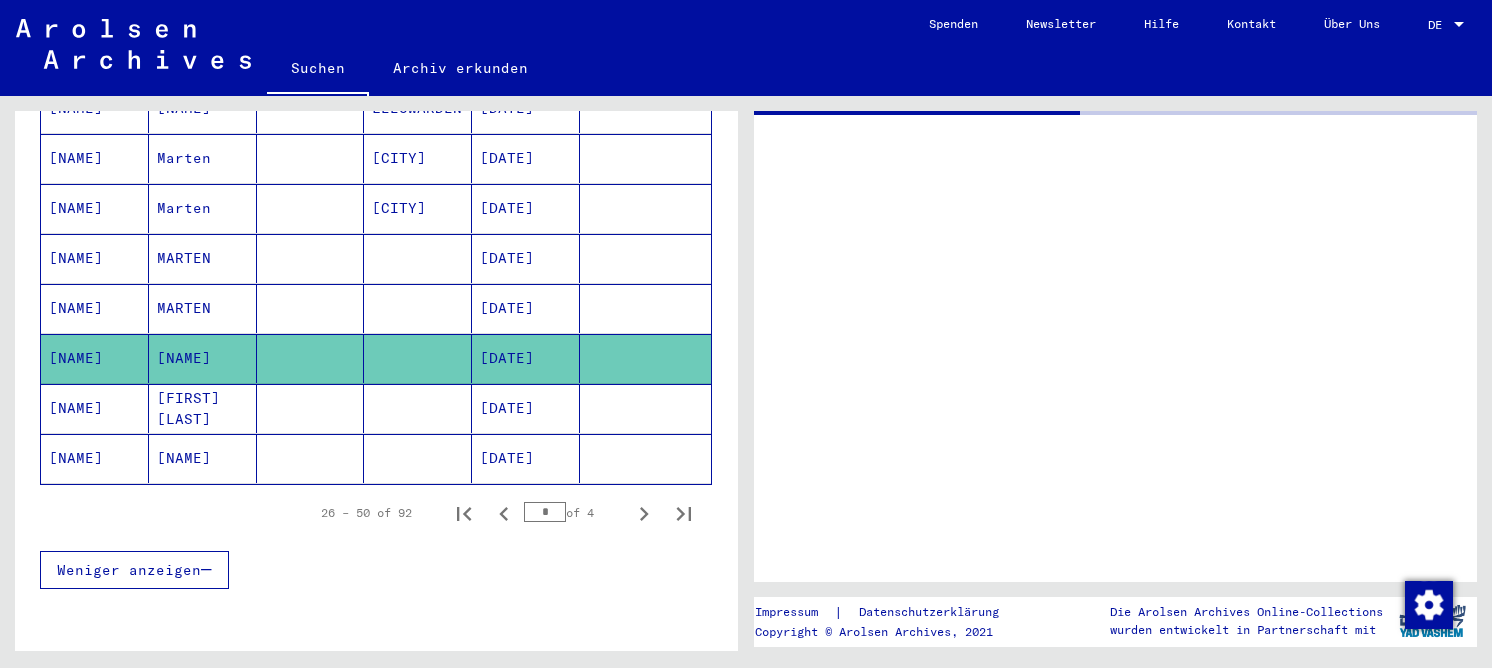 scroll, scrollTop: 0, scrollLeft: 0, axis: both 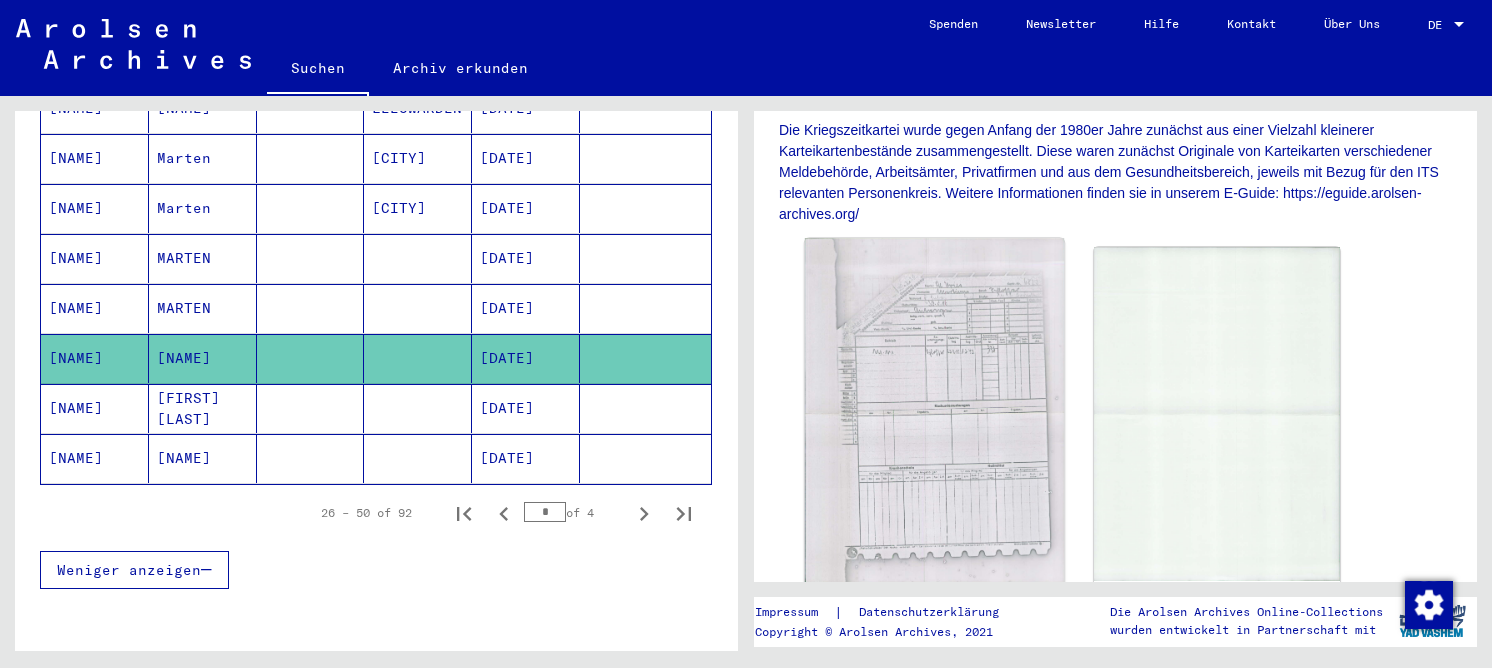 click 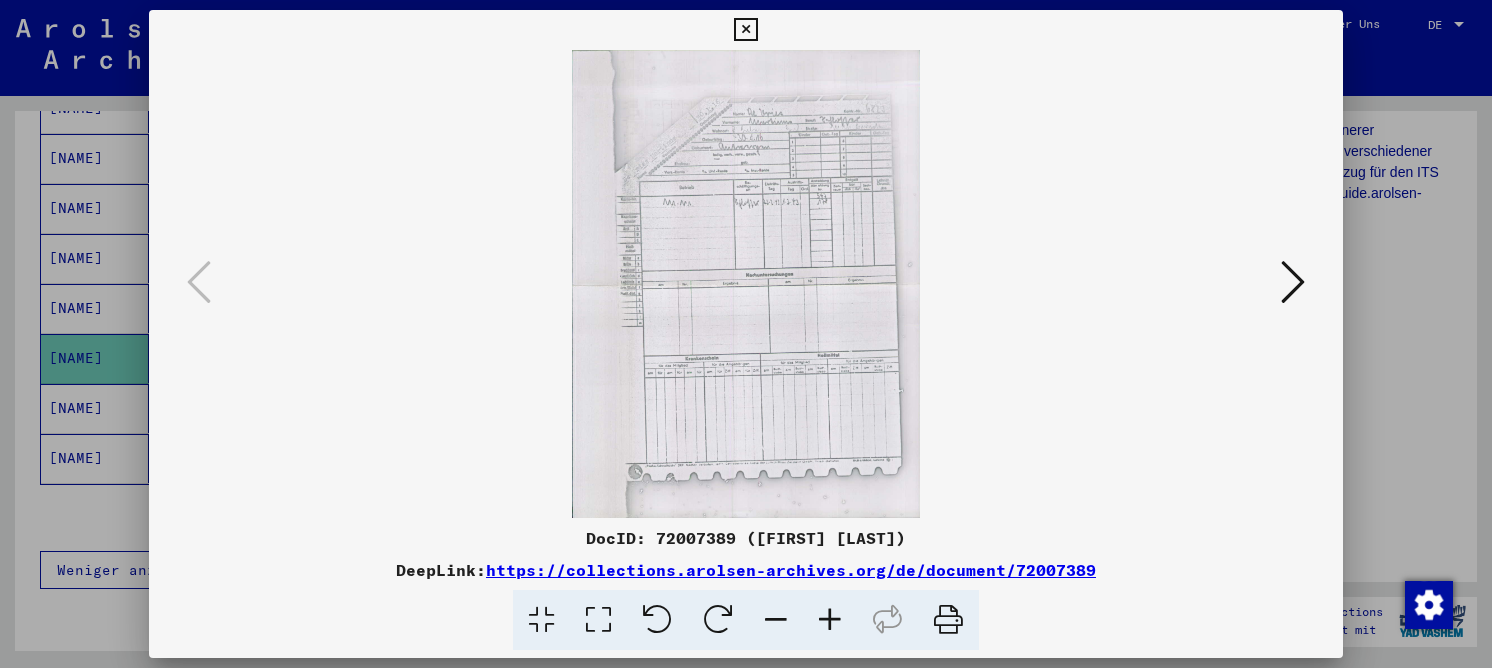click at bounding box center (598, 620) 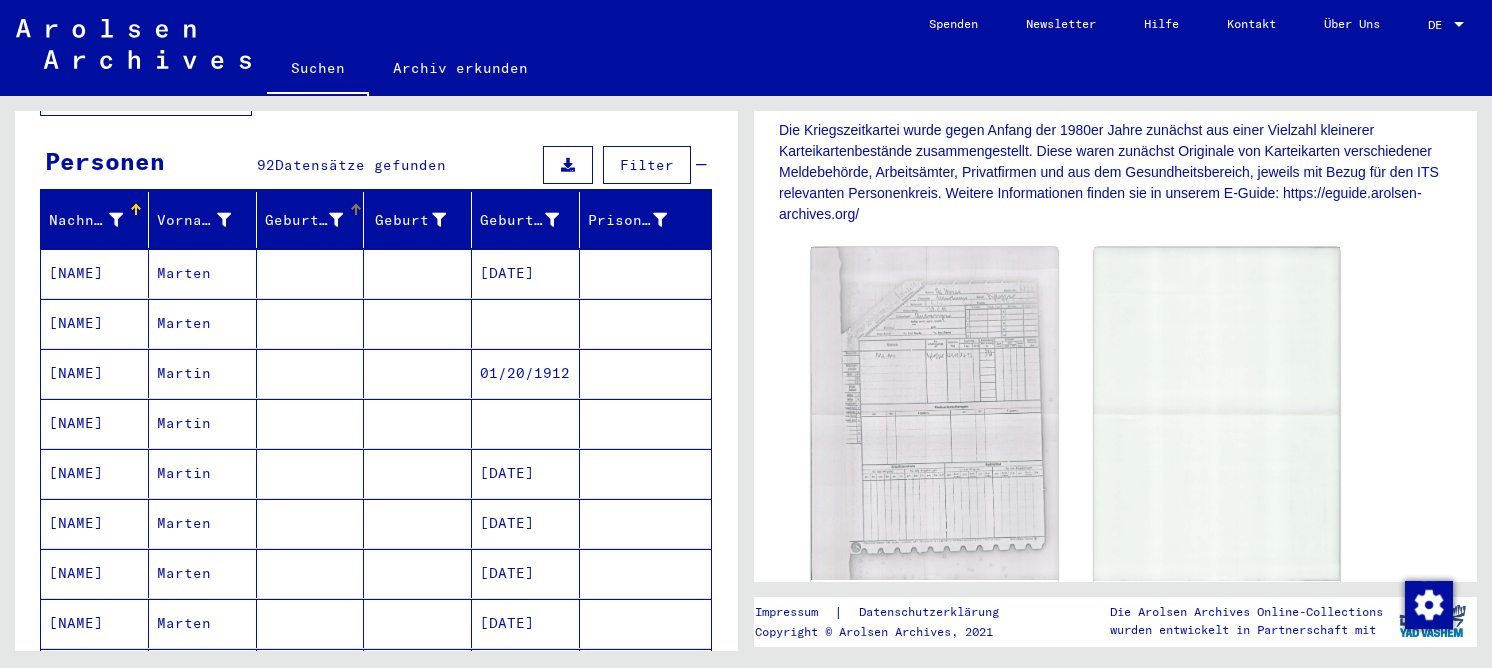 scroll, scrollTop: 0, scrollLeft: 0, axis: both 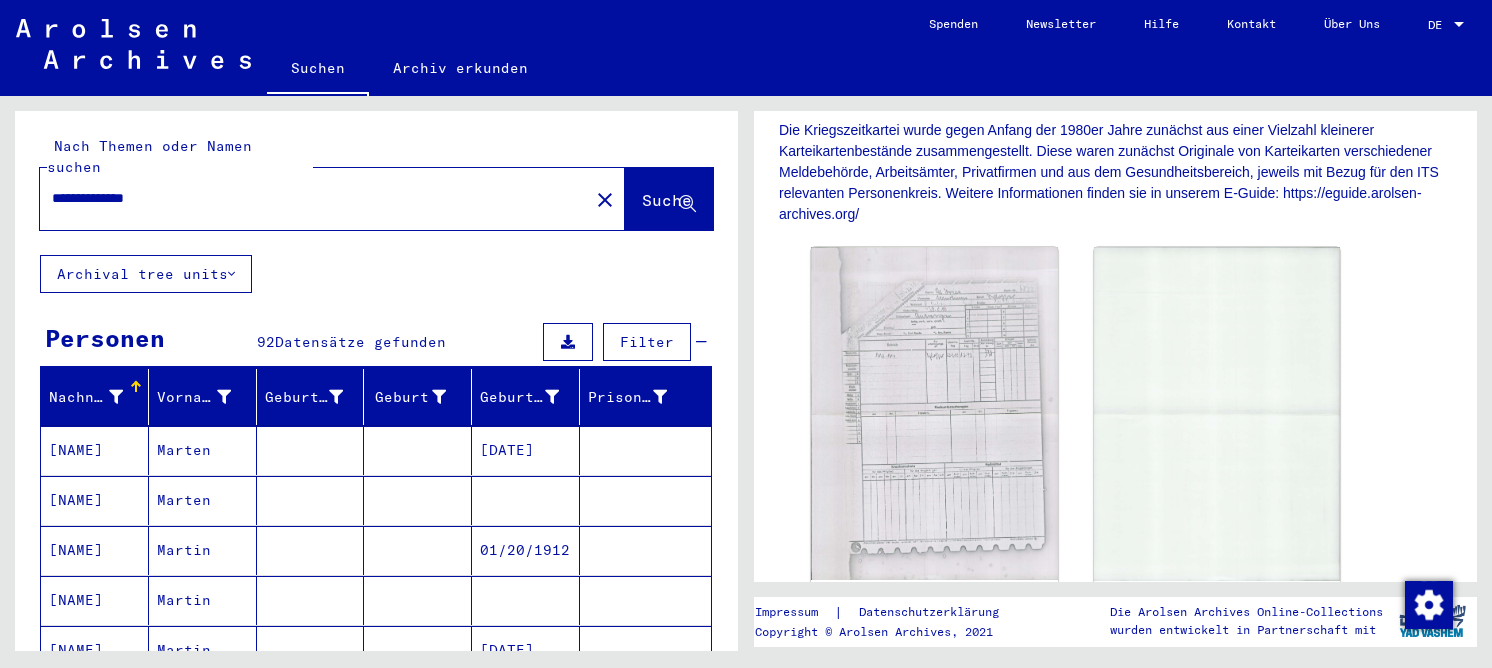 drag, startPoint x: 185, startPoint y: 178, endPoint x: 145, endPoint y: 184, distance: 40.4475 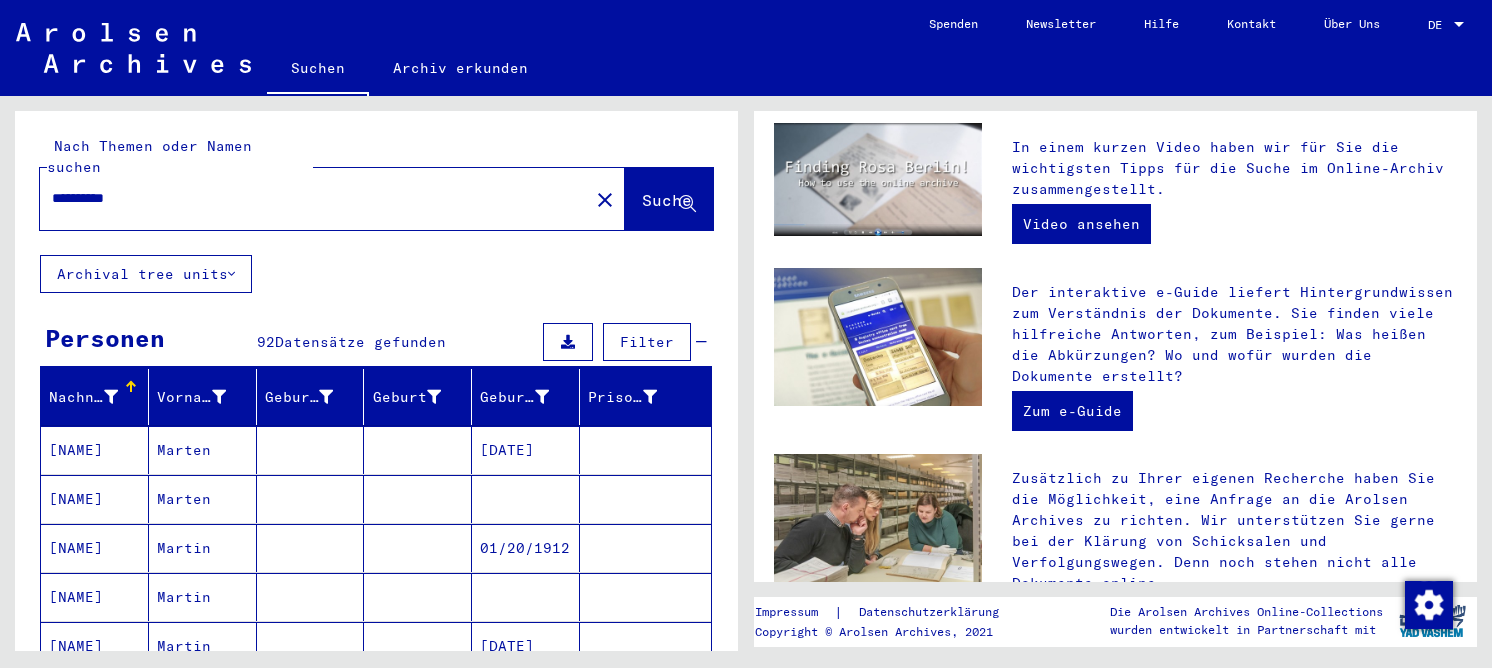 scroll, scrollTop: 0, scrollLeft: 0, axis: both 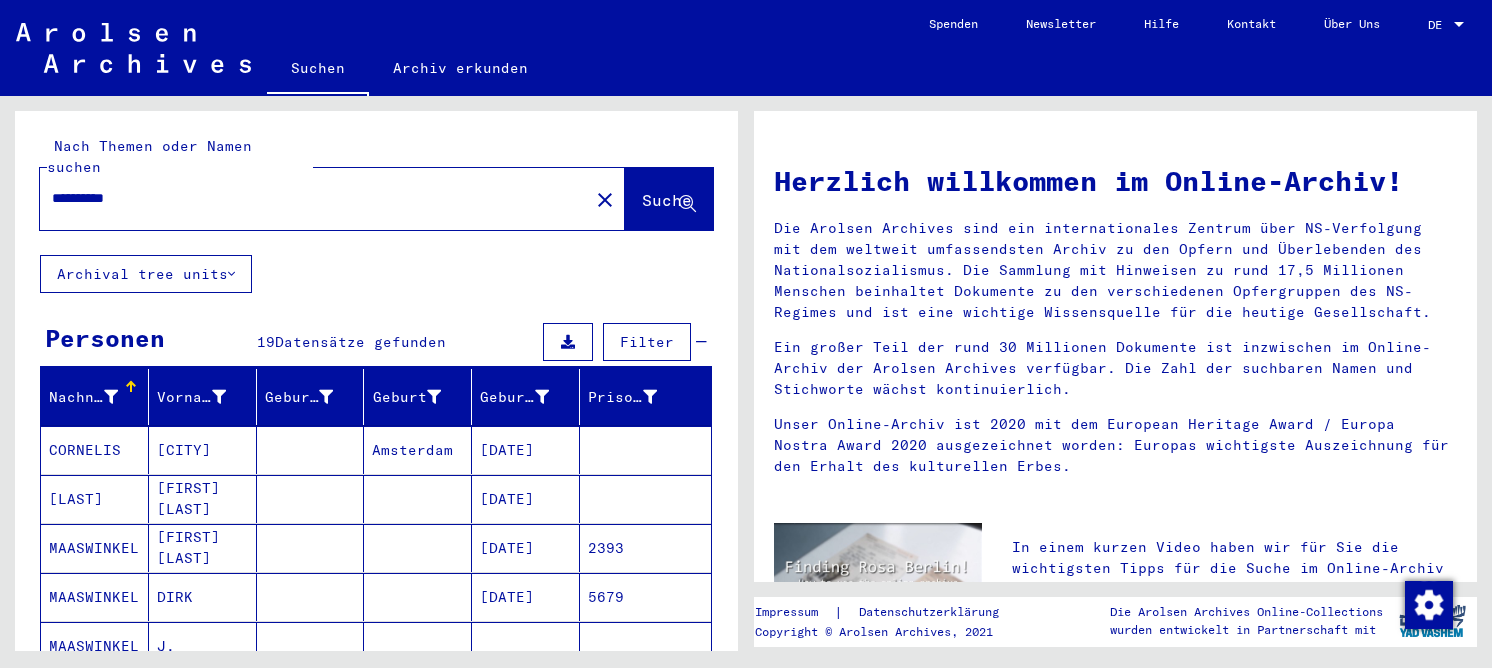 click at bounding box center (311, 499) 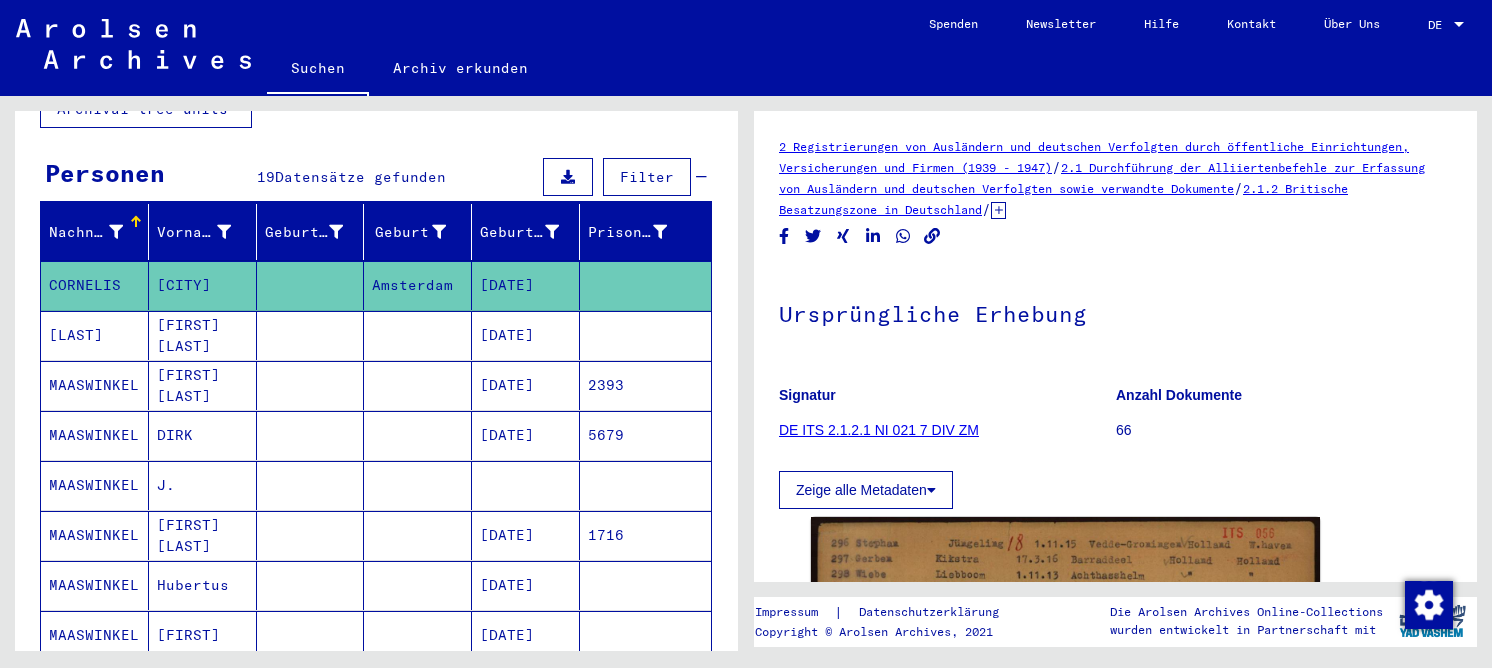 scroll, scrollTop: 200, scrollLeft: 0, axis: vertical 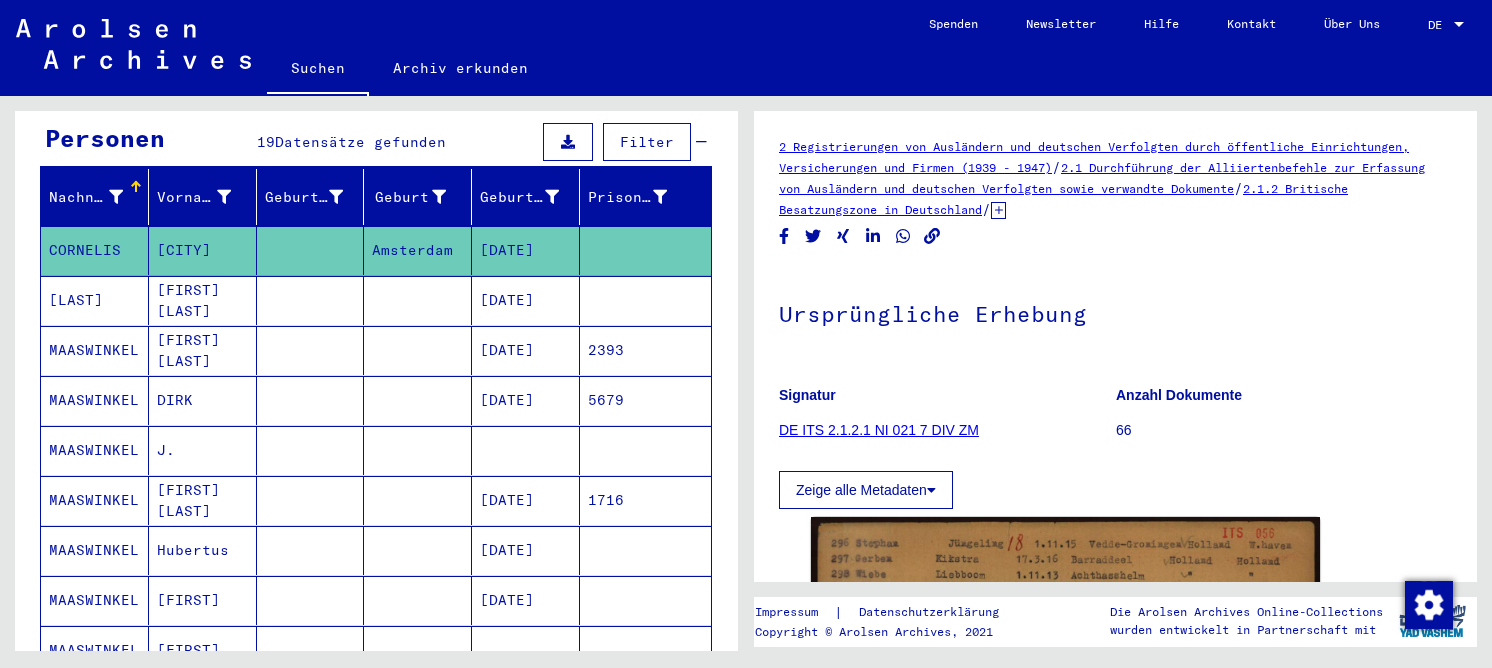 click at bounding box center (311, 650) 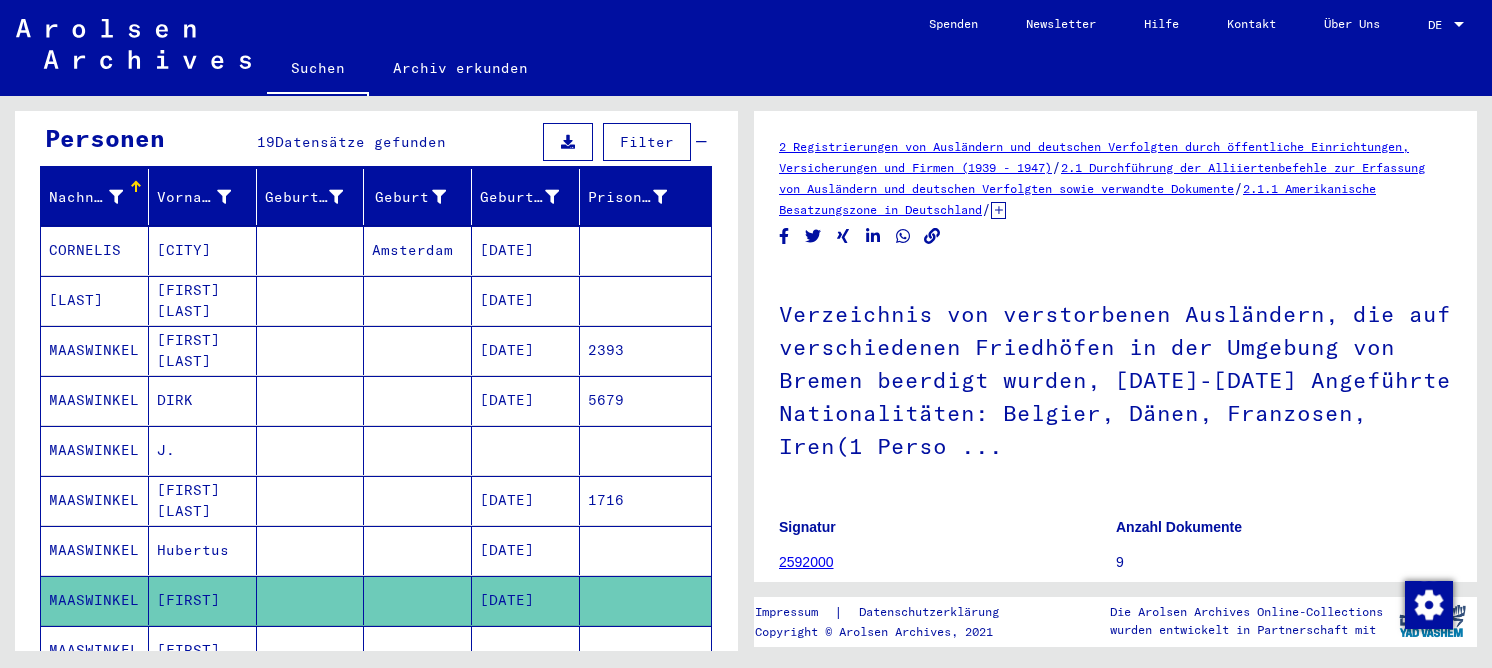 scroll, scrollTop: 0, scrollLeft: 0, axis: both 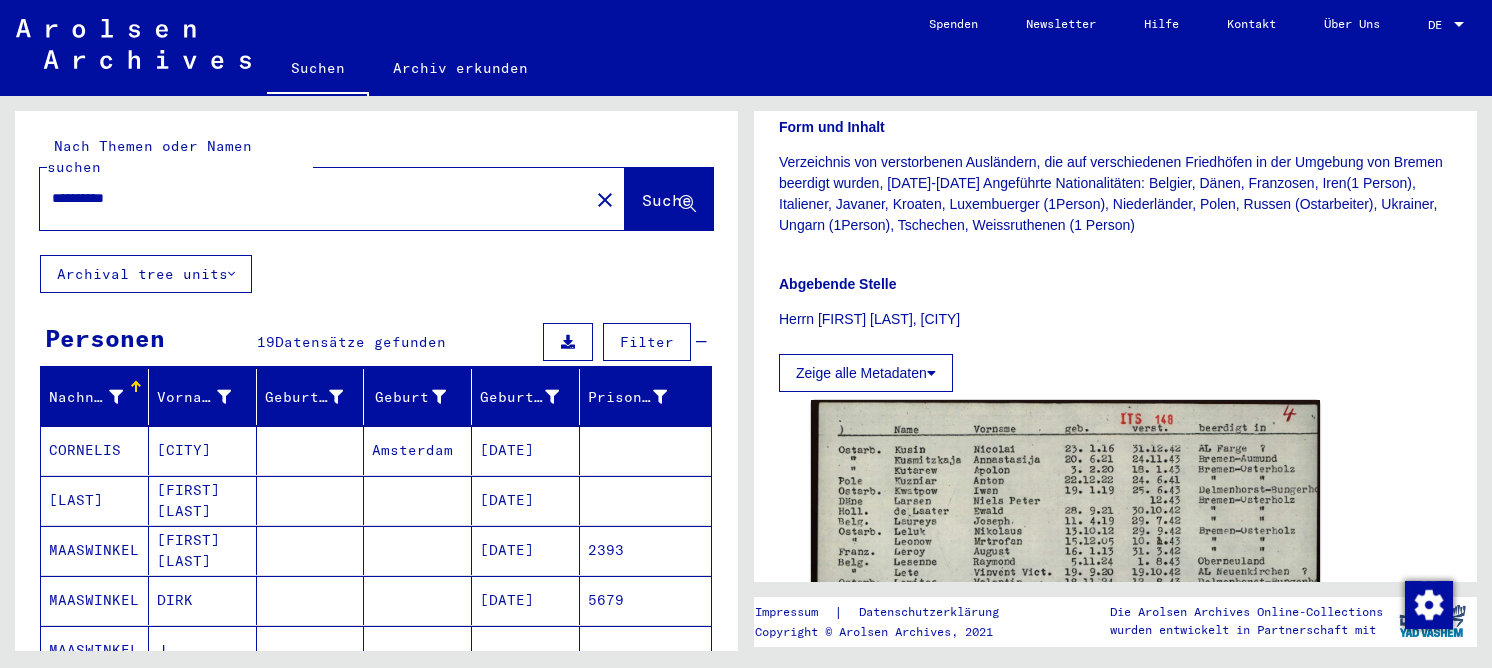 click on "**********" 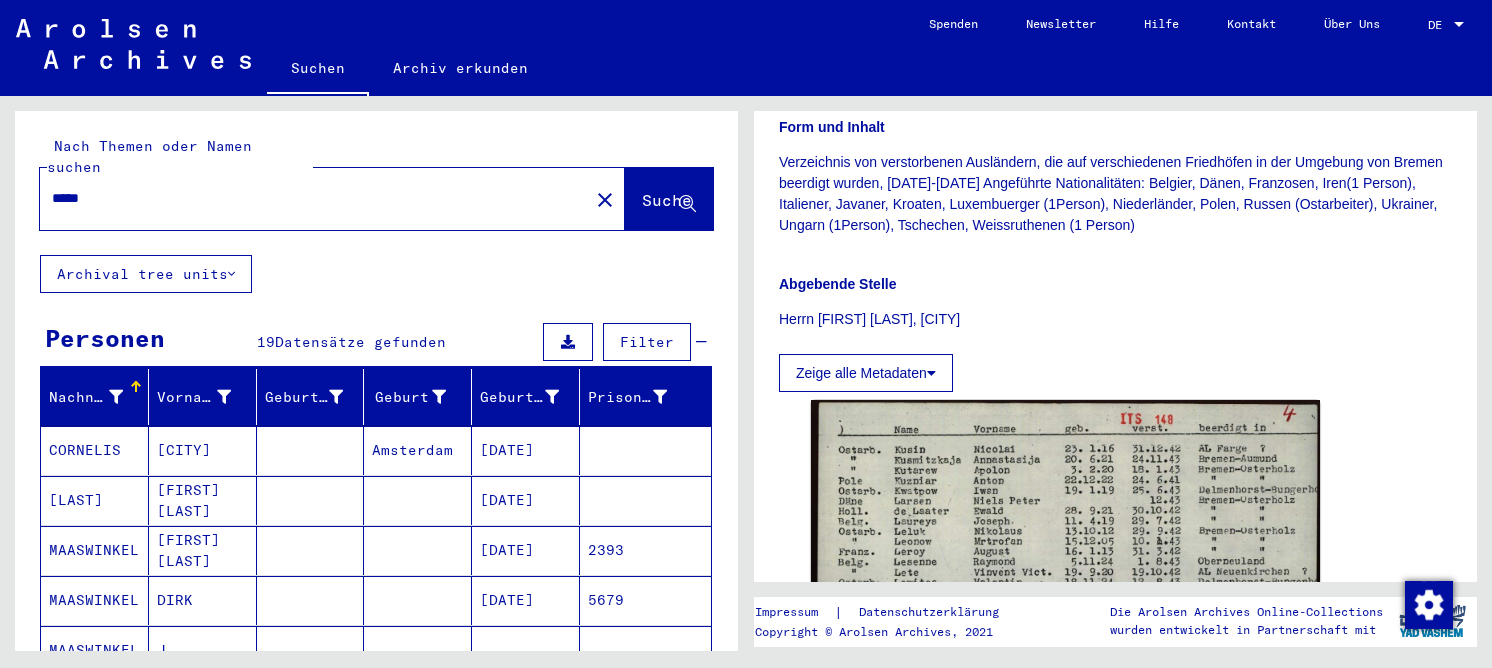 scroll, scrollTop: 0, scrollLeft: 0, axis: both 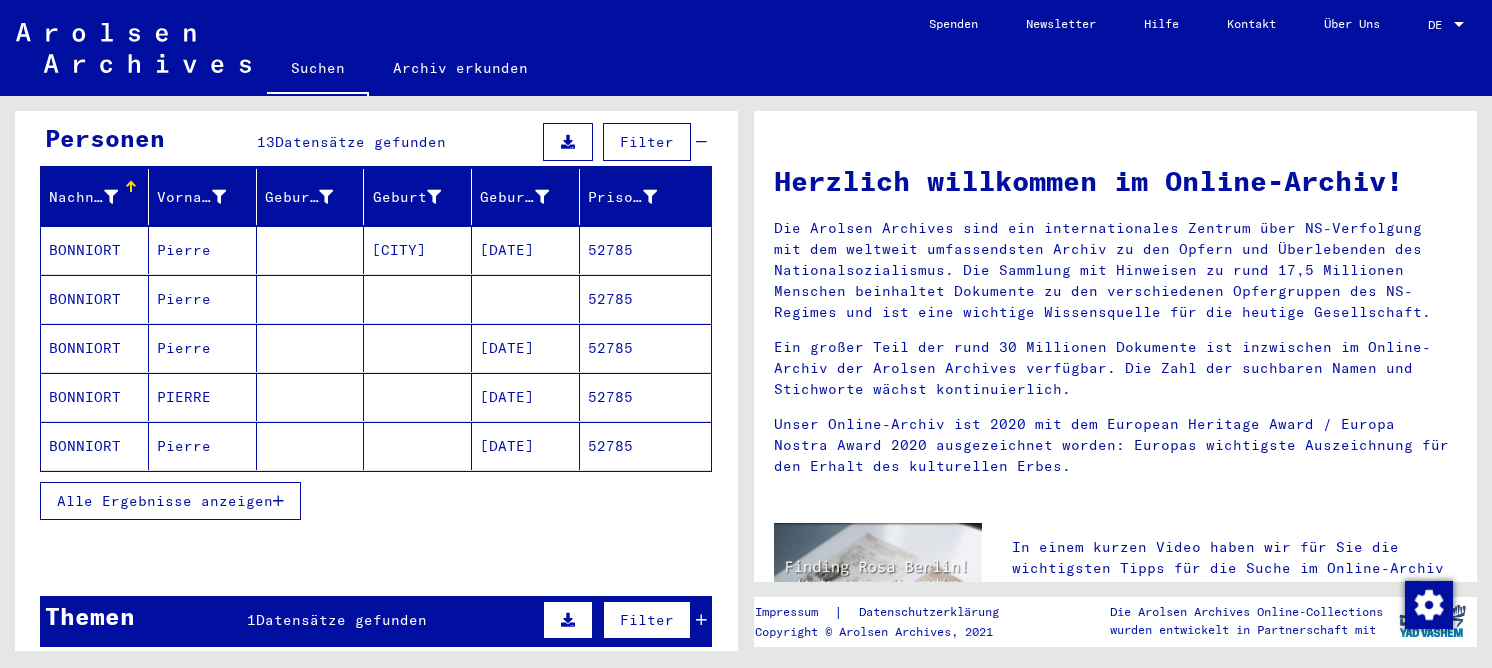 click on "Alle Ergebnisse anzeigen" at bounding box center (165, 501) 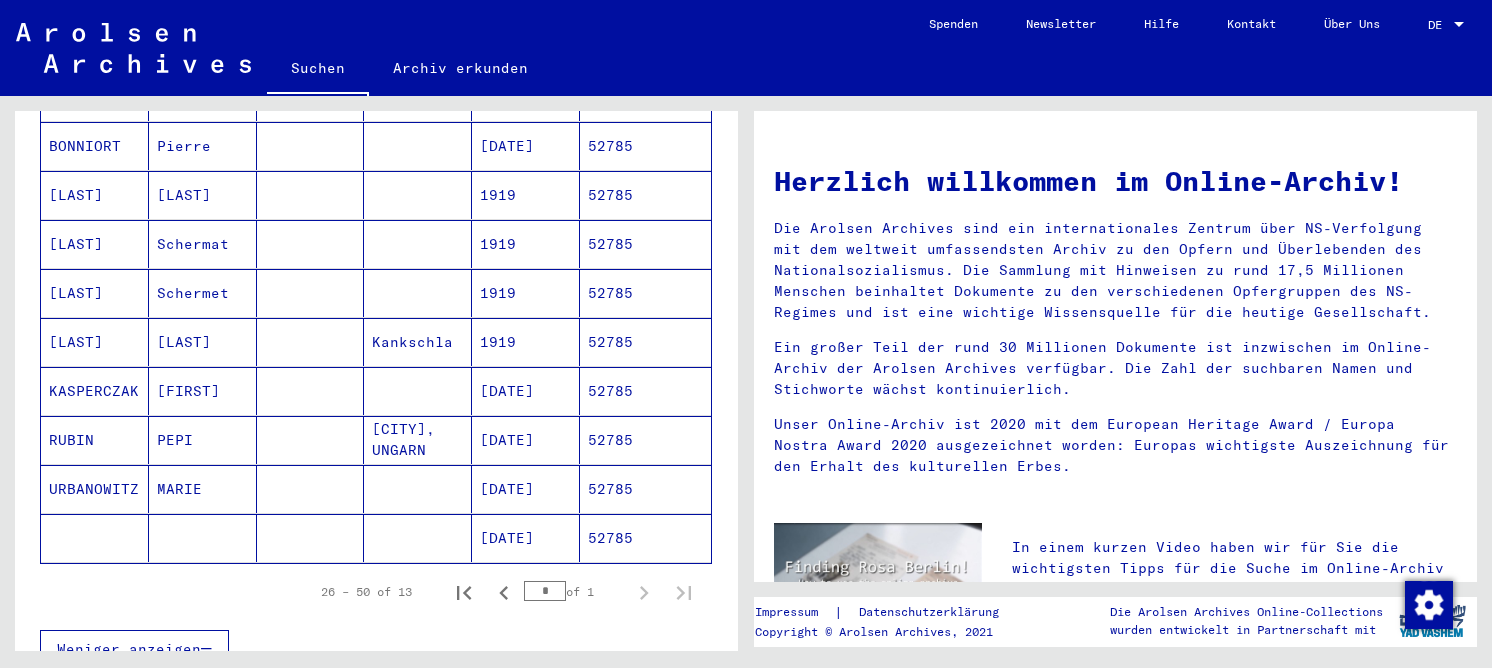 scroll, scrollTop: 0, scrollLeft: 0, axis: both 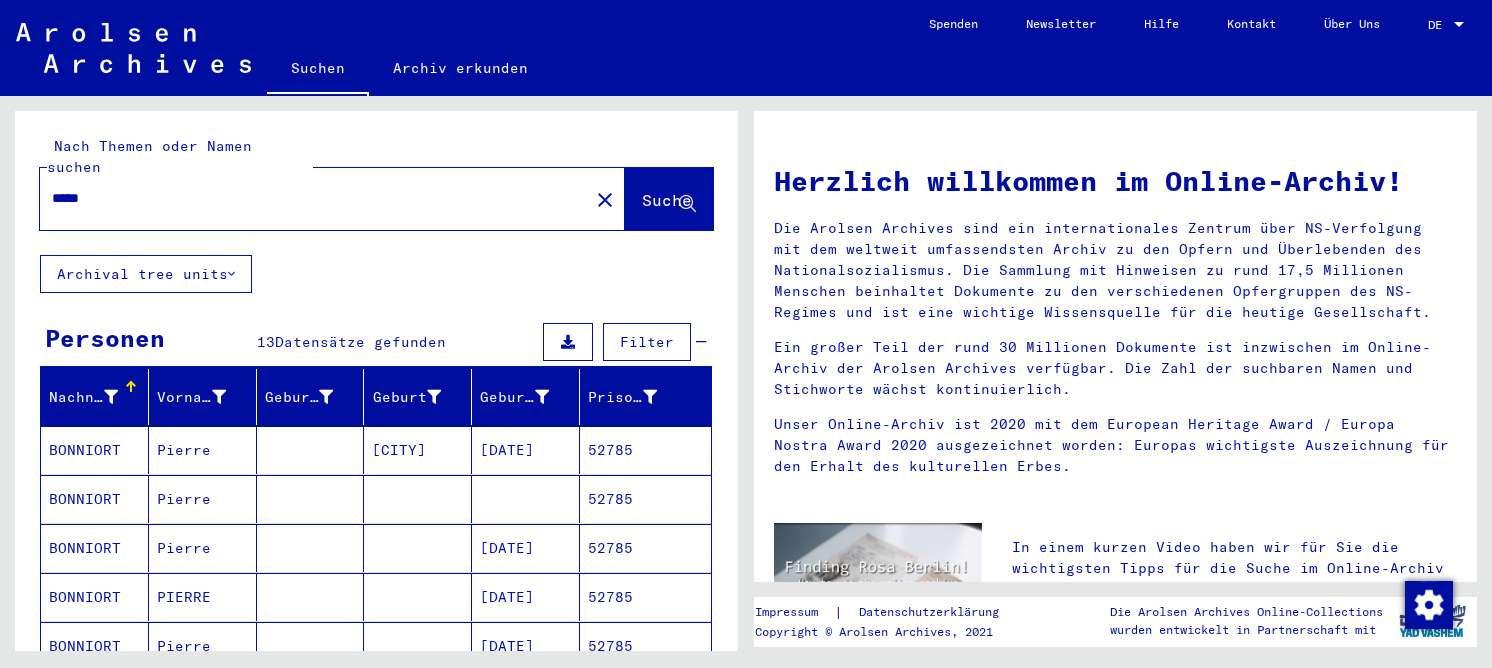 drag, startPoint x: 171, startPoint y: 176, endPoint x: 46, endPoint y: 185, distance: 125.32358 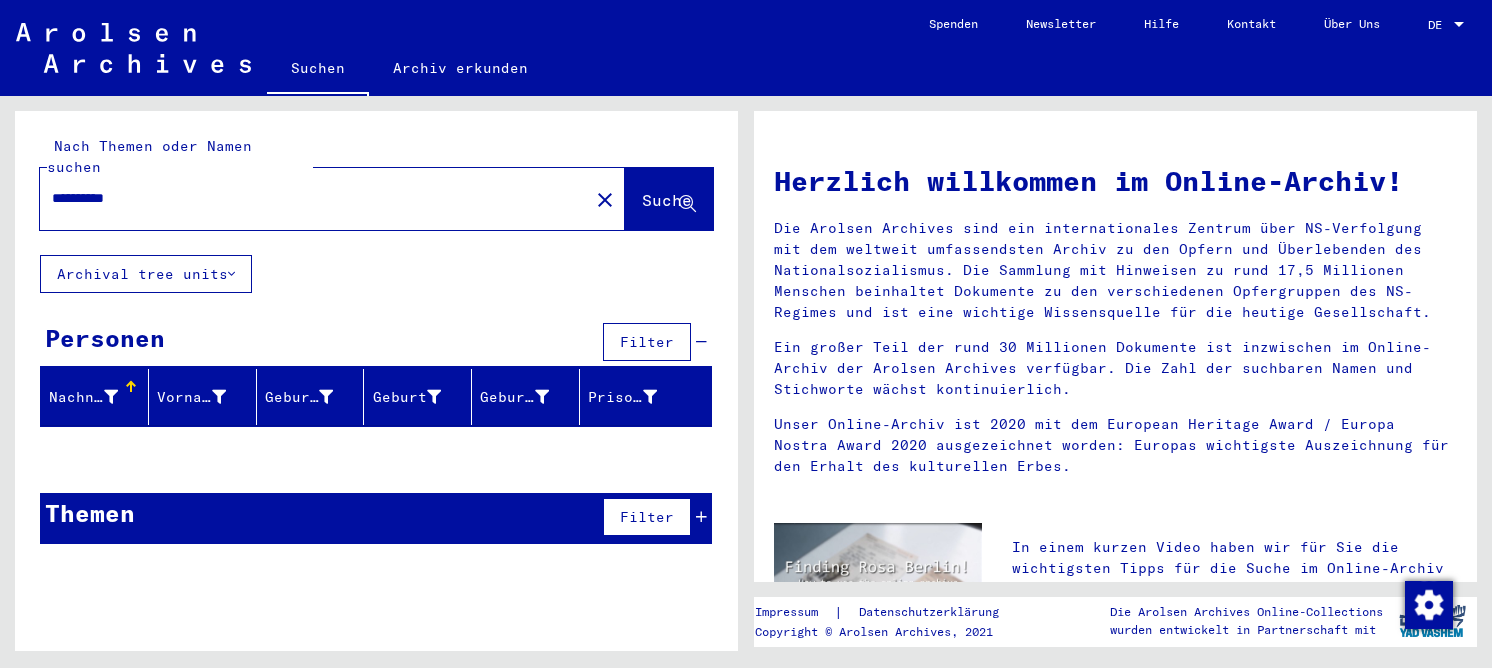 click on "**********" at bounding box center (308, 198) 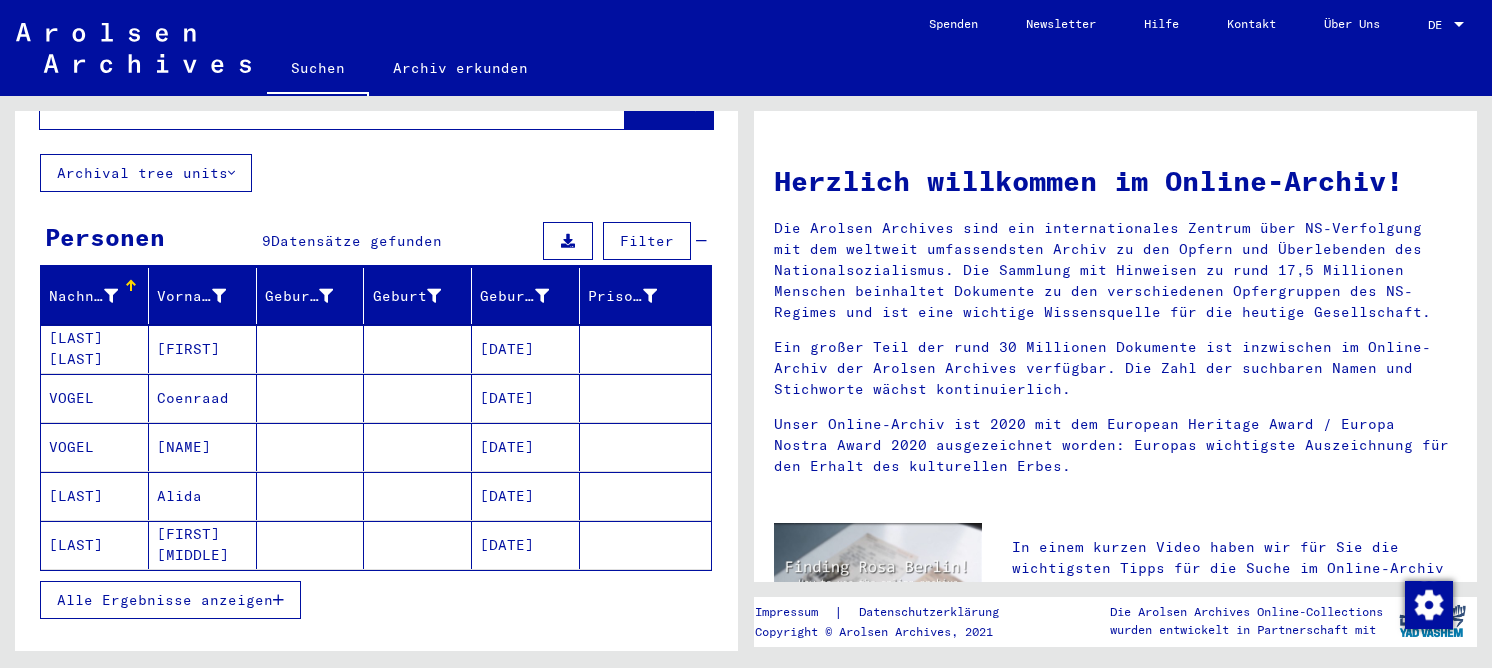 scroll, scrollTop: 197, scrollLeft: 0, axis: vertical 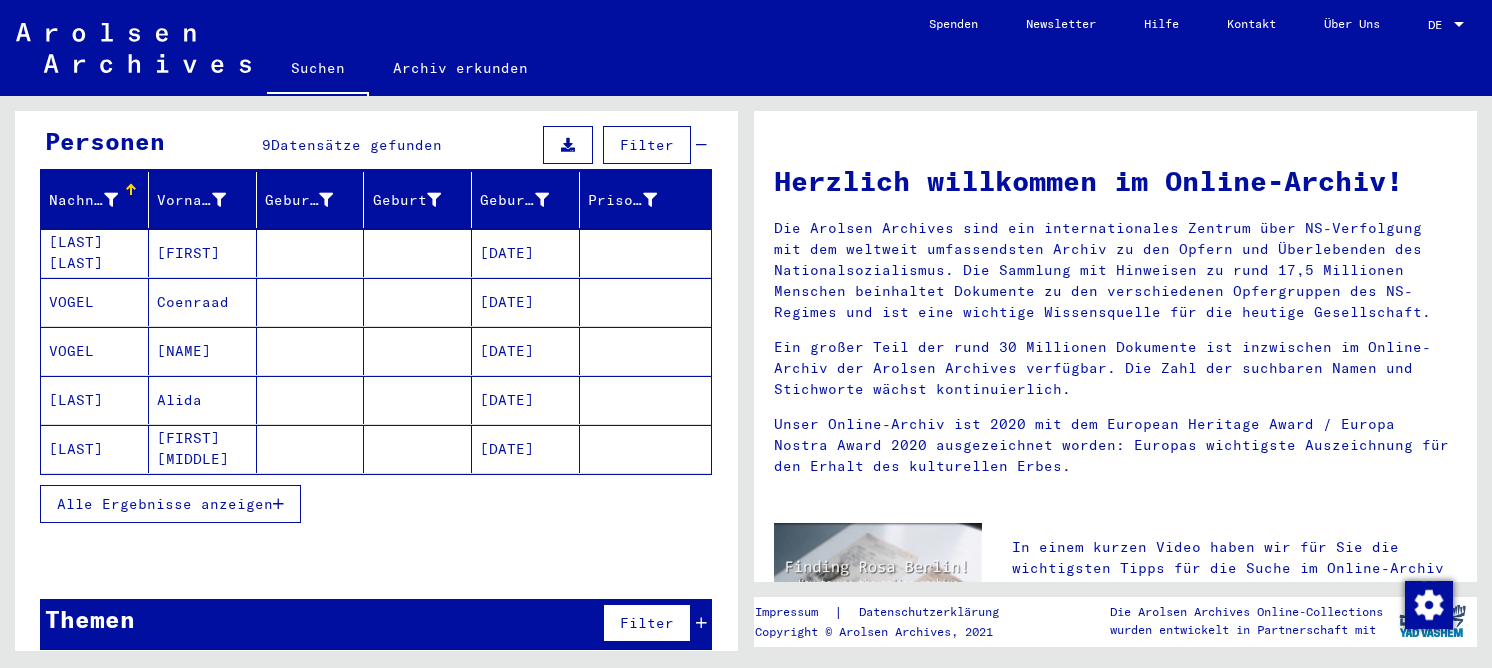 click on "Alle Ergebnisse anzeigen" at bounding box center [165, 504] 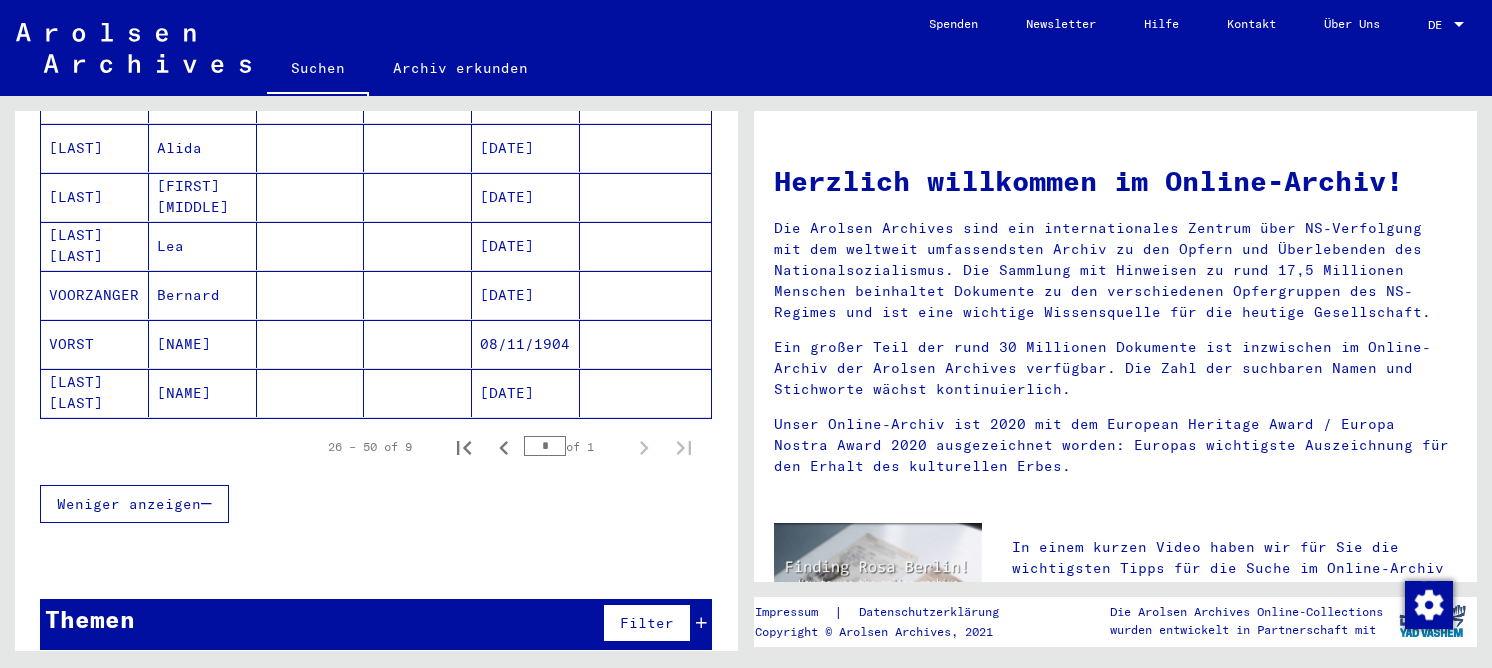 scroll, scrollTop: 0, scrollLeft: 0, axis: both 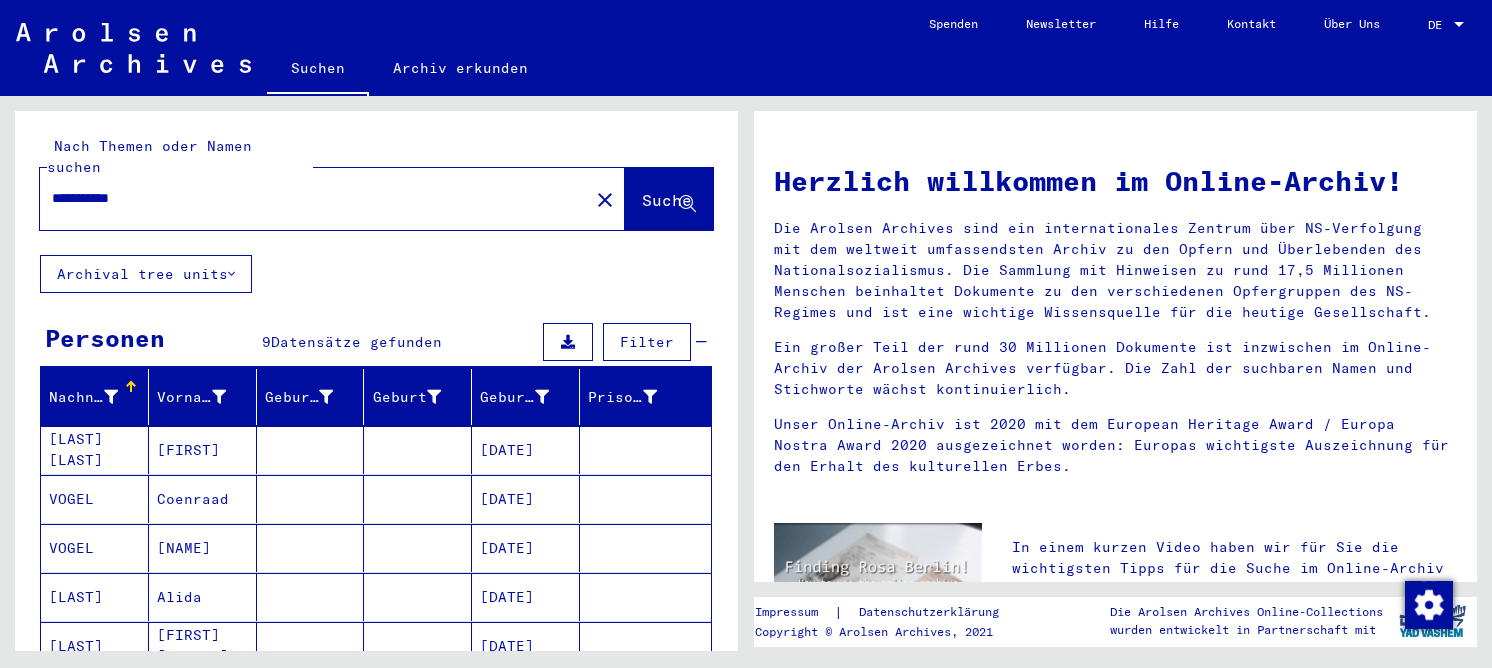 drag, startPoint x: 186, startPoint y: 185, endPoint x: 52, endPoint y: 190, distance: 134.09325 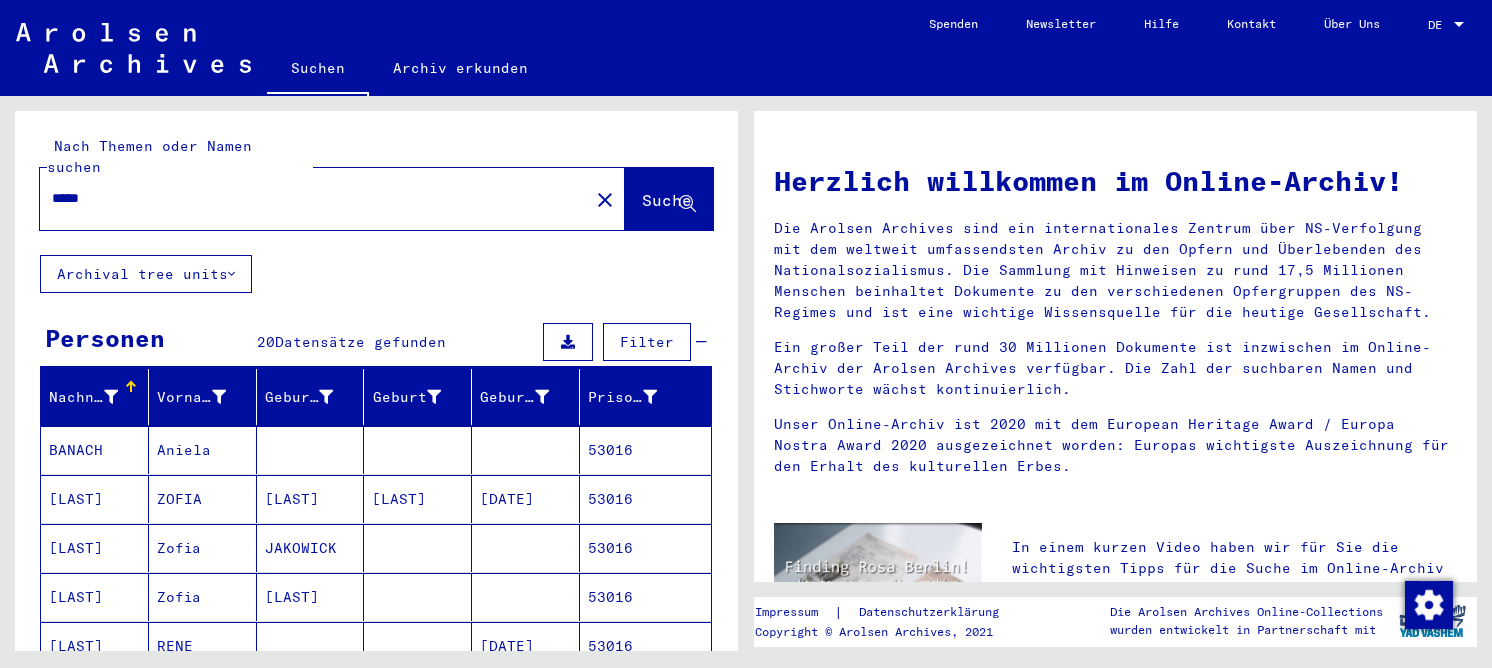 click on "[LAST]" at bounding box center [95, 597] 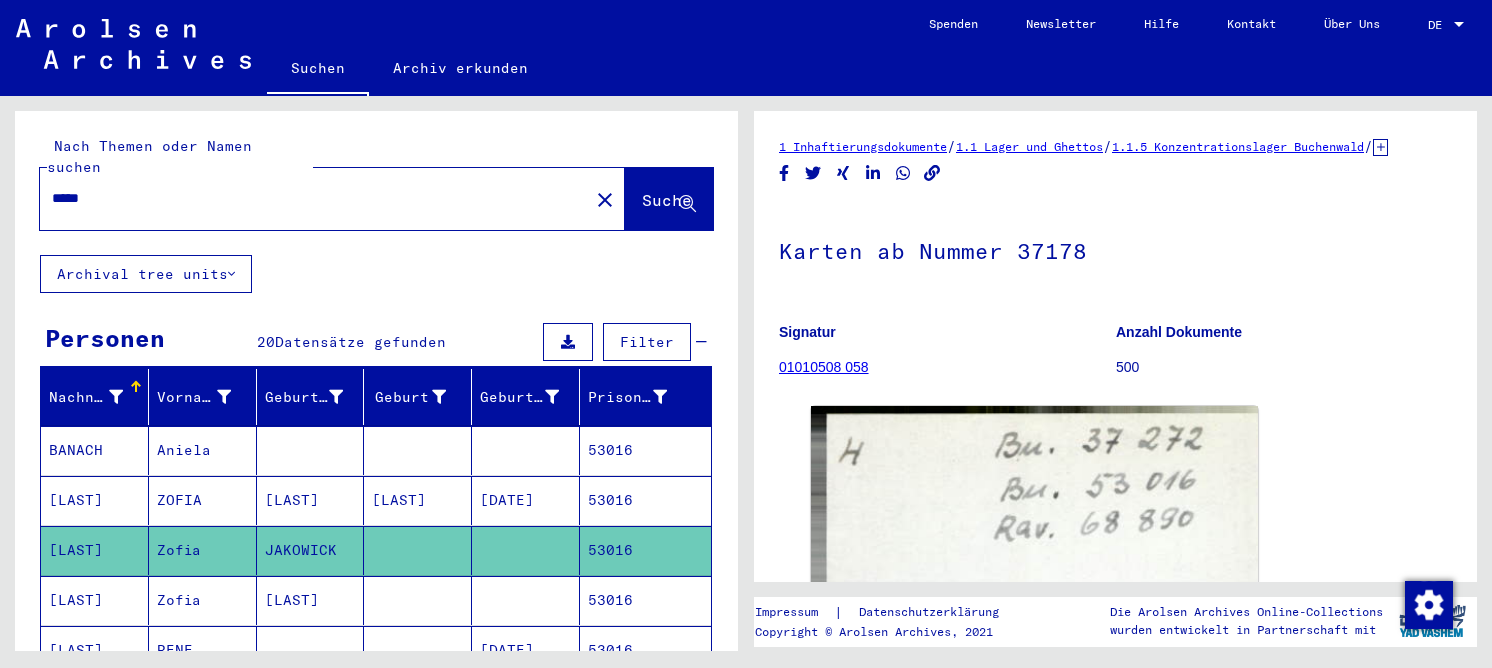 scroll, scrollTop: 0, scrollLeft: 0, axis: both 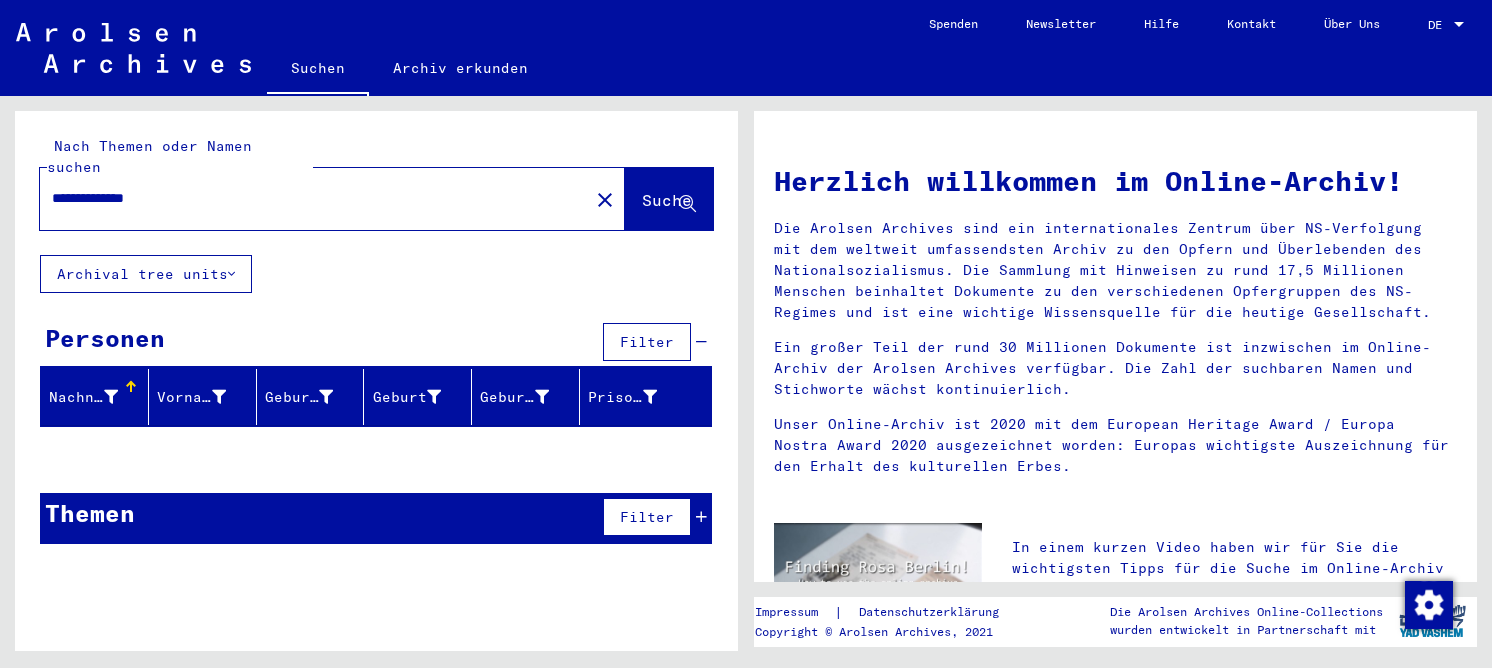 click on "**********" at bounding box center (308, 198) 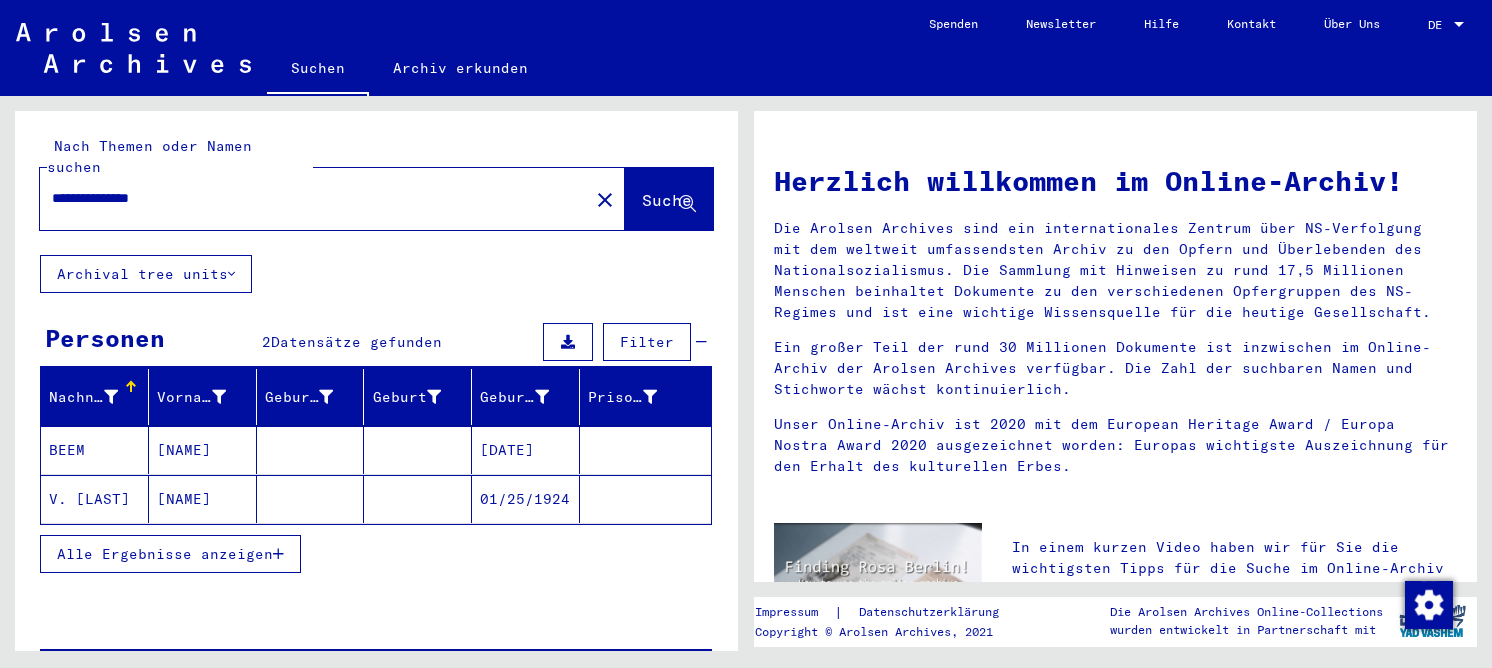 click at bounding box center [311, 499] 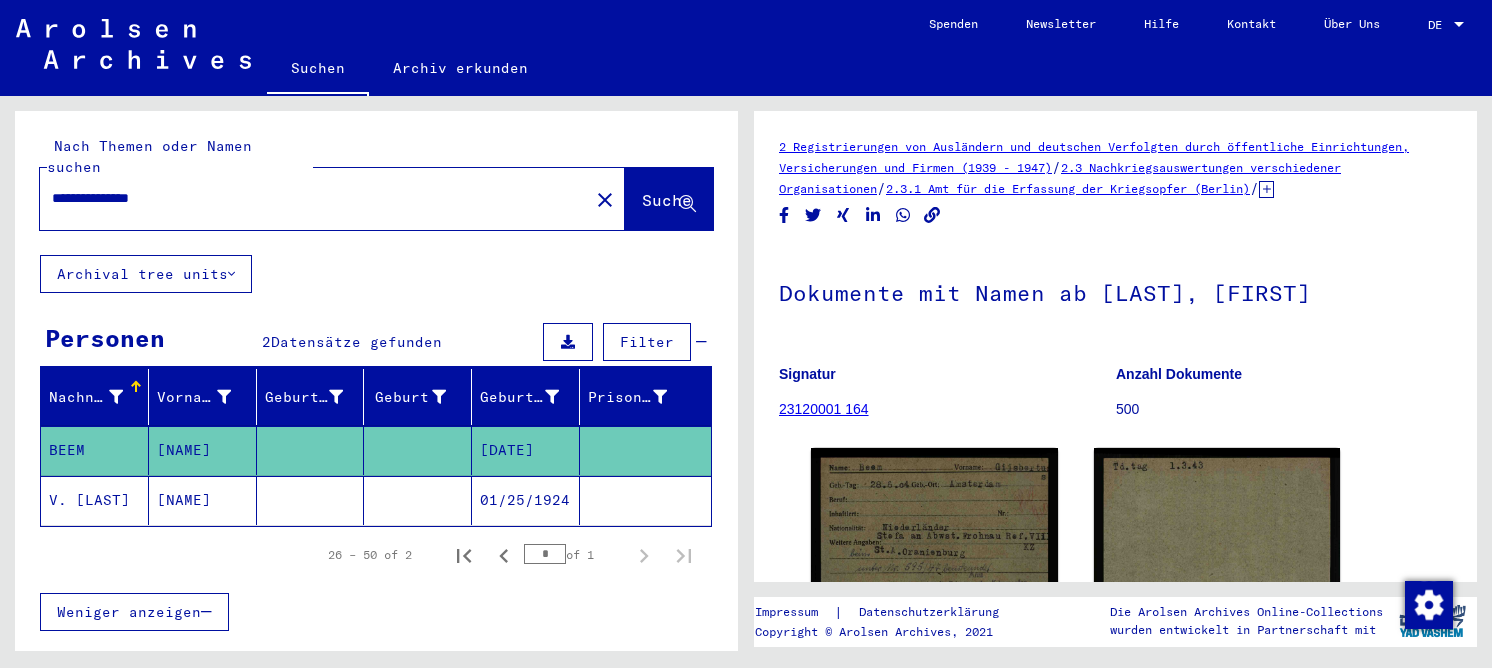 scroll, scrollTop: 0, scrollLeft: 0, axis: both 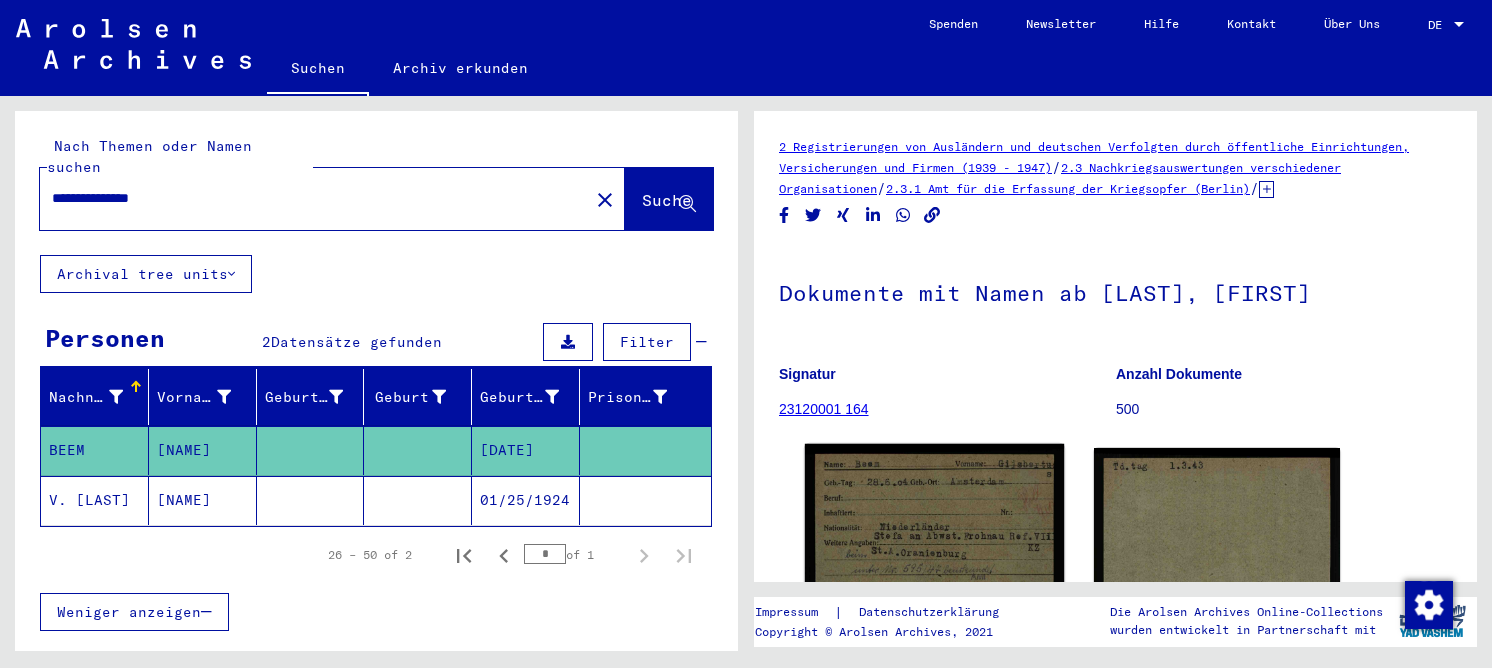 click 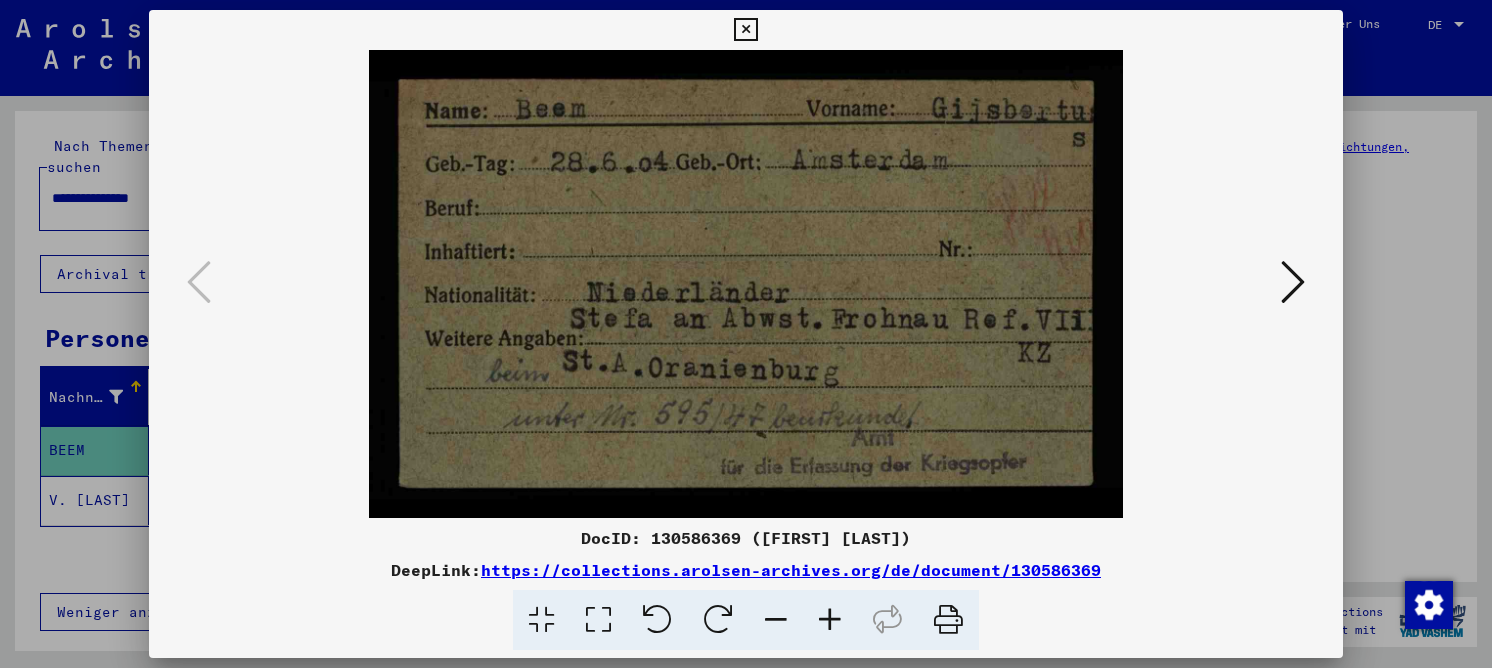 click at bounding box center (1293, 282) 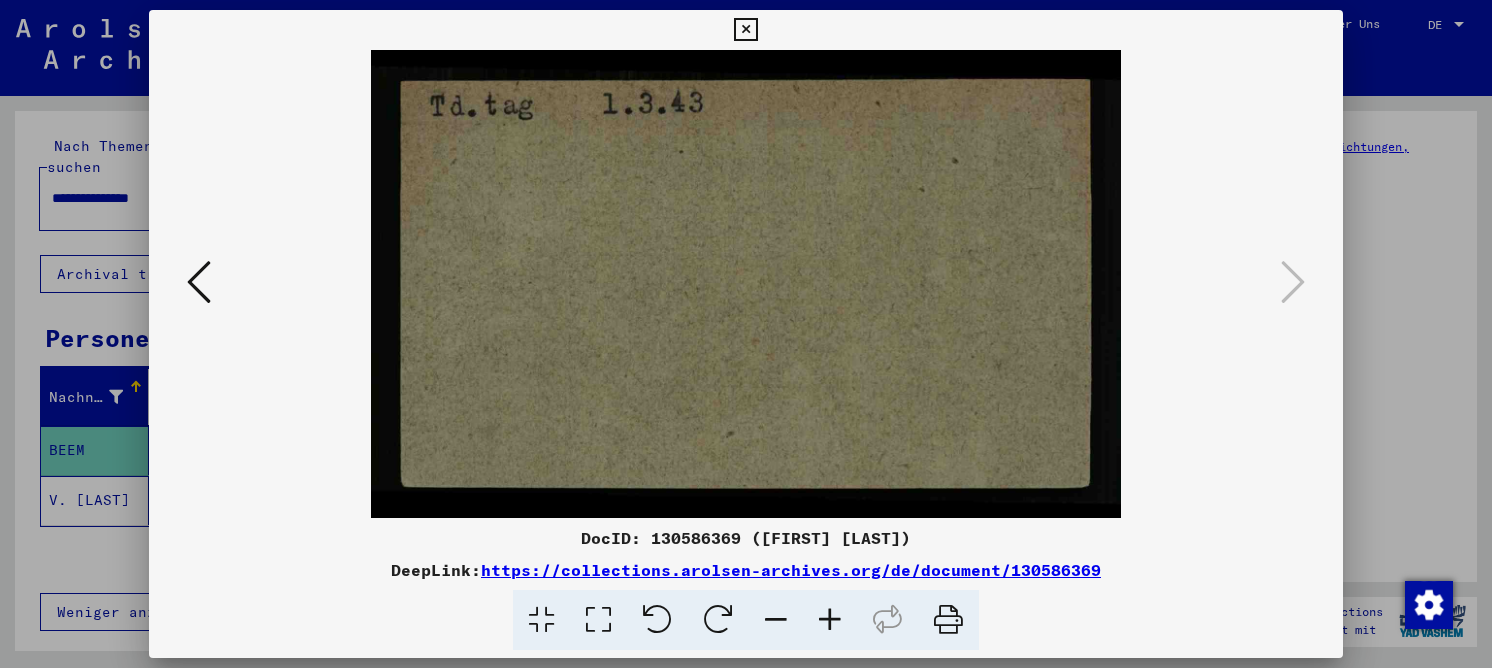 click at bounding box center (199, 282) 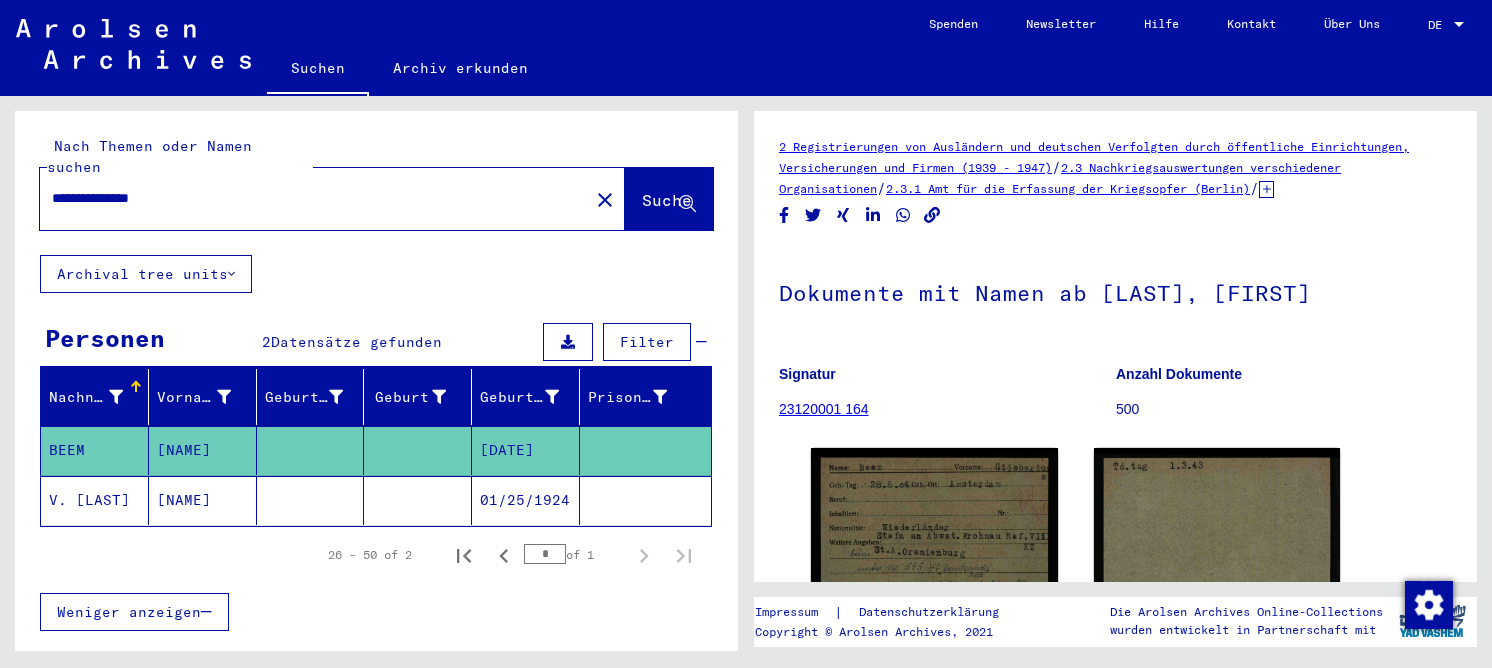 click on "**********" at bounding box center [314, 198] 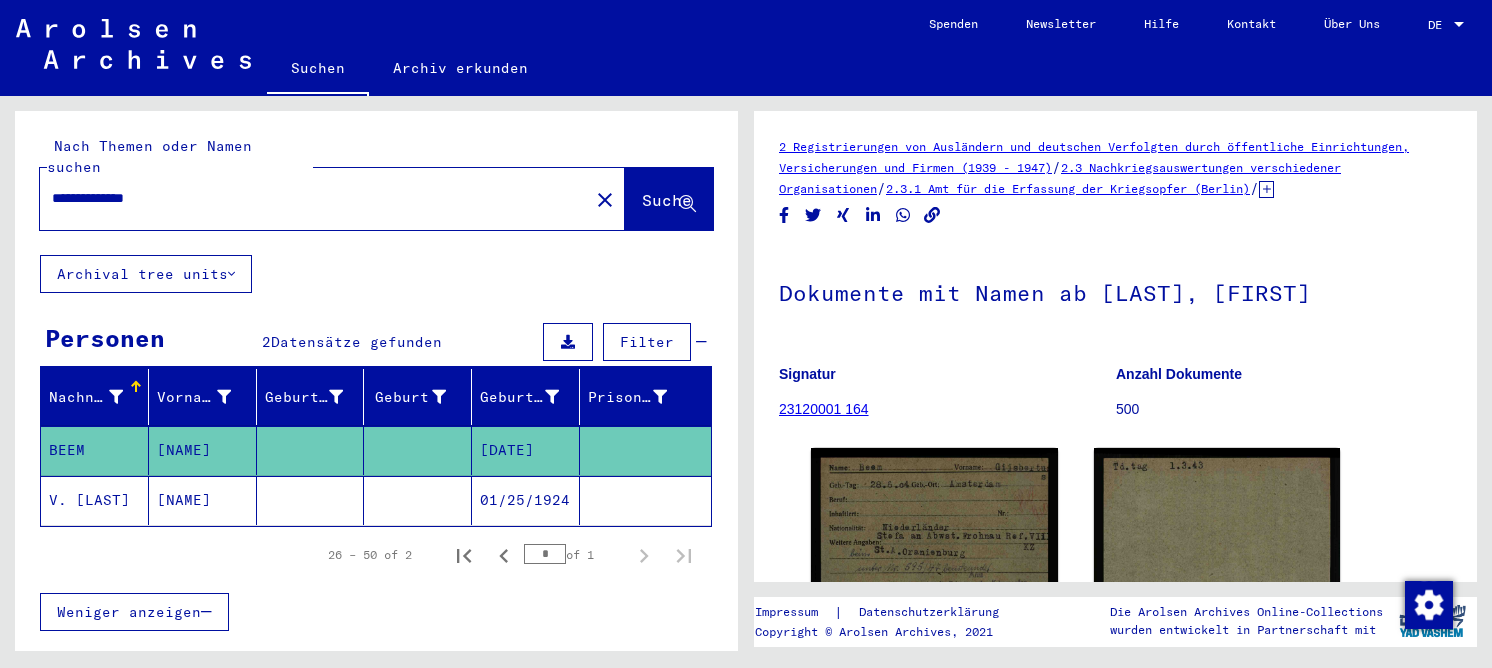type on "**********" 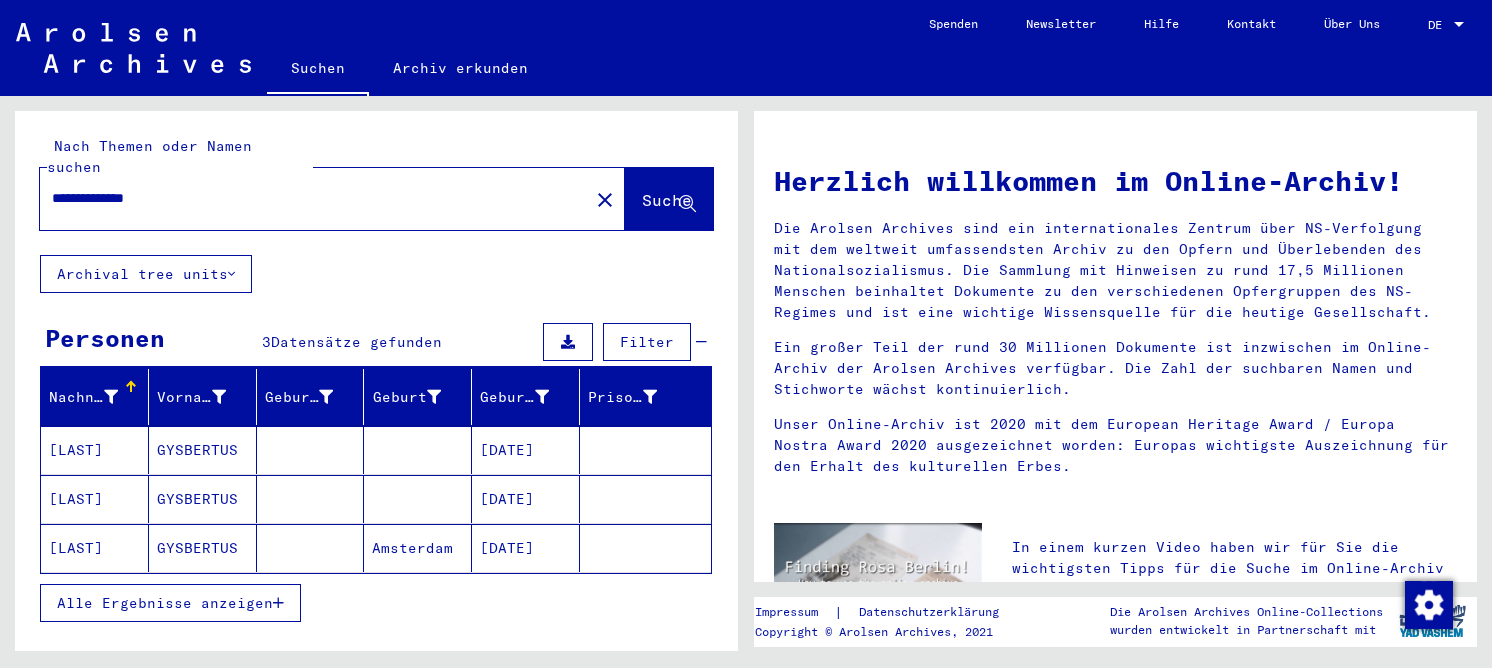 click at bounding box center [311, 499] 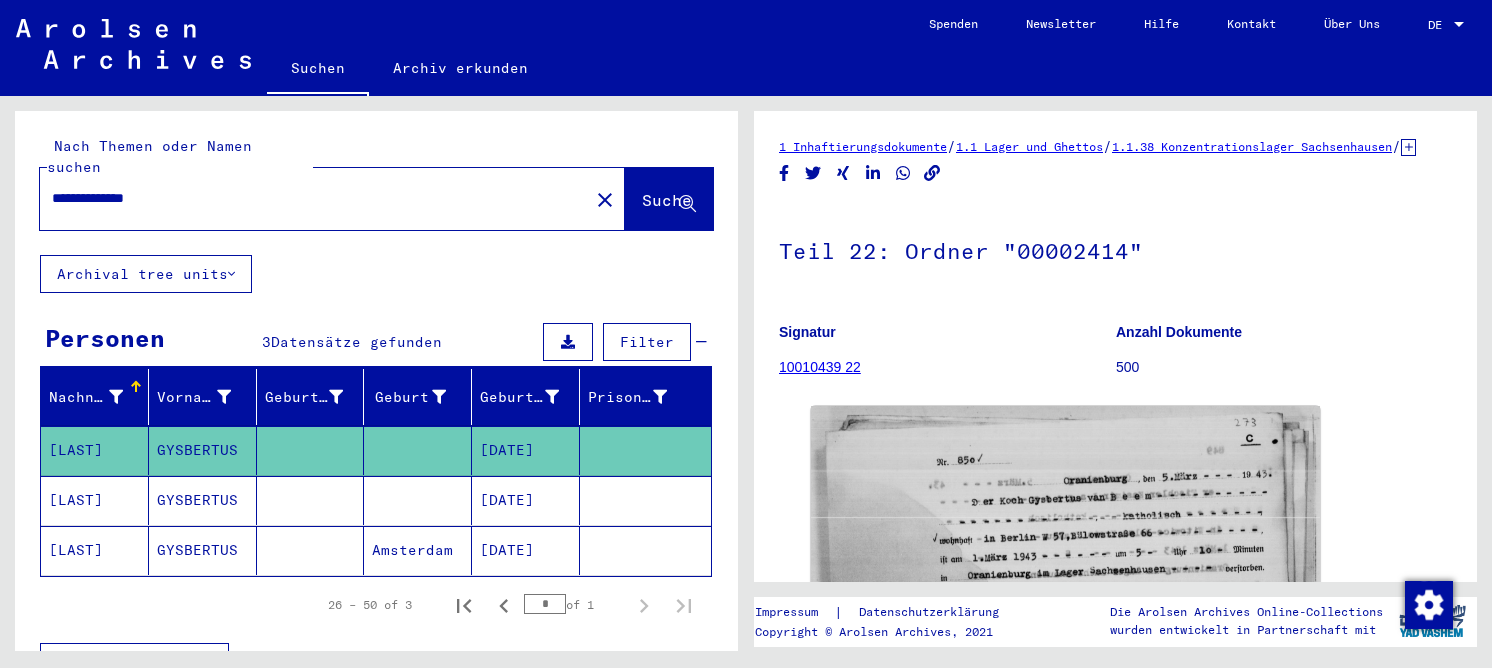 scroll, scrollTop: 0, scrollLeft: 0, axis: both 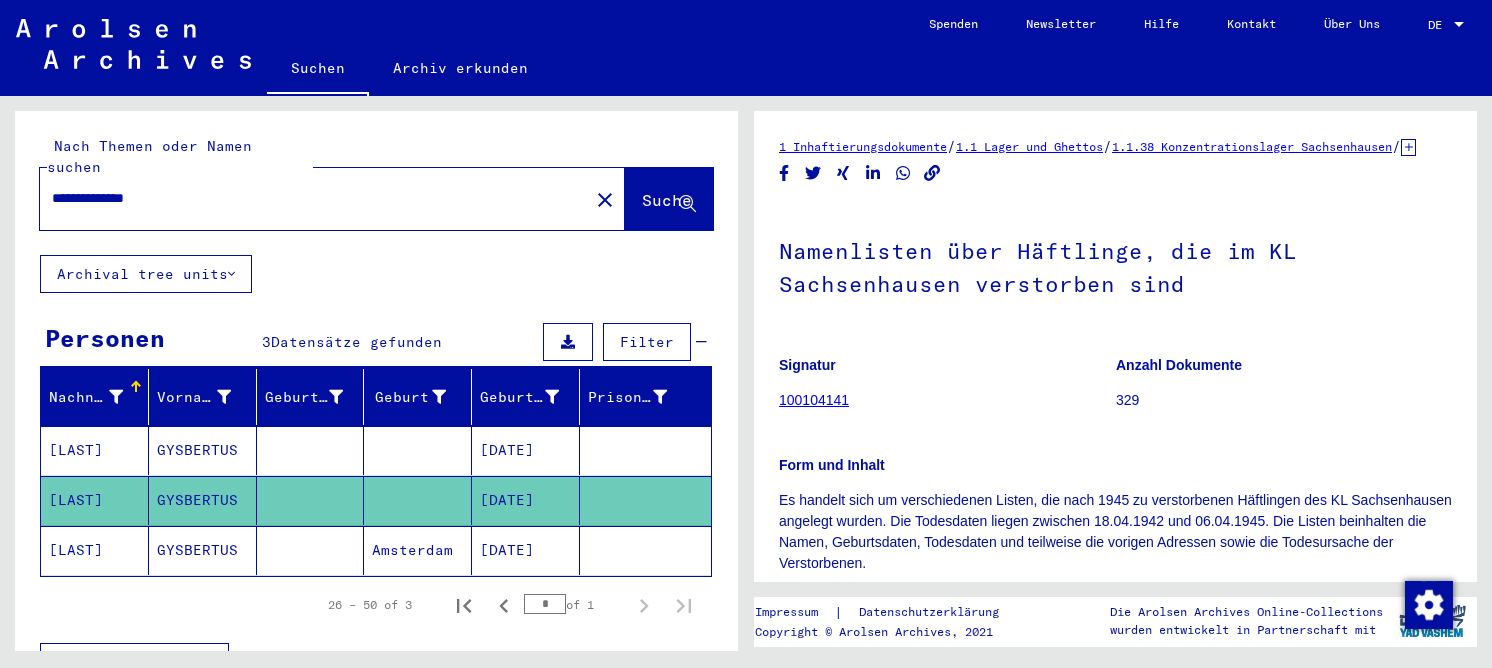 click on "Amsterdam" 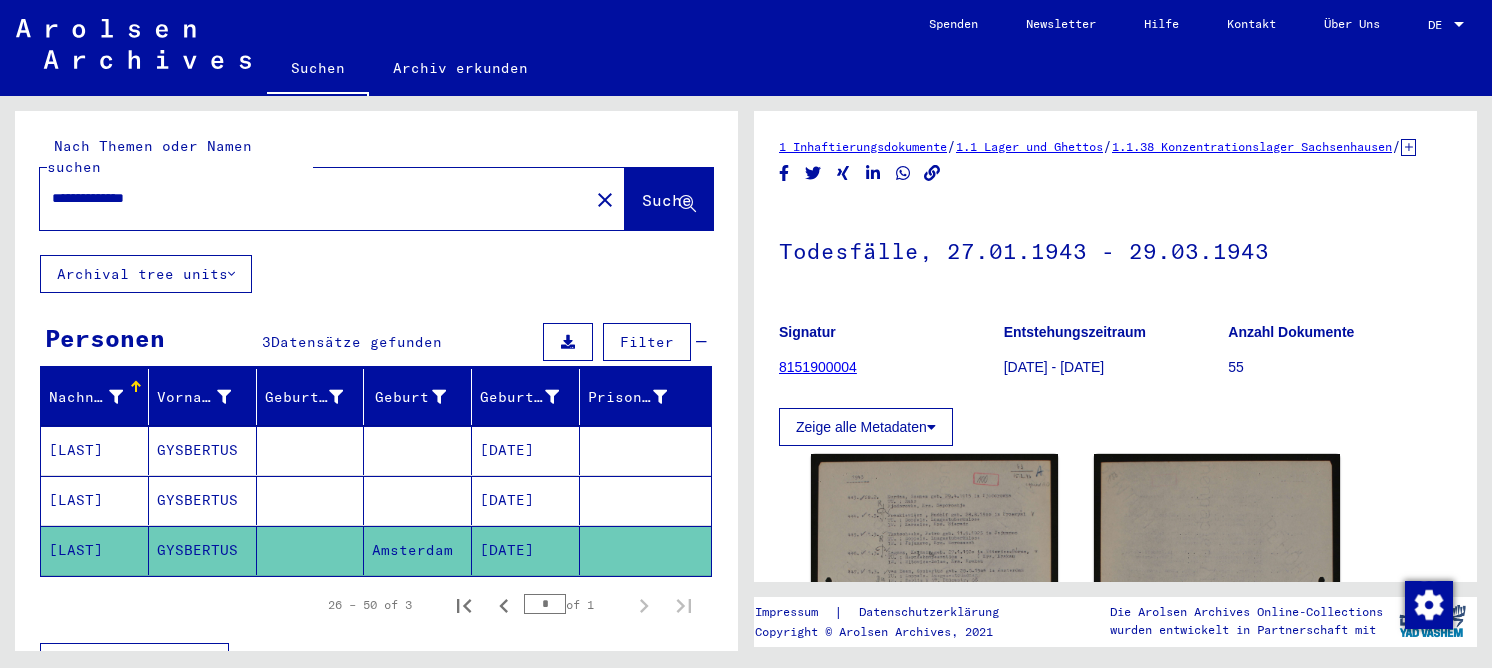 scroll, scrollTop: 0, scrollLeft: 0, axis: both 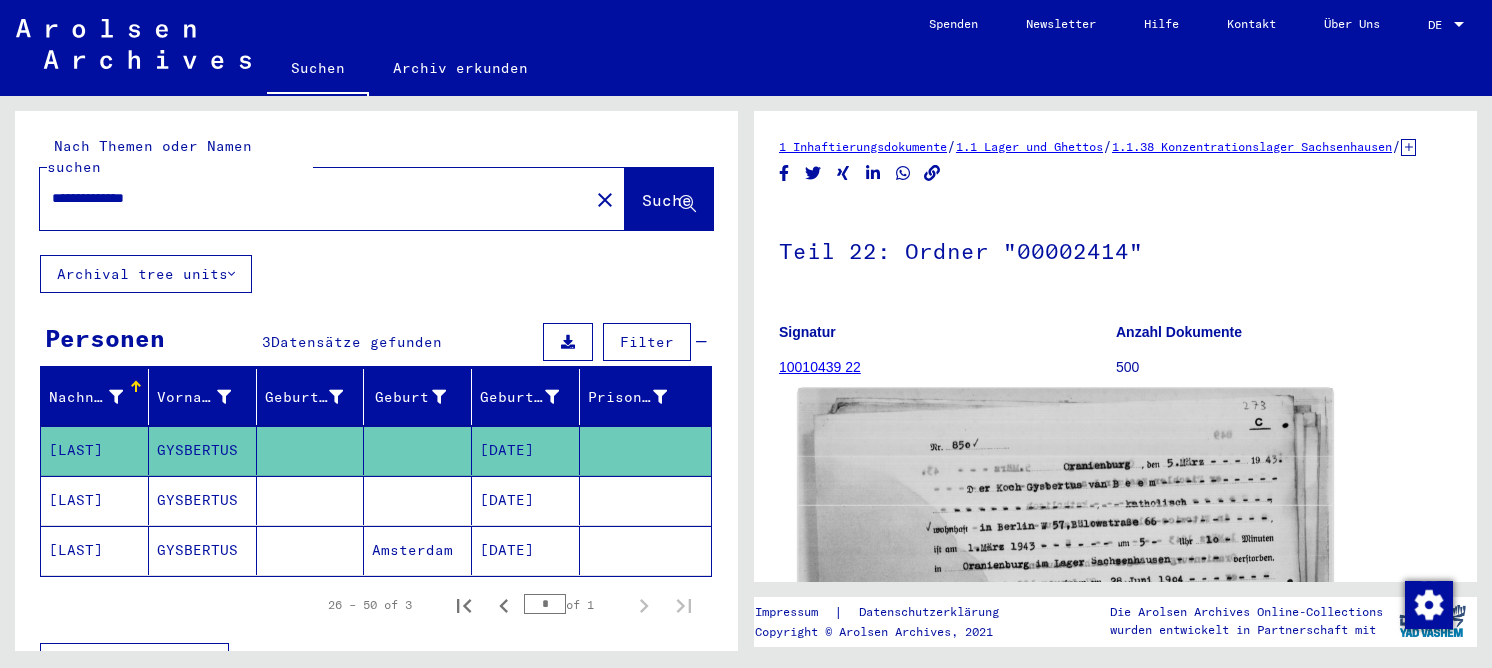 click 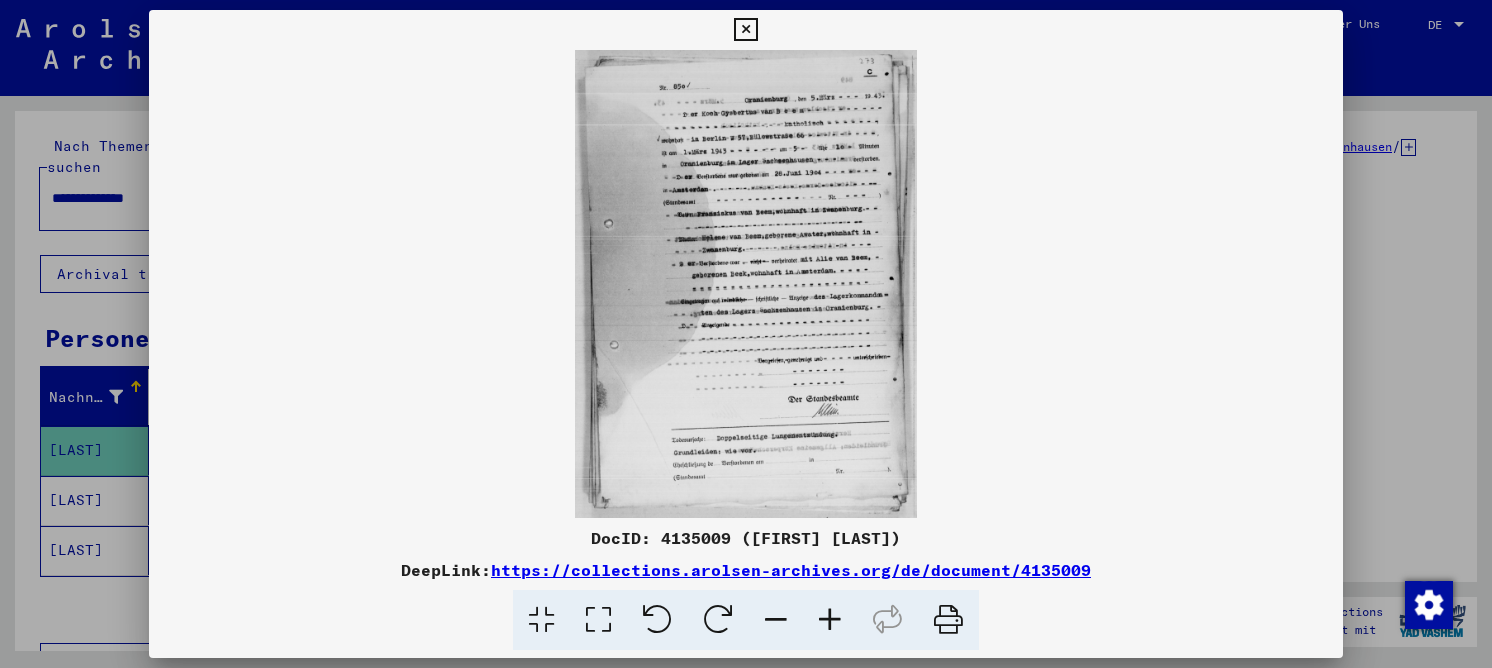 click at bounding box center [598, 620] 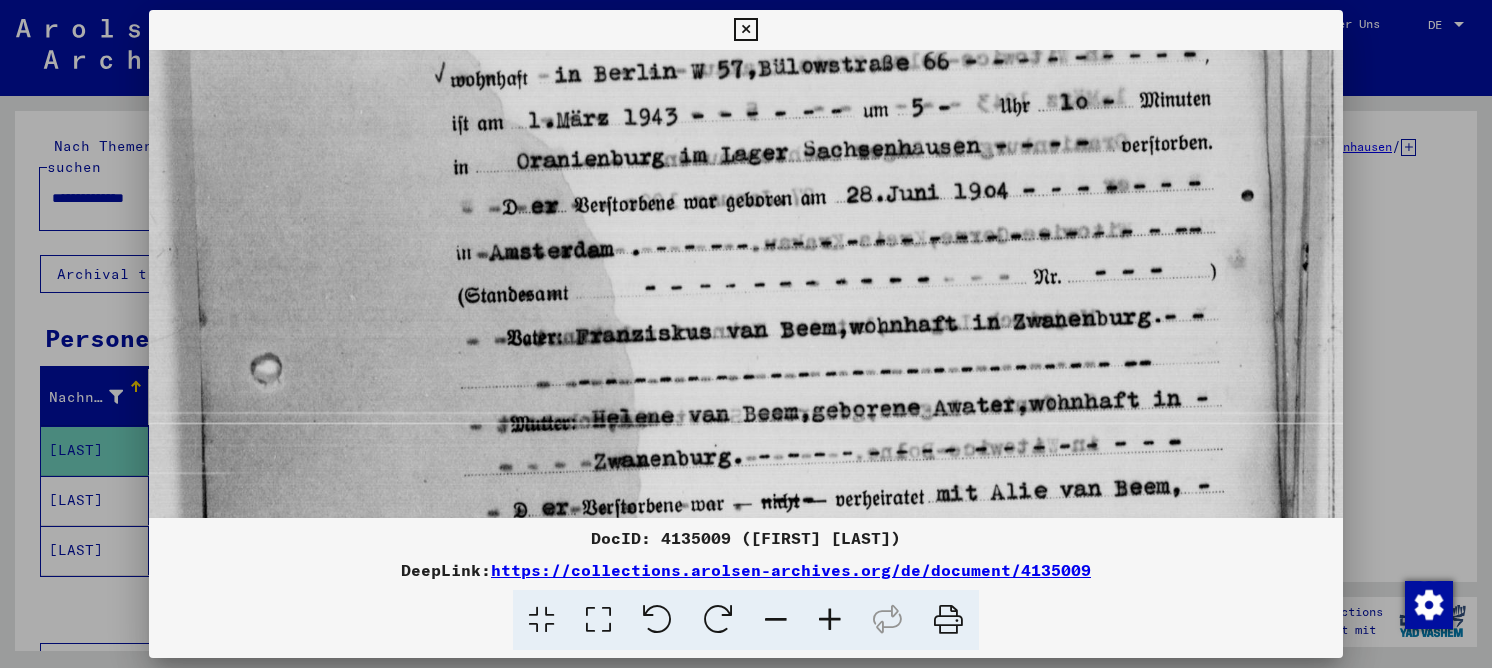 scroll, scrollTop: 298, scrollLeft: 0, axis: vertical 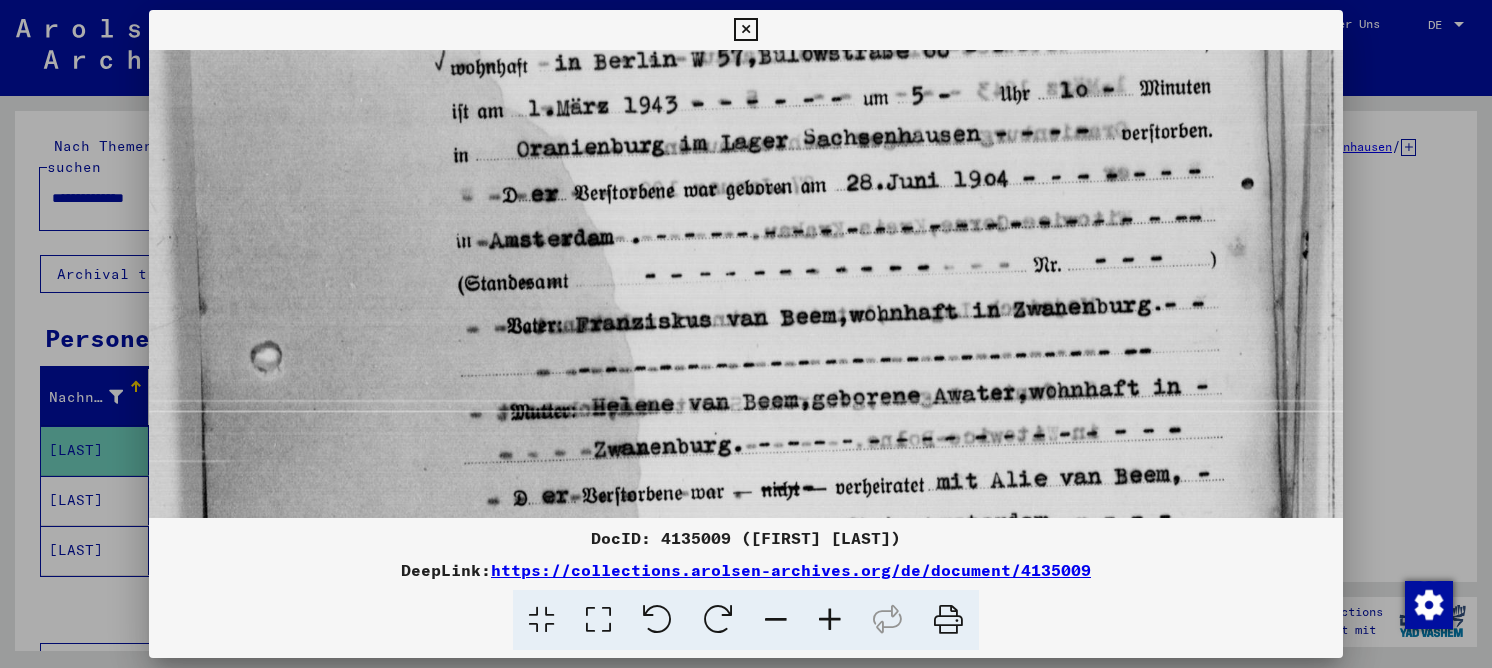 drag, startPoint x: 903, startPoint y: 391, endPoint x: 839, endPoint y: 93, distance: 304.795 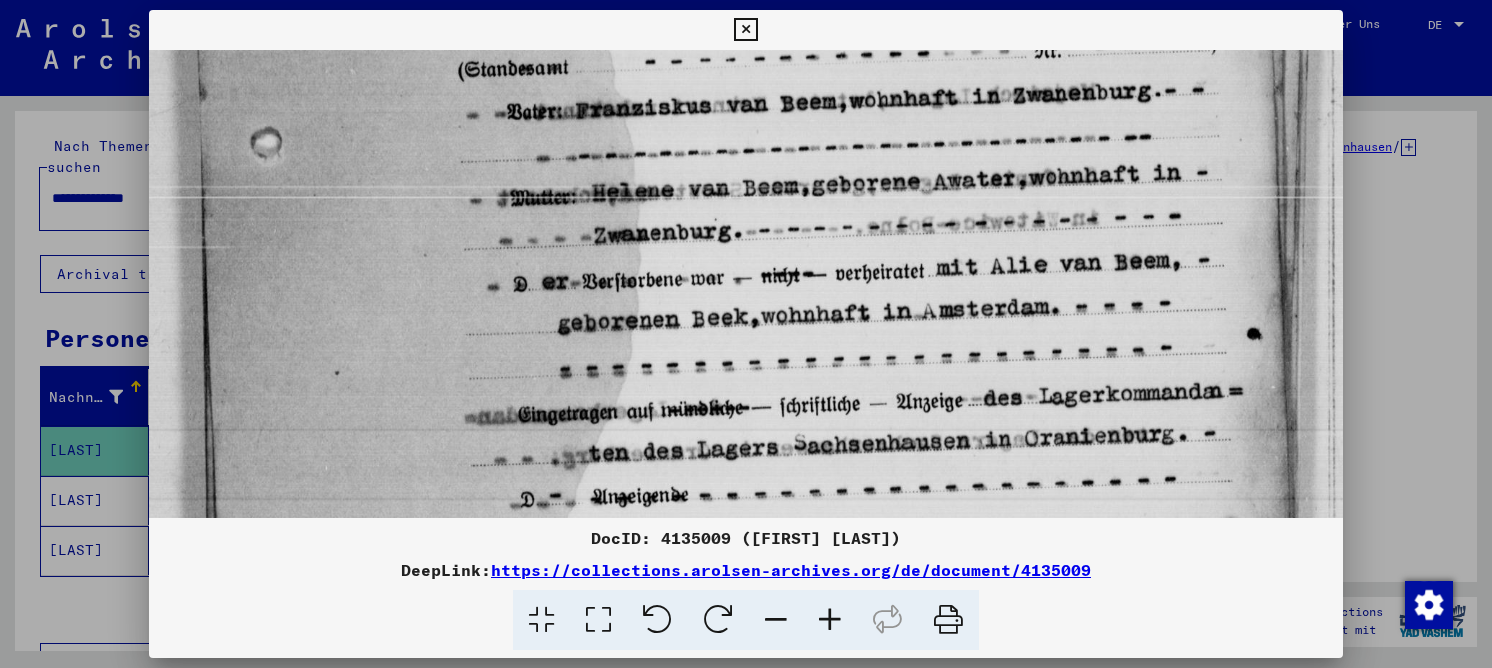 drag, startPoint x: 763, startPoint y: 380, endPoint x: 748, endPoint y: 148, distance: 232.4844 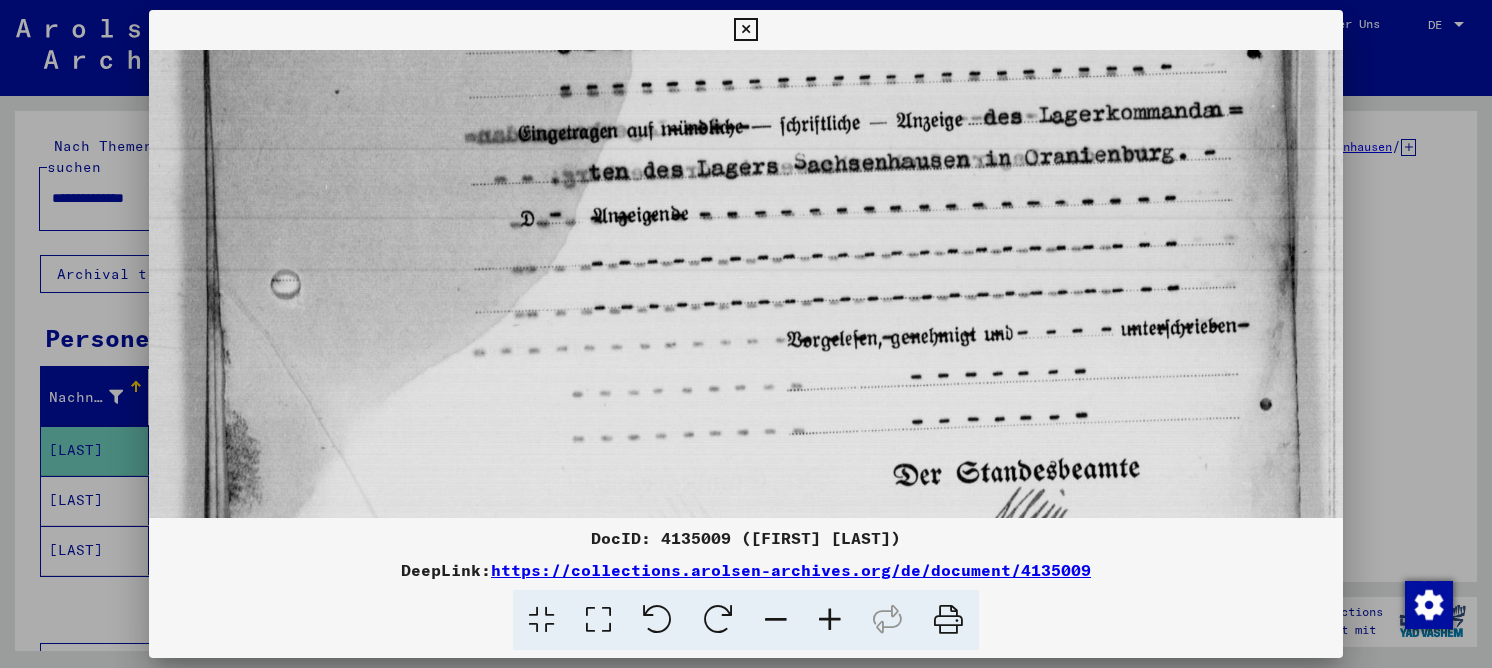 drag, startPoint x: 690, startPoint y: 397, endPoint x: 712, endPoint y: 134, distance: 263.91855 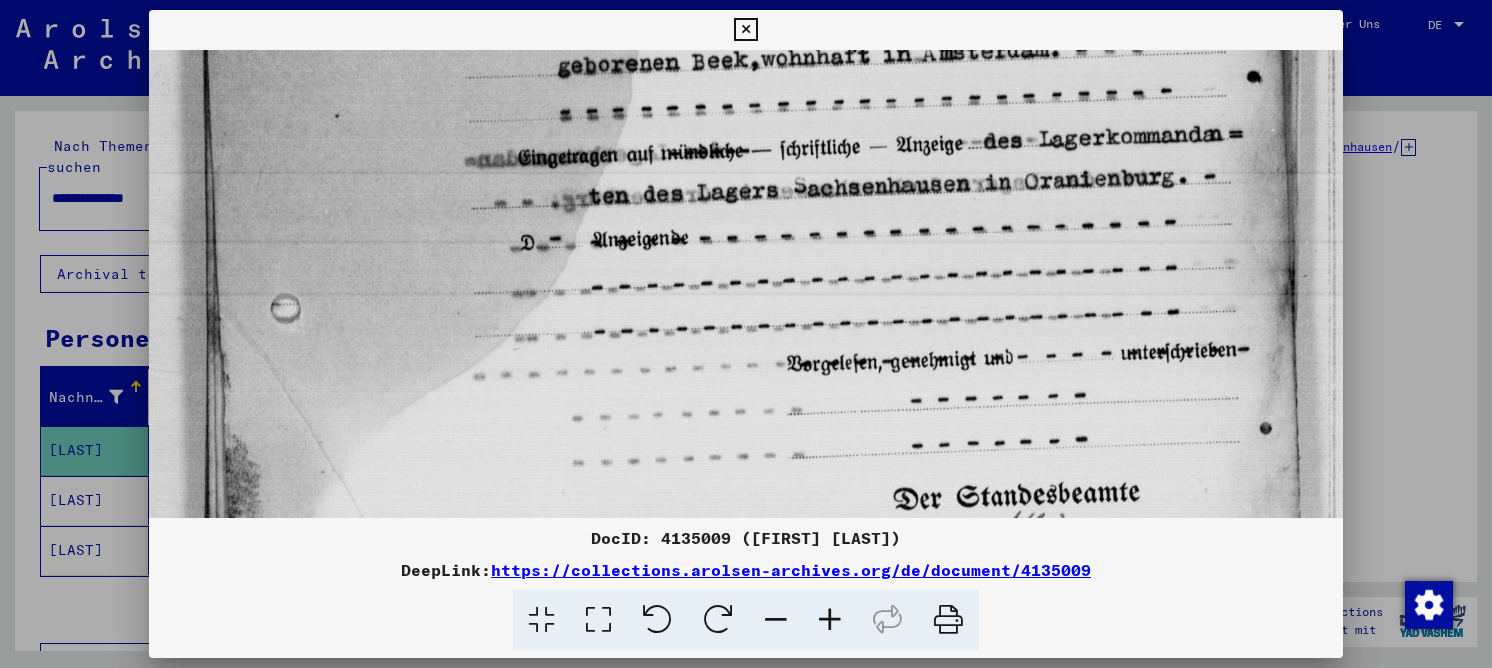 scroll, scrollTop: 738, scrollLeft: 0, axis: vertical 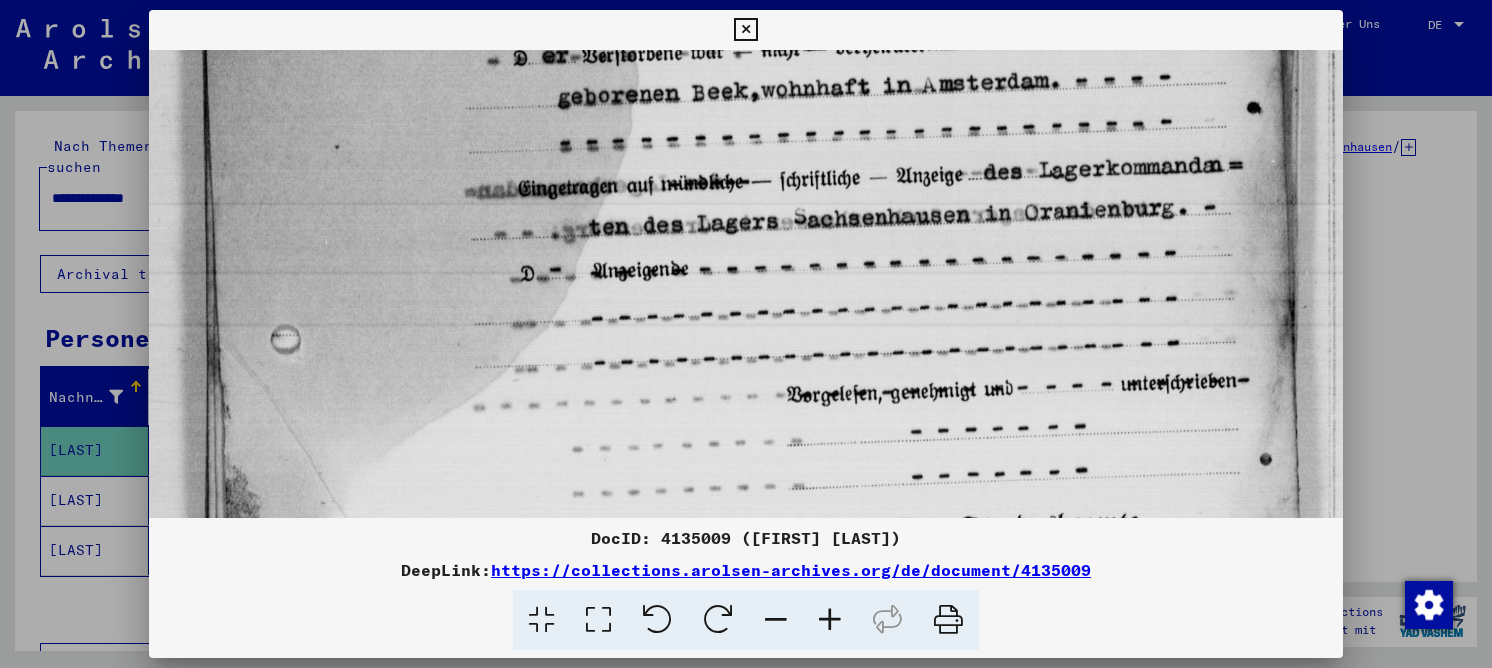 drag, startPoint x: 663, startPoint y: 376, endPoint x: 559, endPoint y: 431, distance: 117.64778 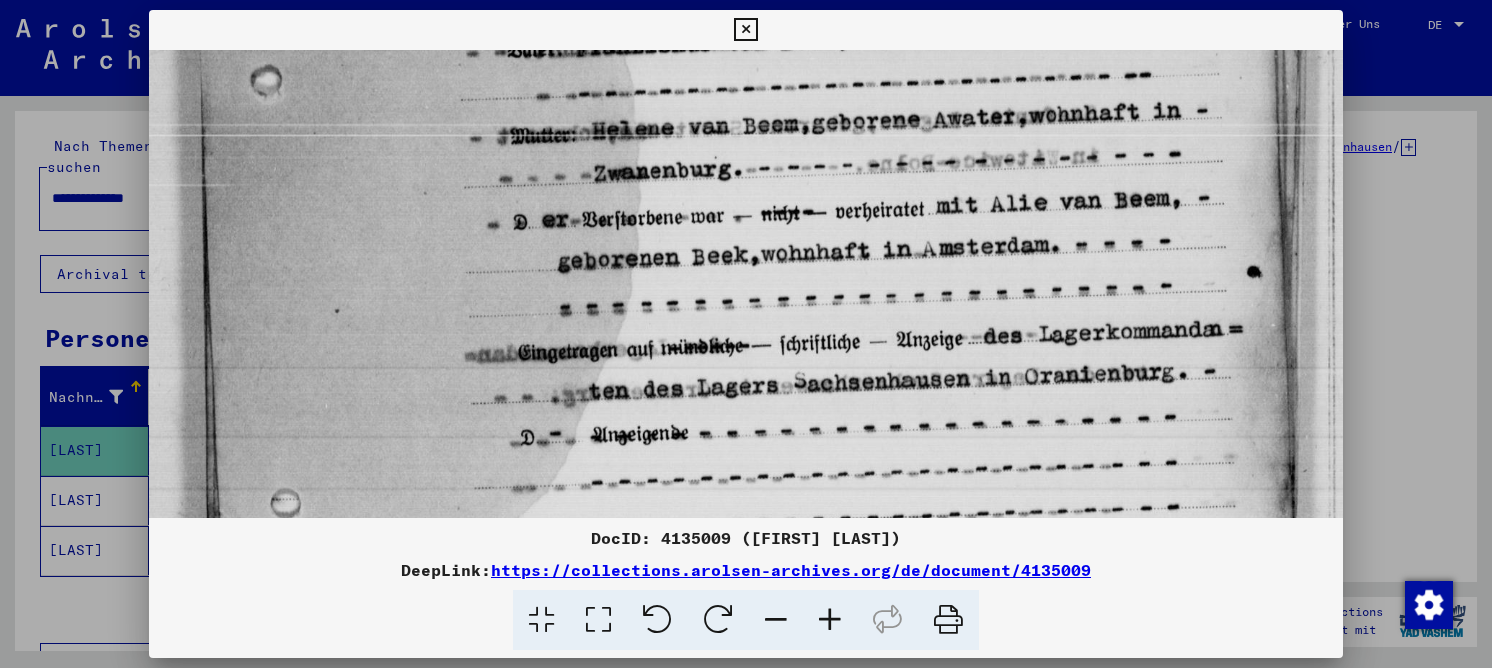 drag, startPoint x: 573, startPoint y: 164, endPoint x: 611, endPoint y: 381, distance: 220.30206 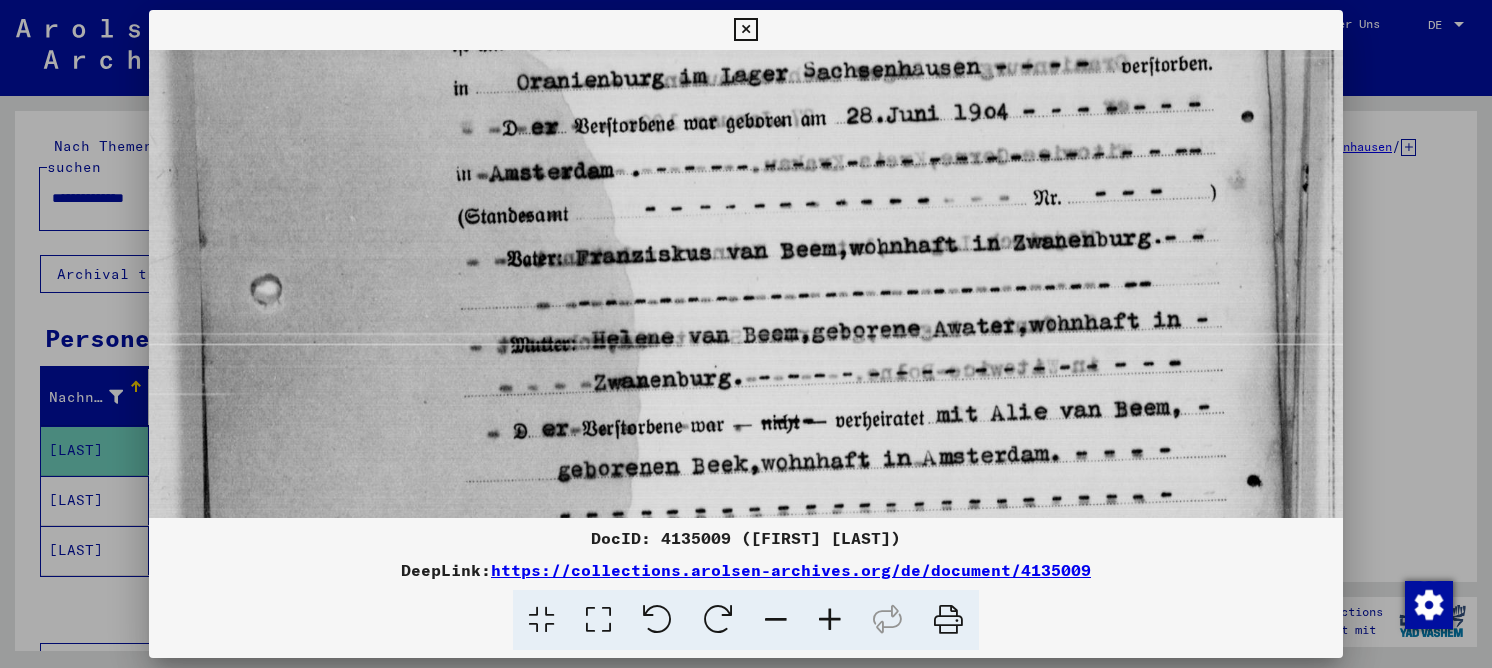 drag, startPoint x: 637, startPoint y: 157, endPoint x: 589, endPoint y: 262, distance: 115.45129 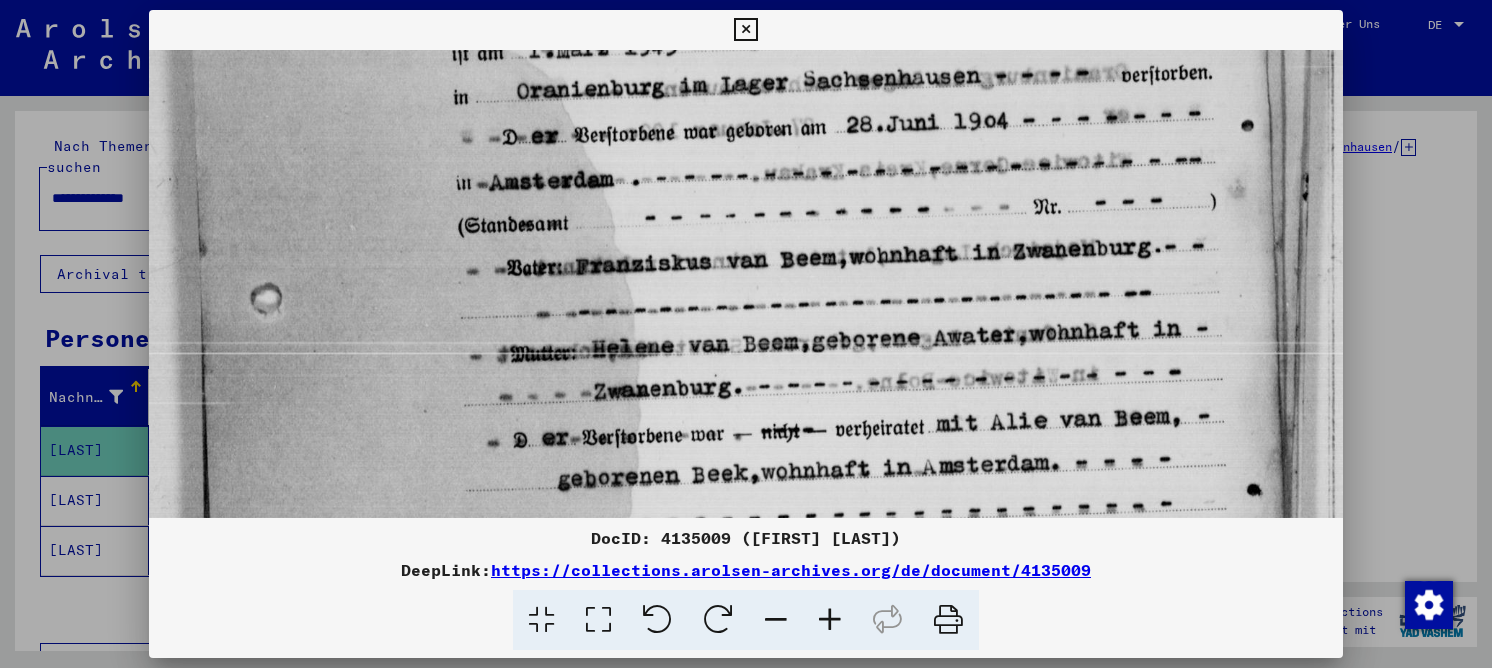 drag, startPoint x: 562, startPoint y: 163, endPoint x: 572, endPoint y: 172, distance: 13.453624 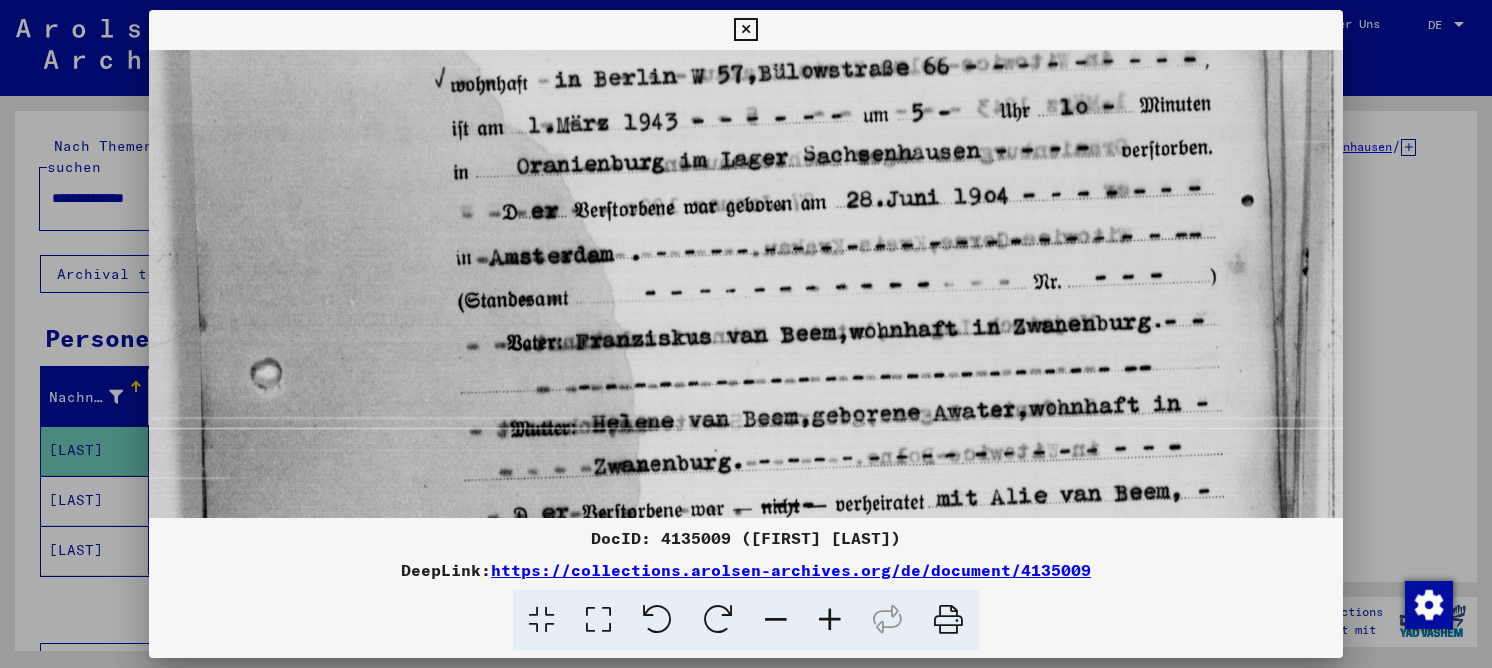 scroll, scrollTop: 275, scrollLeft: 0, axis: vertical 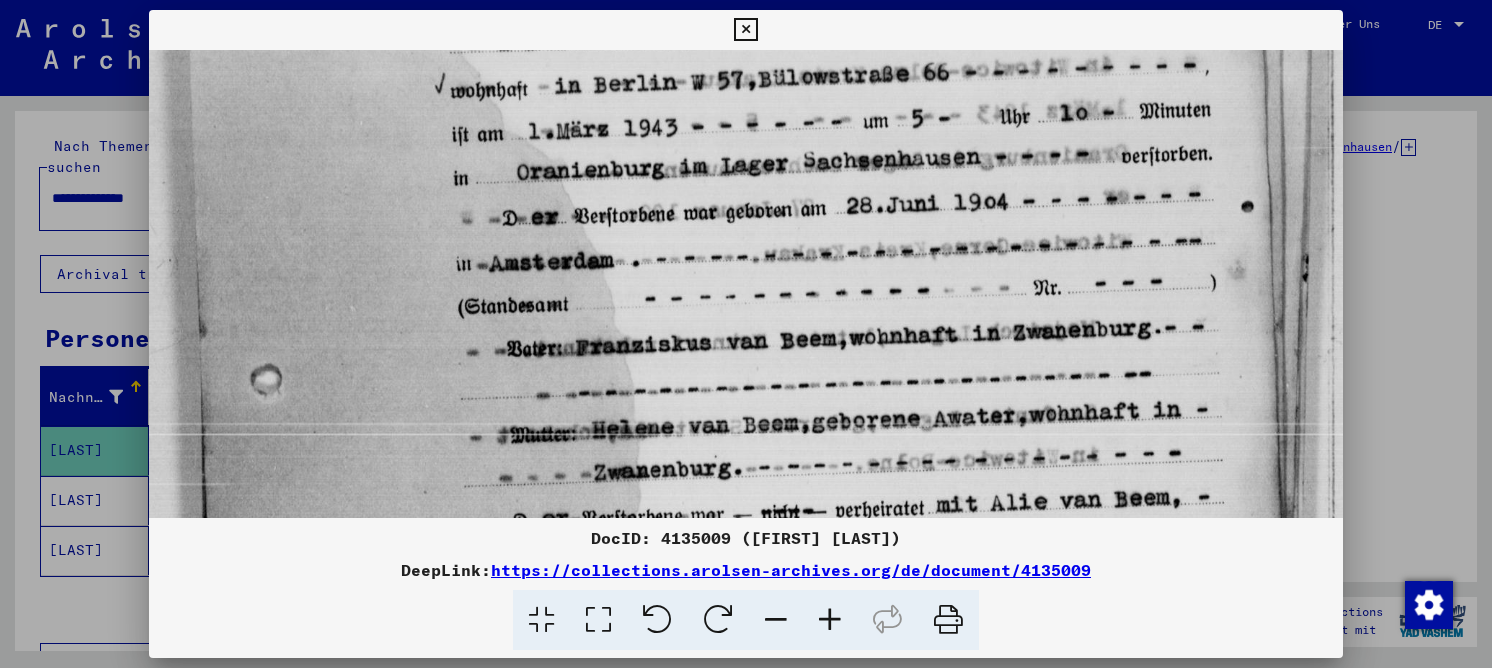 drag, startPoint x: 576, startPoint y: 190, endPoint x: 599, endPoint y: 271, distance: 84.20214 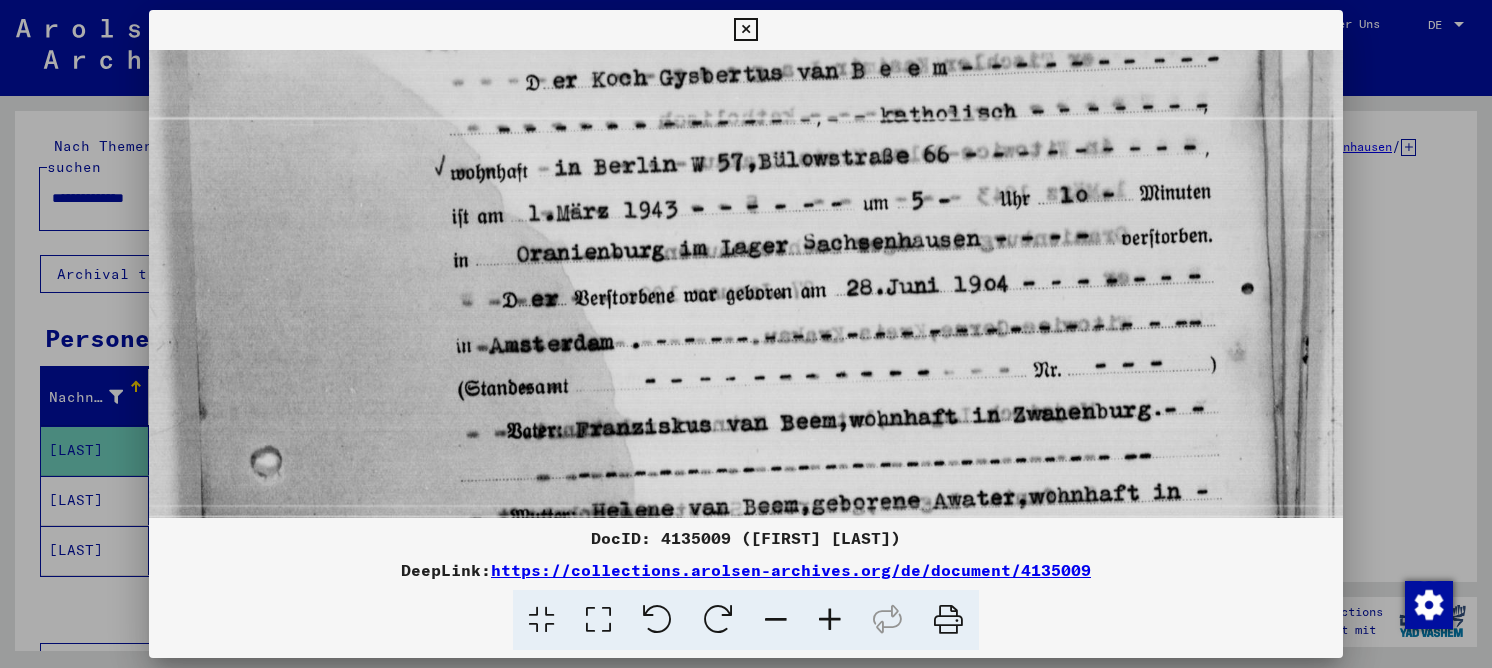 drag, startPoint x: 610, startPoint y: 158, endPoint x: 626, endPoint y: 228, distance: 71.80529 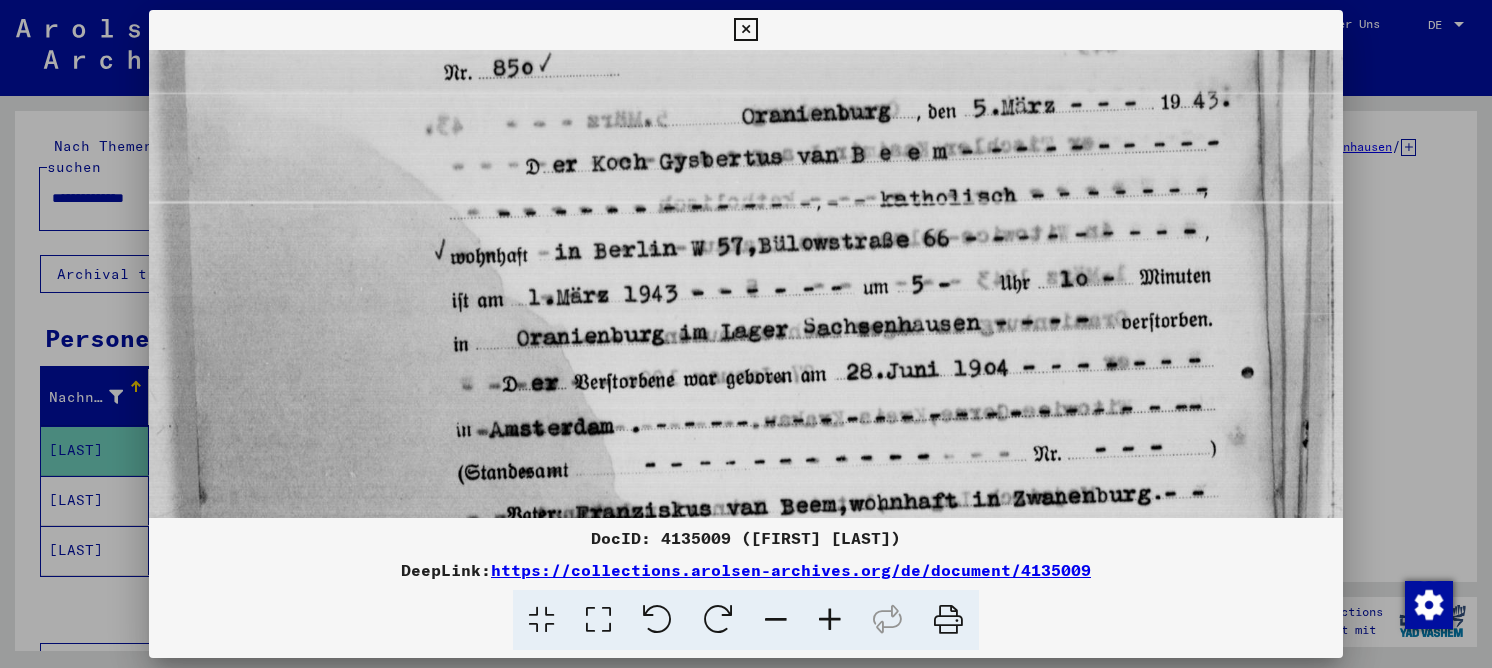 drag, startPoint x: 592, startPoint y: 250, endPoint x: 582, endPoint y: 271, distance: 23.259407 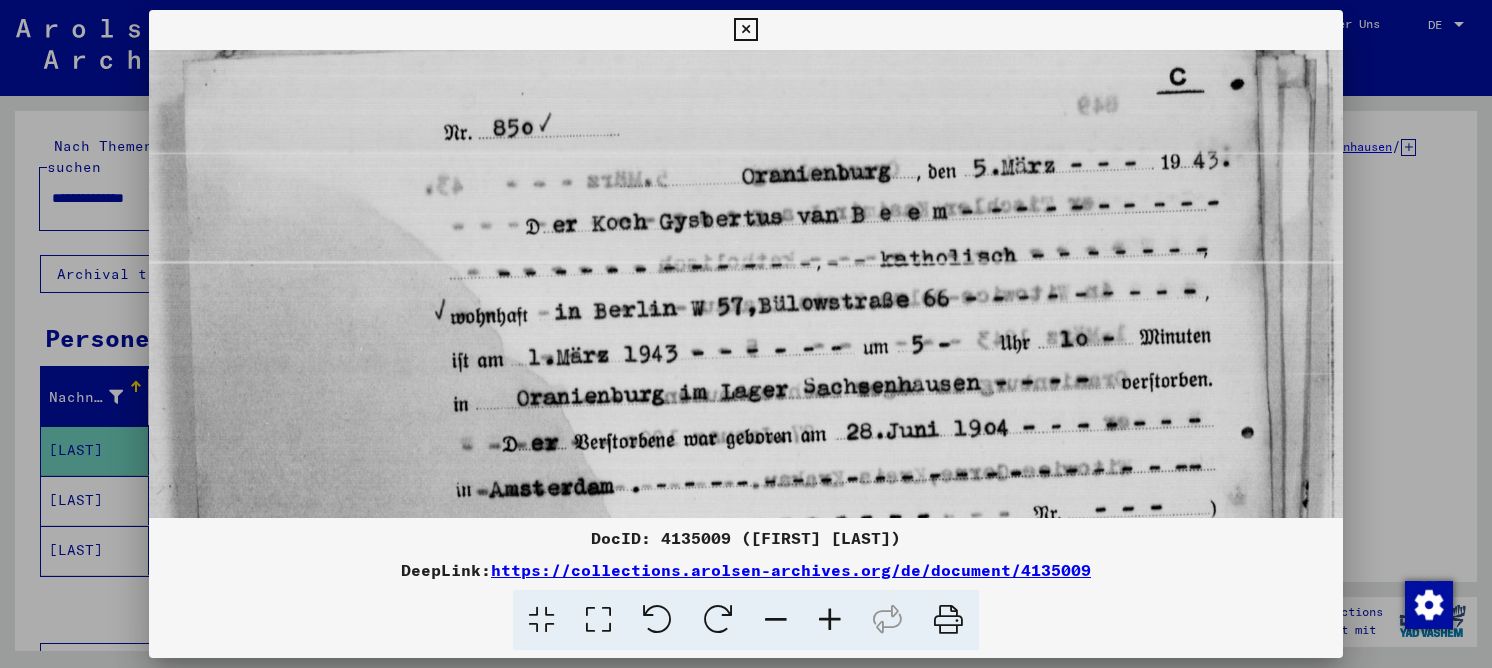 scroll, scrollTop: 48, scrollLeft: 0, axis: vertical 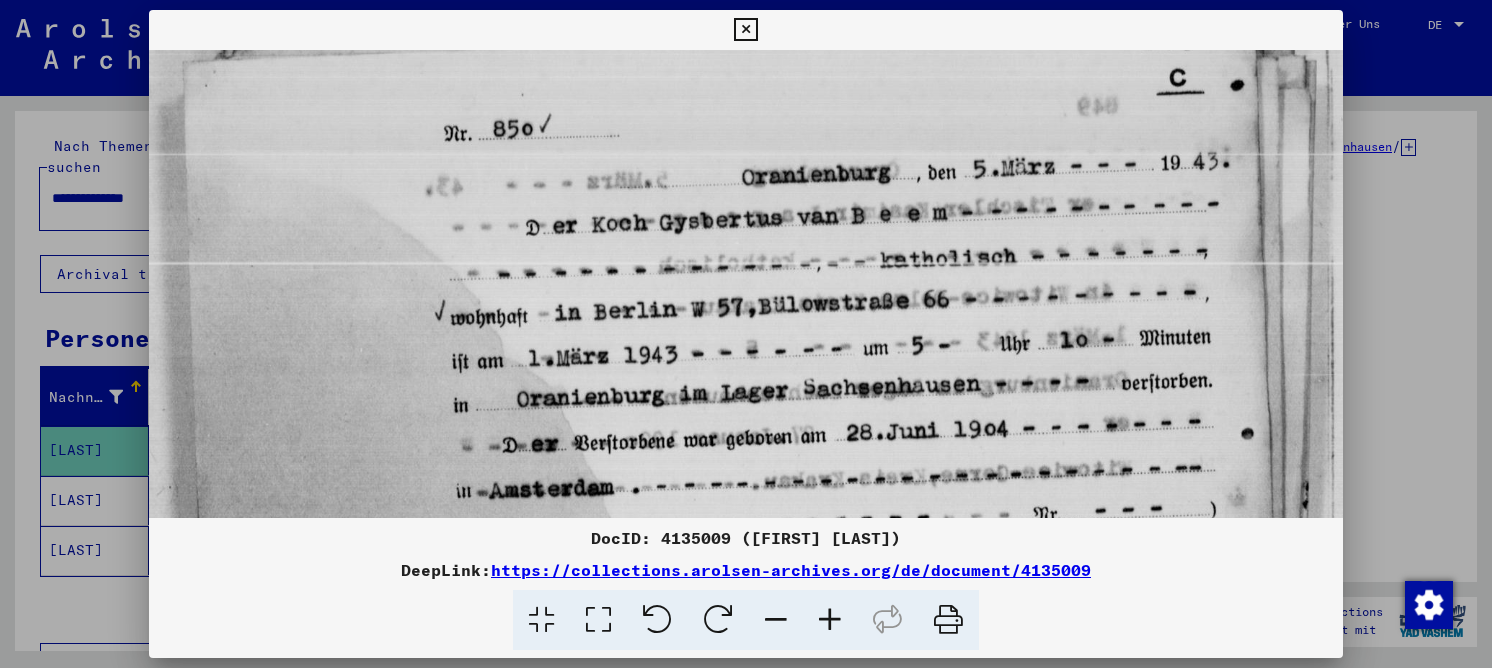 drag, startPoint x: 582, startPoint y: 271, endPoint x: 518, endPoint y: 258, distance: 65.30697 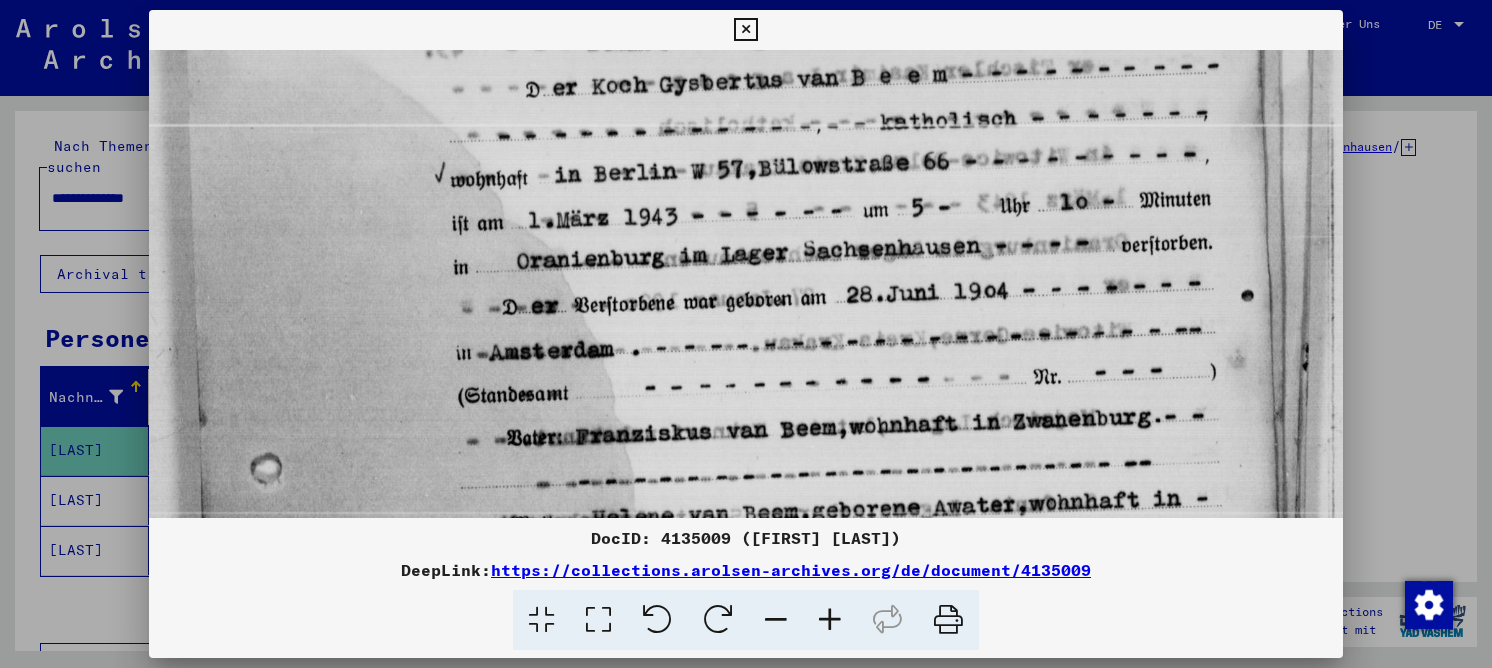 scroll, scrollTop: 189, scrollLeft: 0, axis: vertical 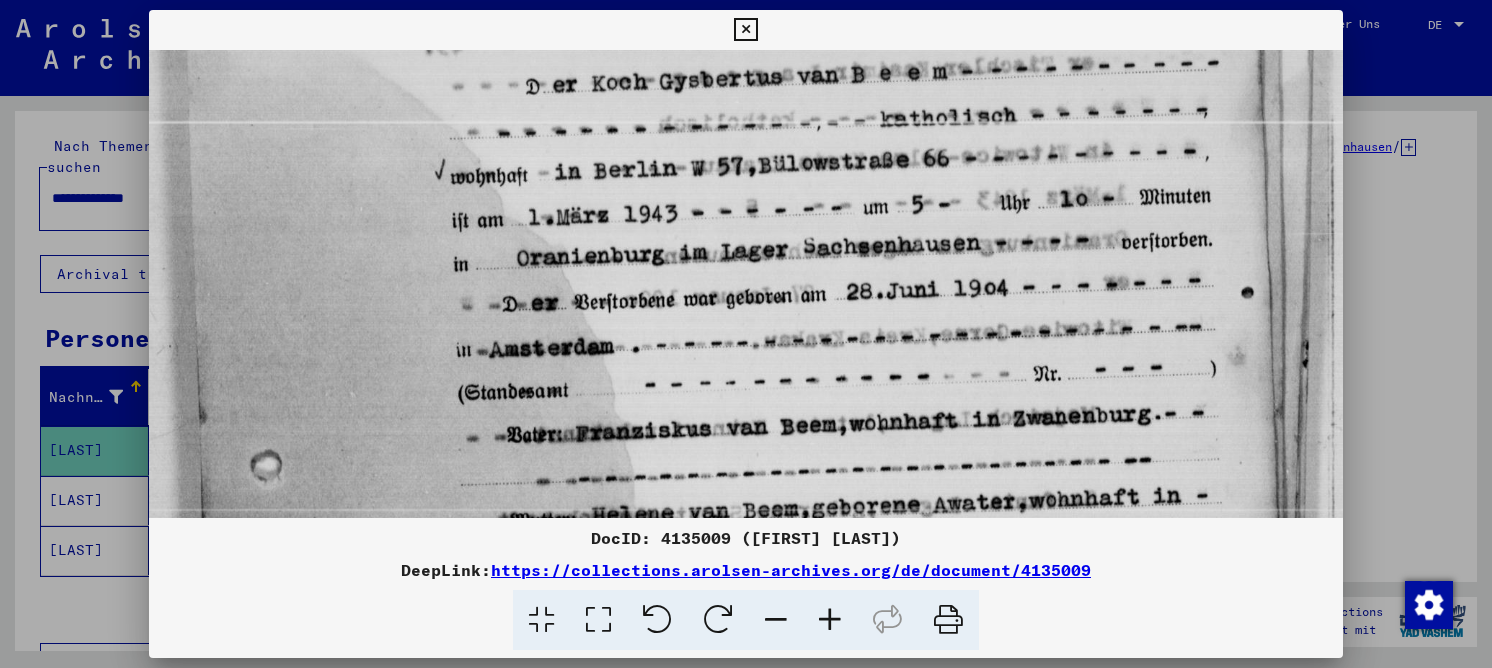 drag, startPoint x: 478, startPoint y: 429, endPoint x: 486, endPoint y: 288, distance: 141.22676 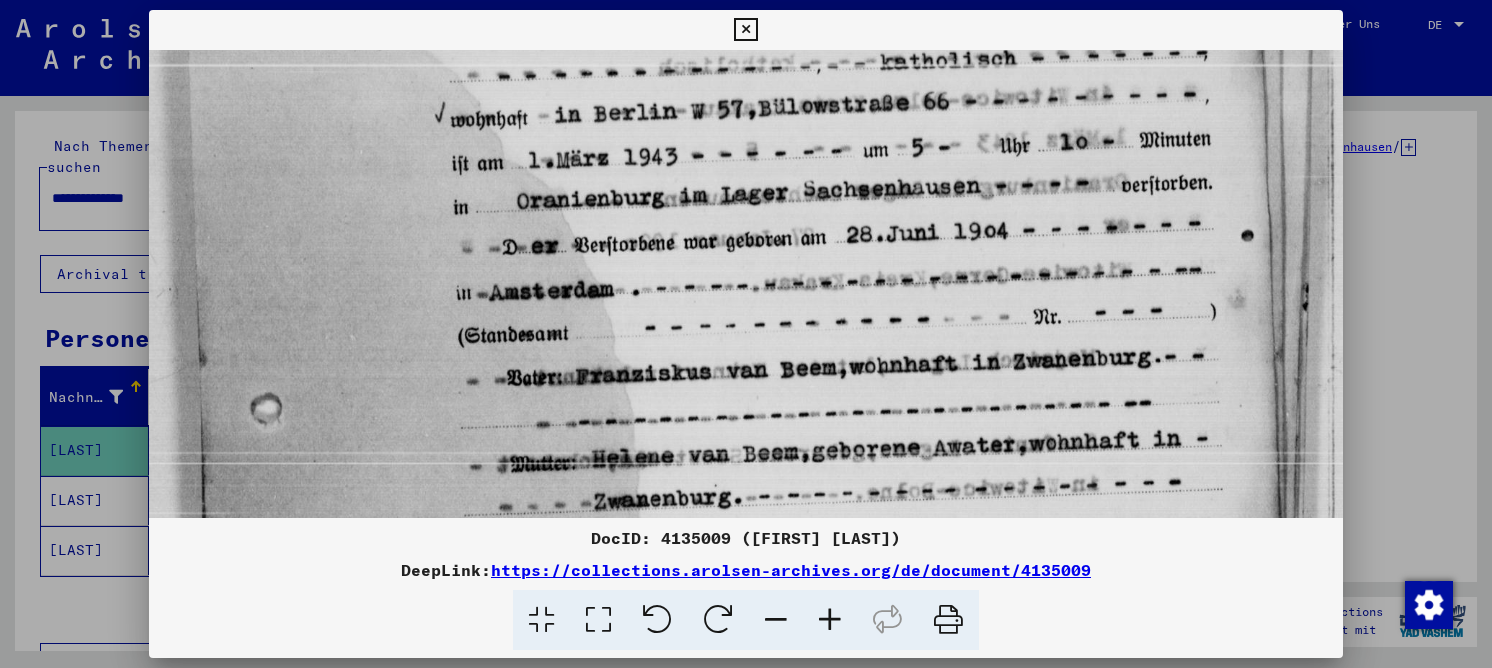 drag, startPoint x: 574, startPoint y: 304, endPoint x: 552, endPoint y: 247, distance: 61.09828 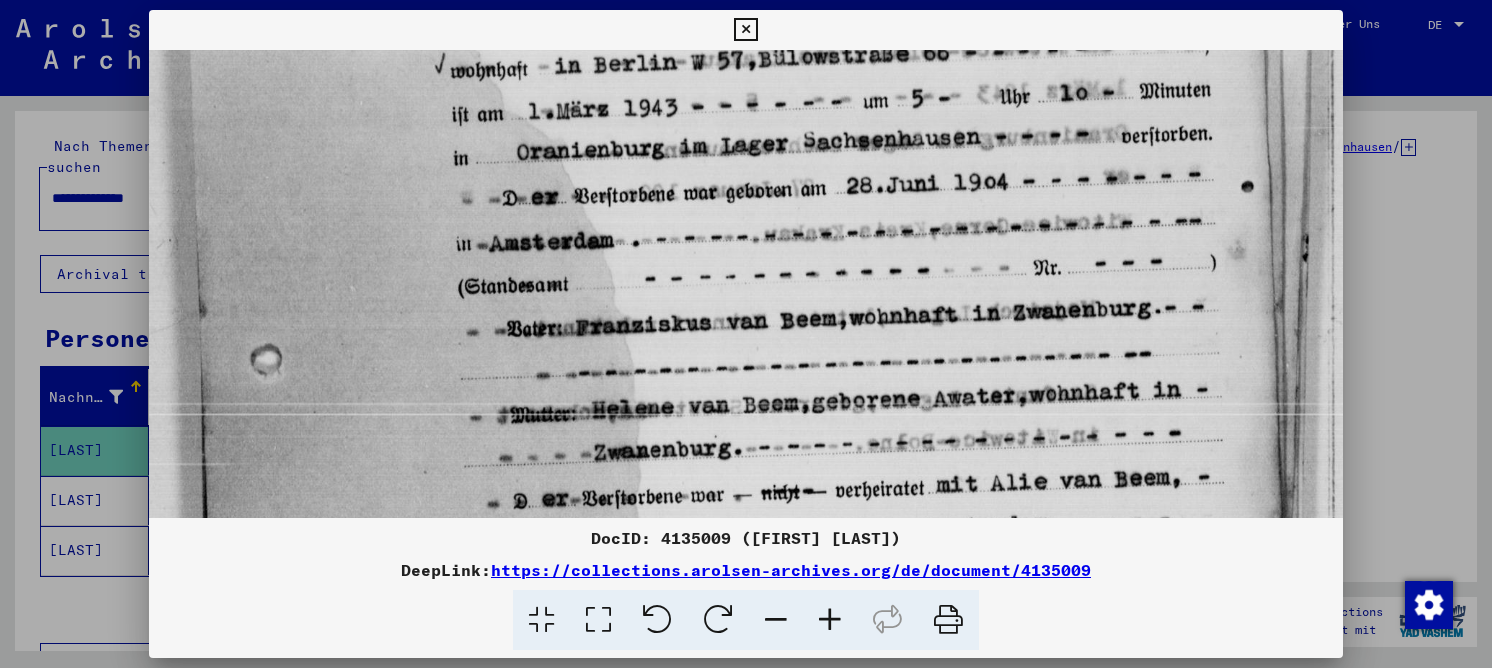 scroll, scrollTop: 296, scrollLeft: 0, axis: vertical 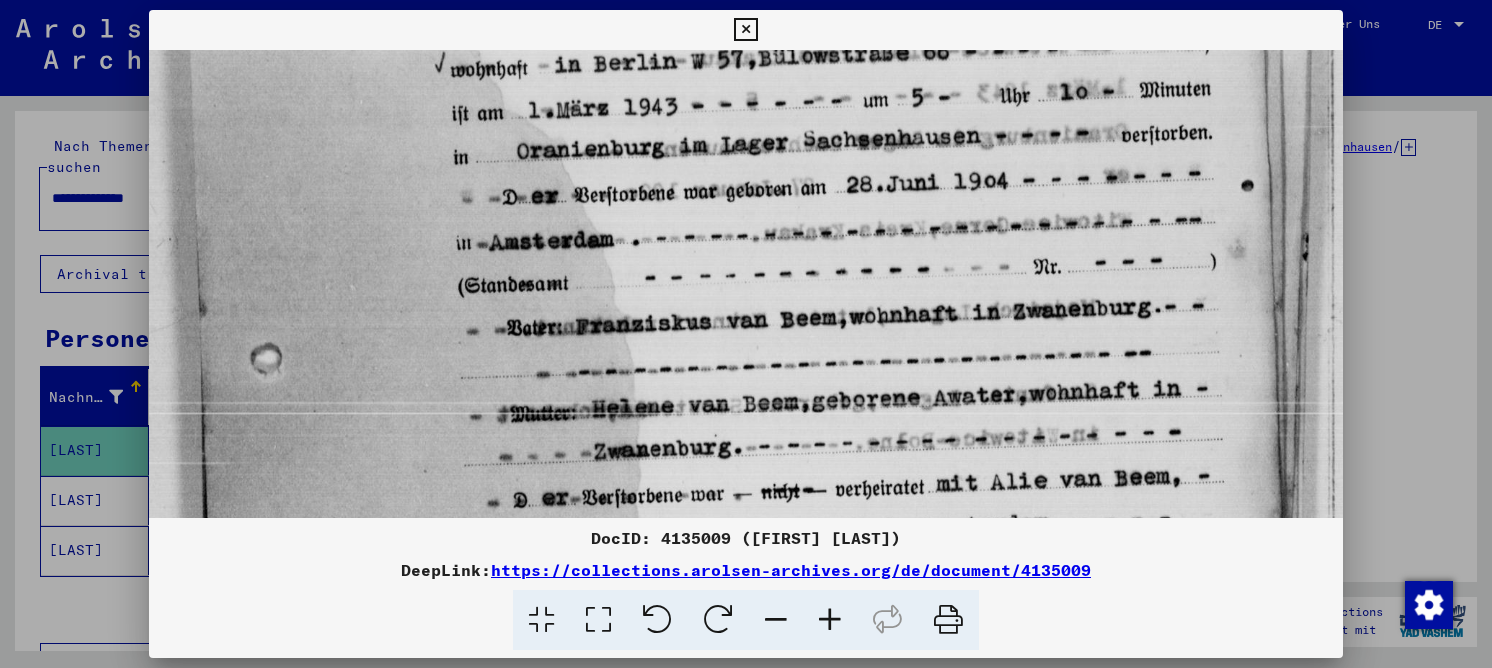 drag, startPoint x: 581, startPoint y: 330, endPoint x: 543, endPoint y: 280, distance: 62.801273 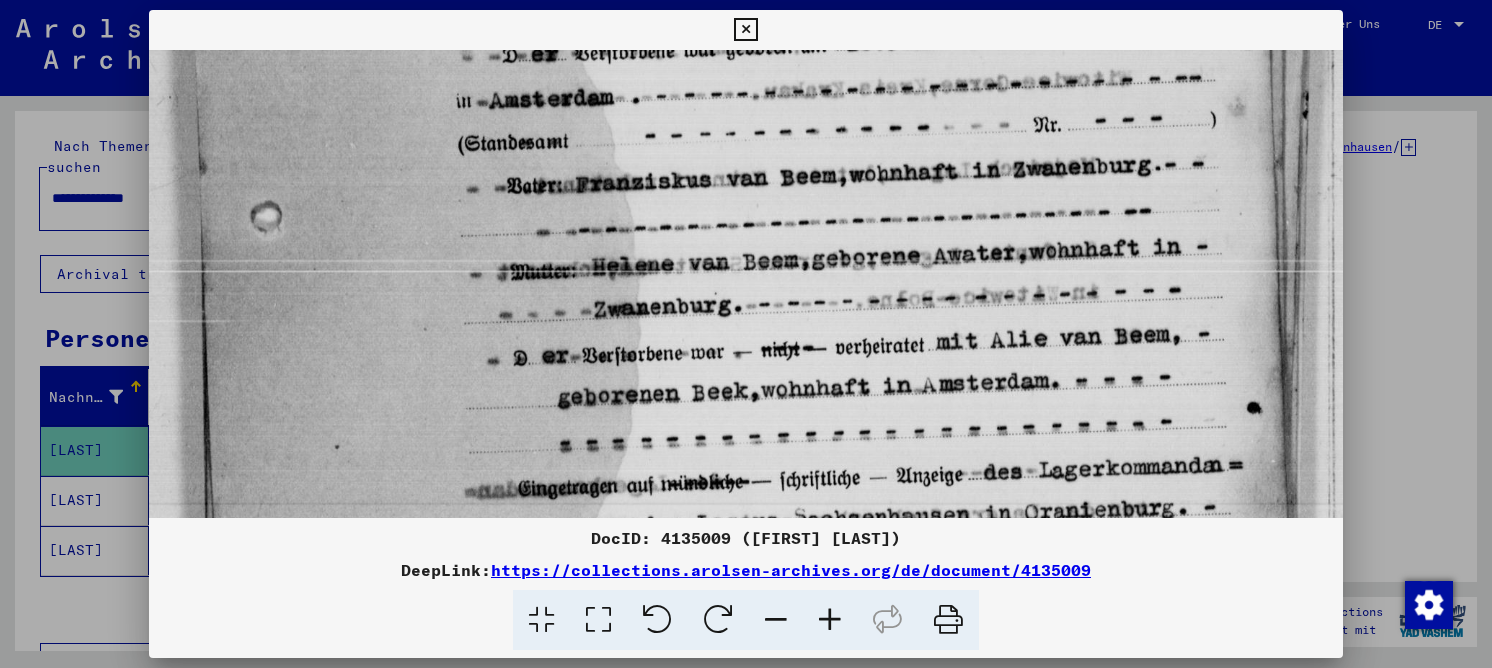 drag, startPoint x: 541, startPoint y: 350, endPoint x: 487, endPoint y: 199, distance: 160.3652 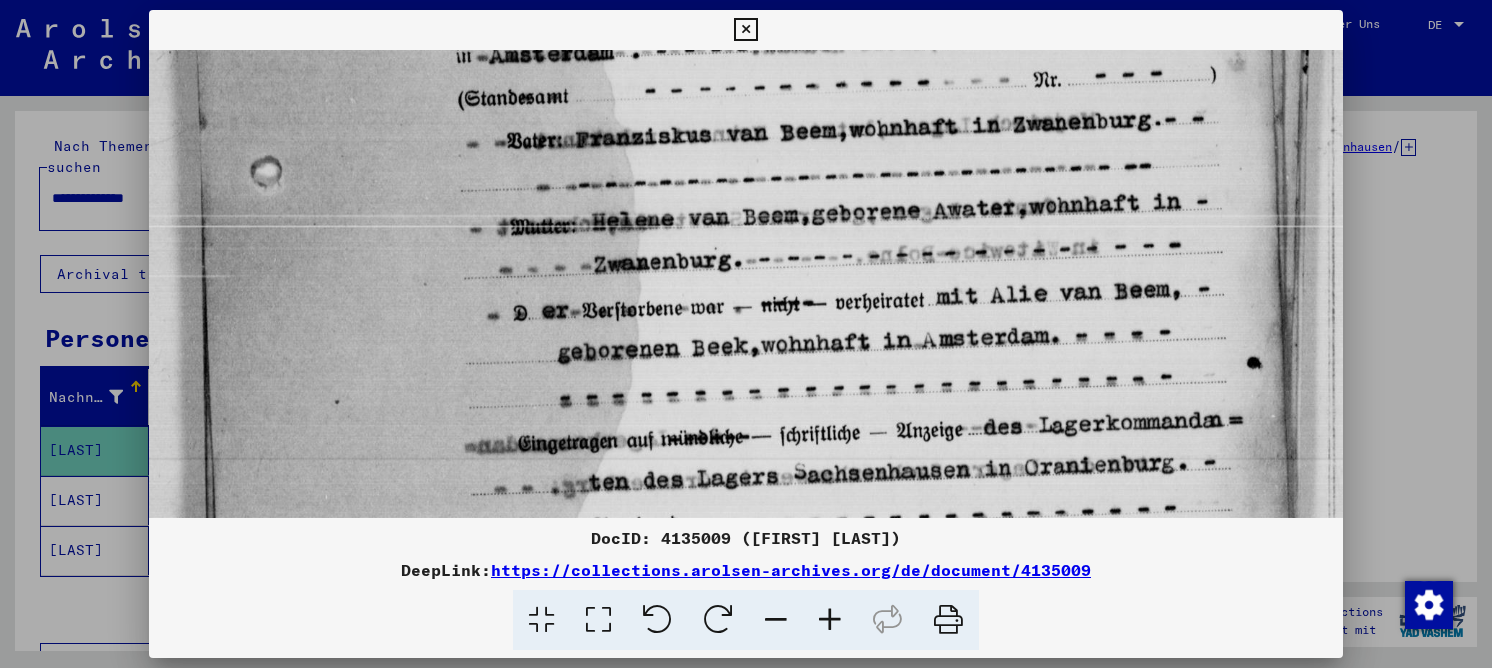 scroll, scrollTop: 485, scrollLeft: 0, axis: vertical 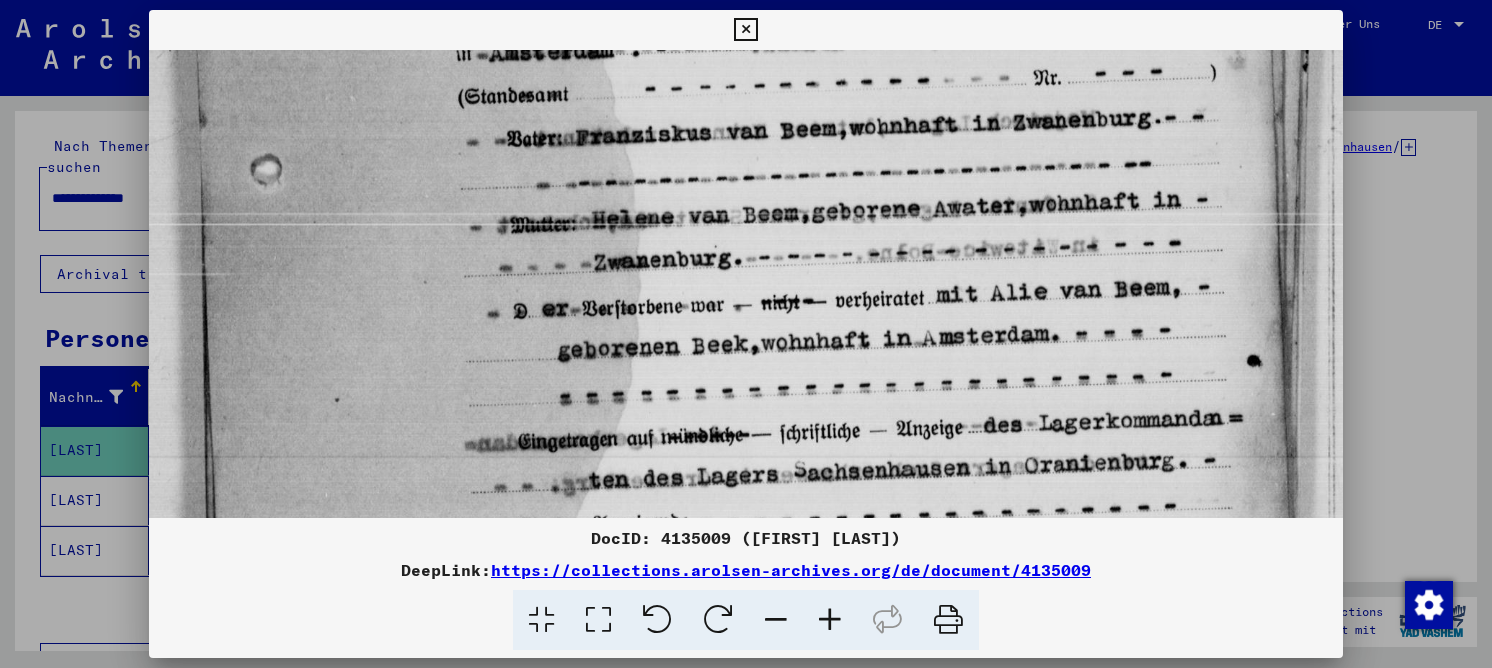 drag, startPoint x: 516, startPoint y: 273, endPoint x: 462, endPoint y: 219, distance: 76.36753 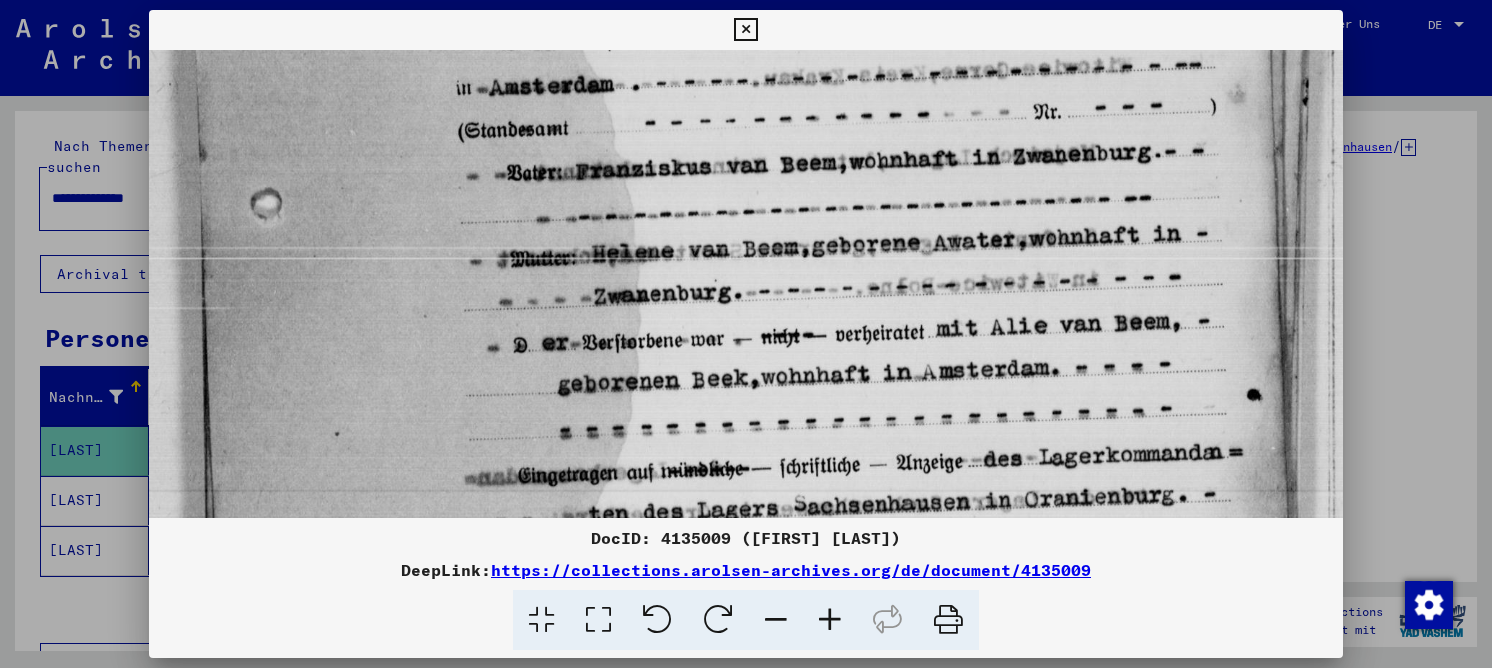 scroll, scrollTop: 344, scrollLeft: 0, axis: vertical 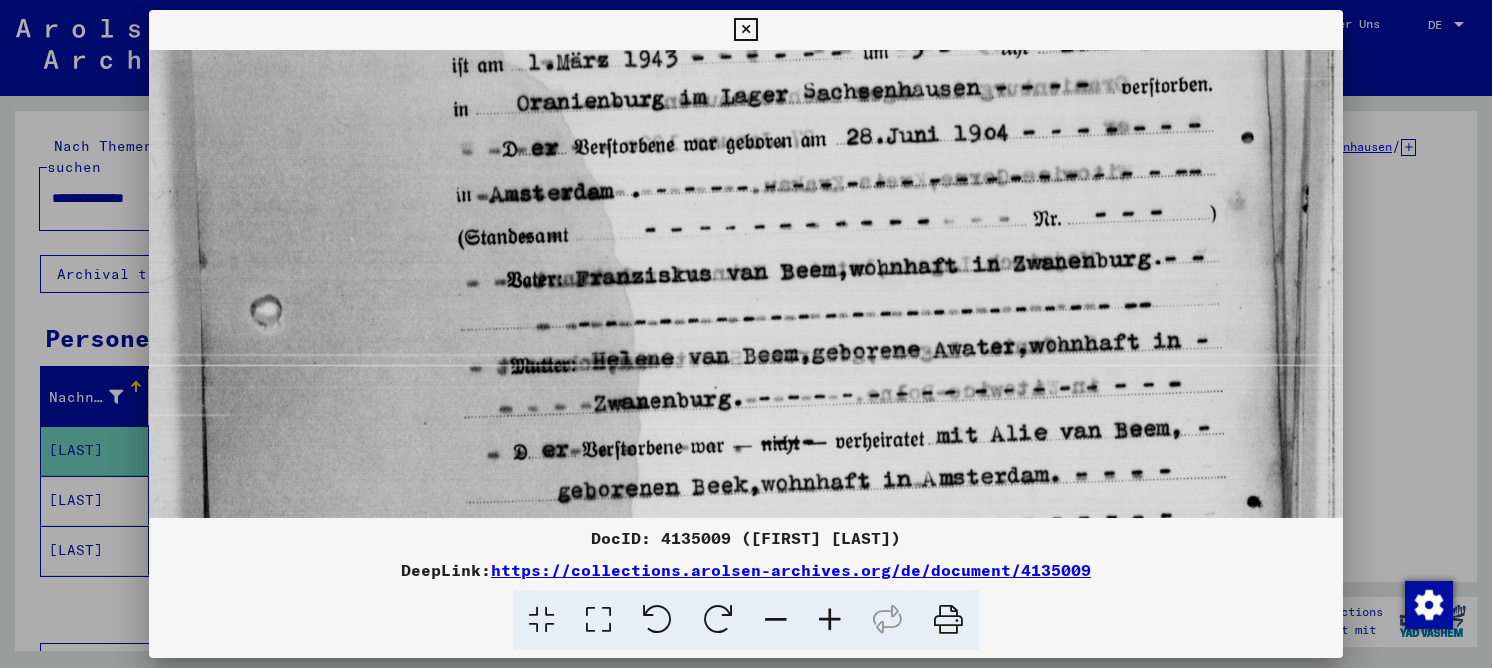 drag, startPoint x: 559, startPoint y: 176, endPoint x: 523, endPoint y: 301, distance: 130.08075 